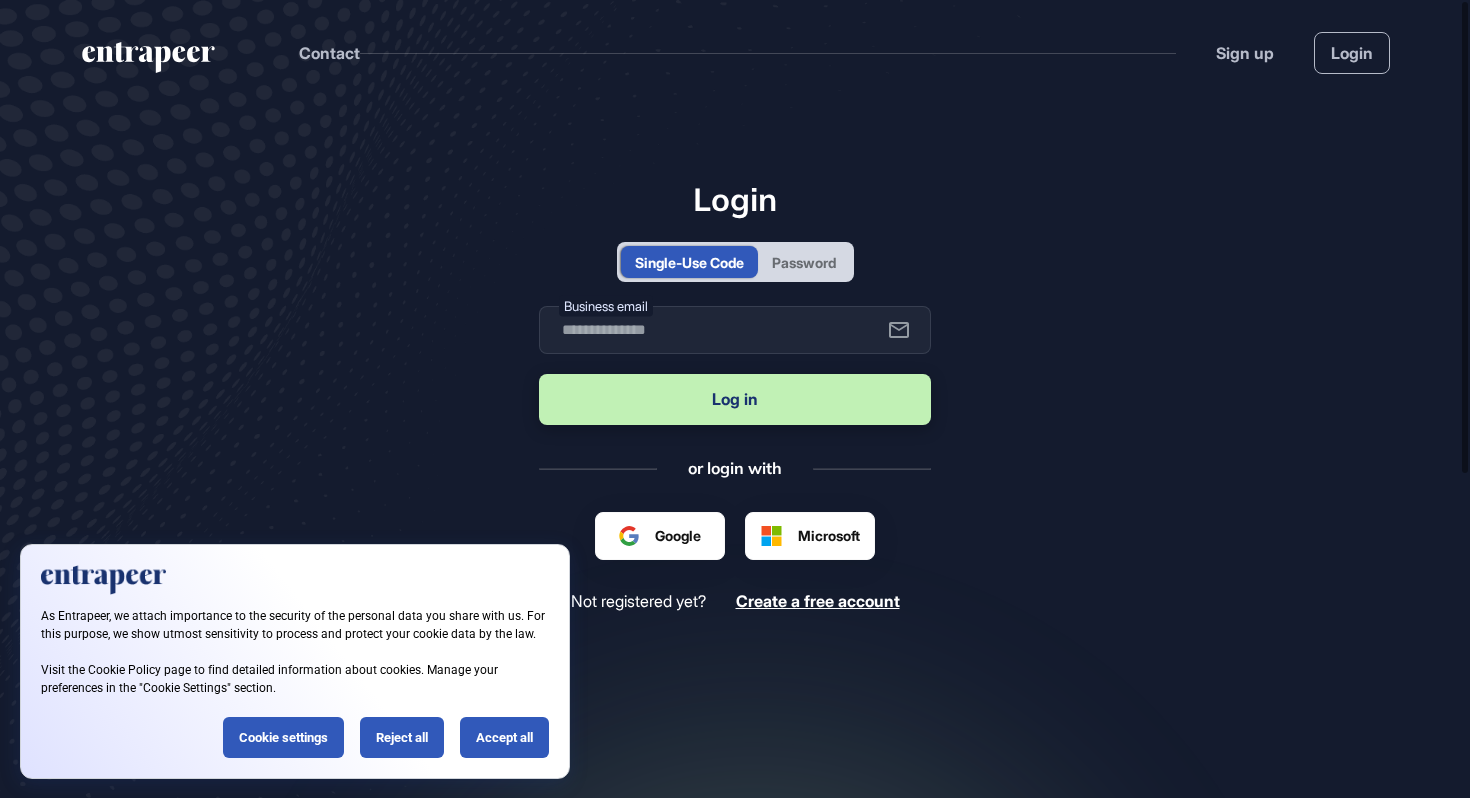 scroll, scrollTop: 0, scrollLeft: 0, axis: both 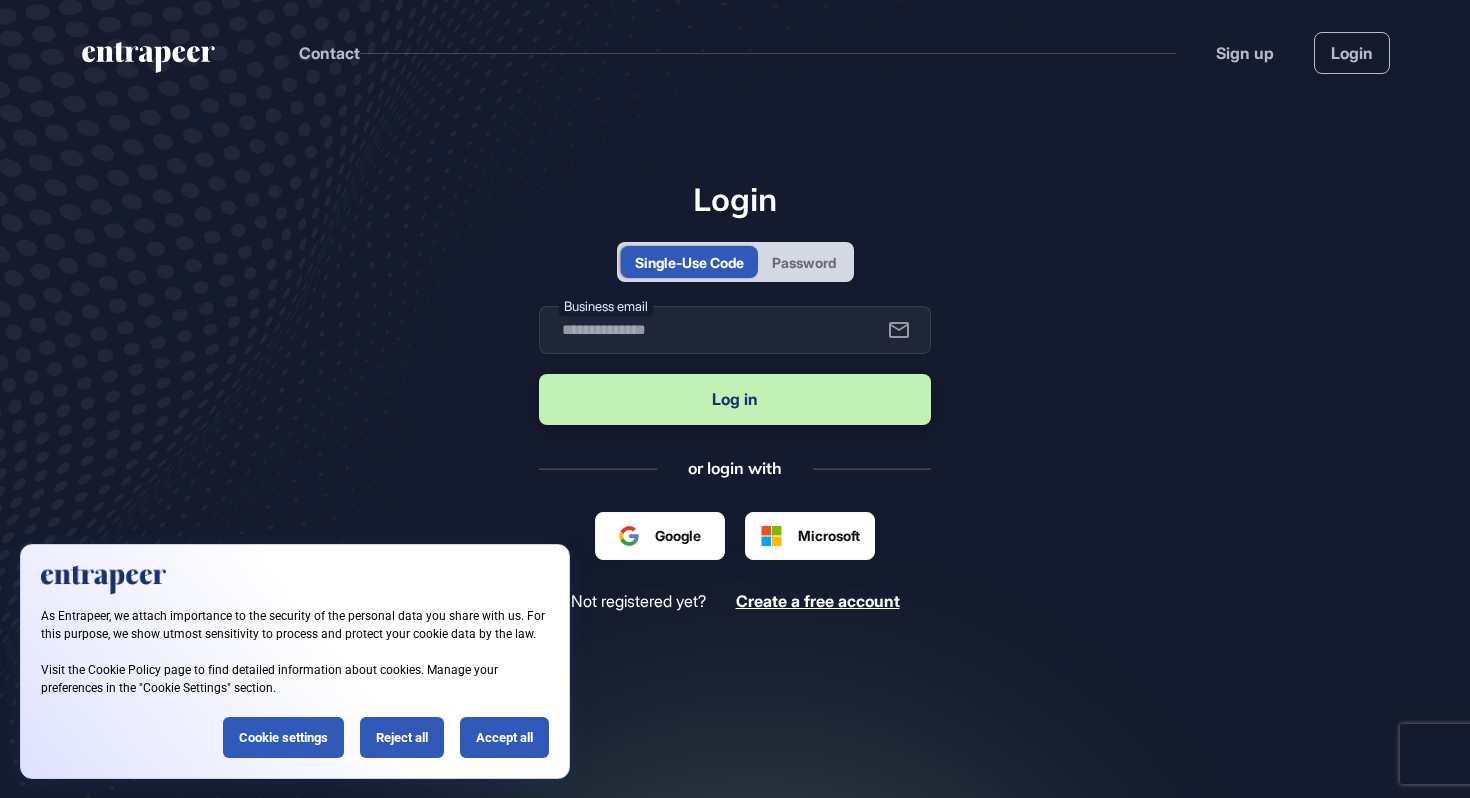 type on "**********" 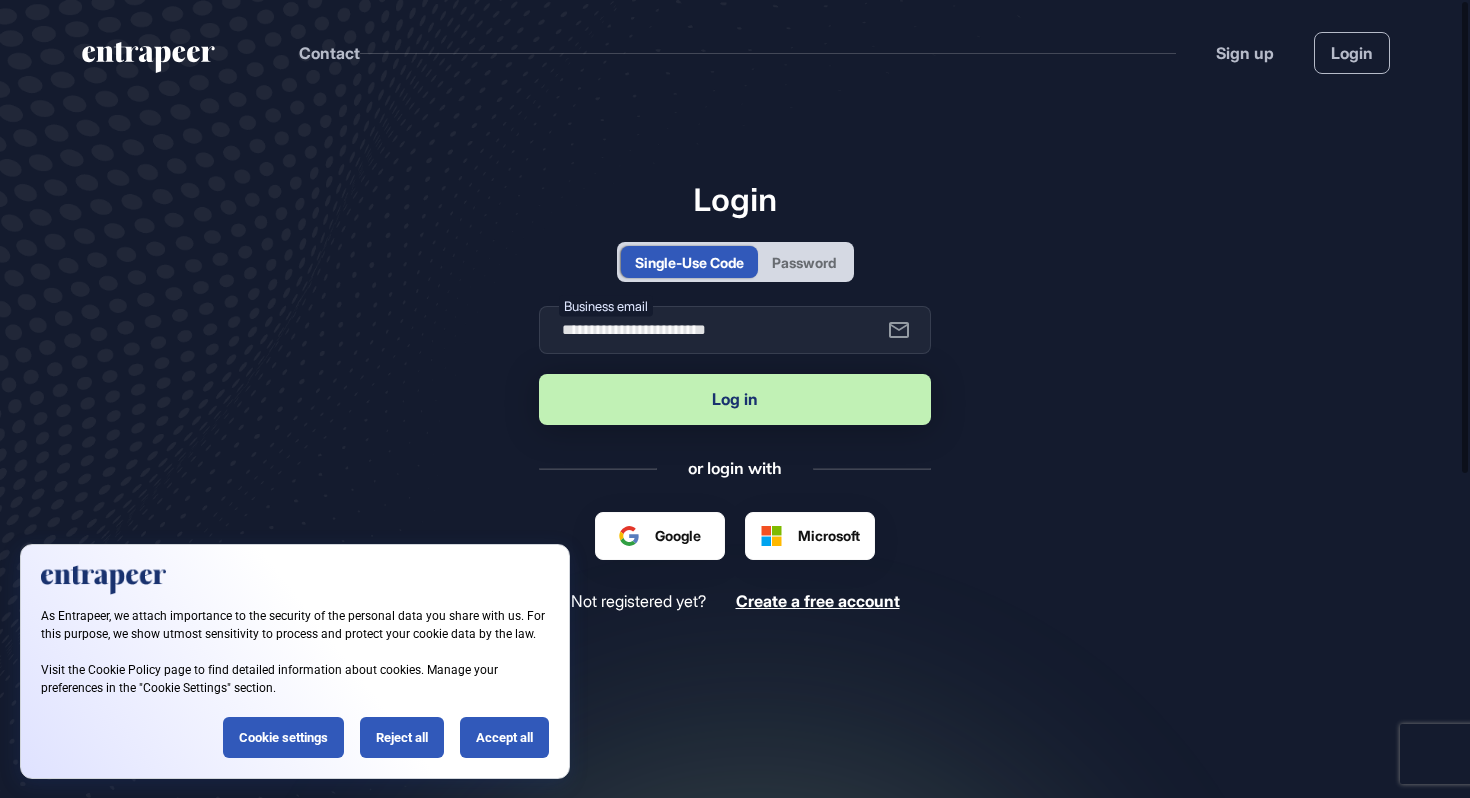 click on "Log in" at bounding box center (735, 399) 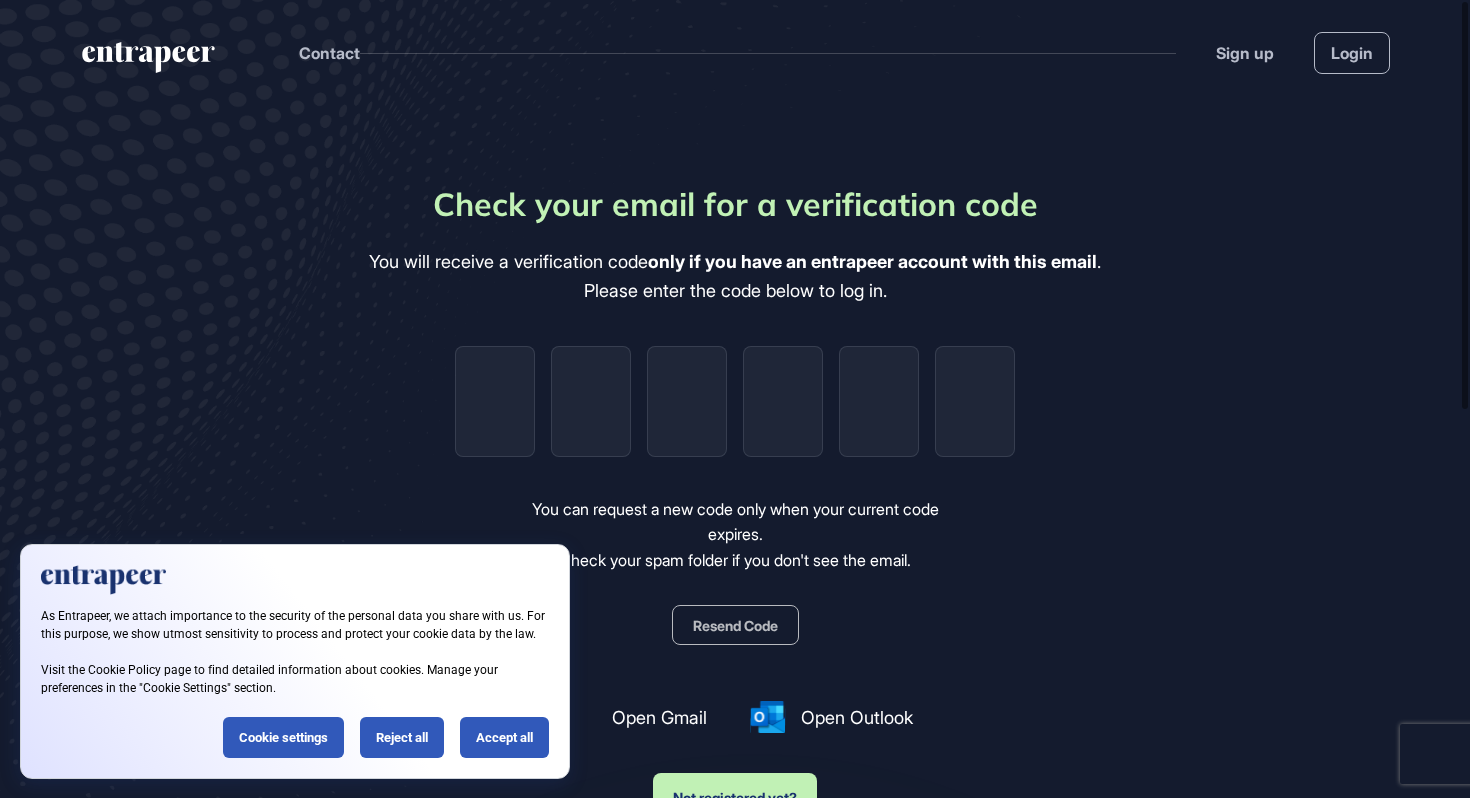 click 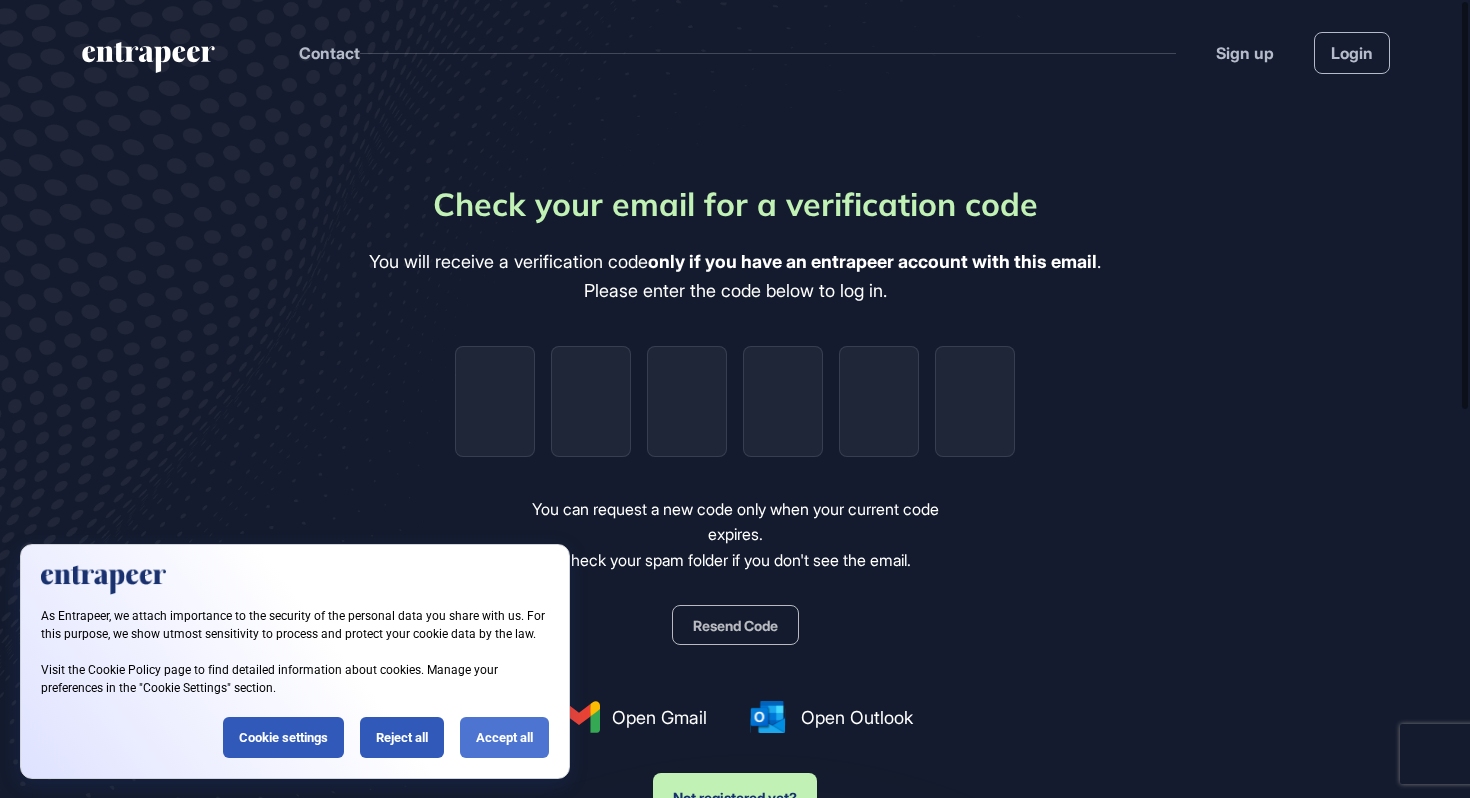 click on "Accept all" 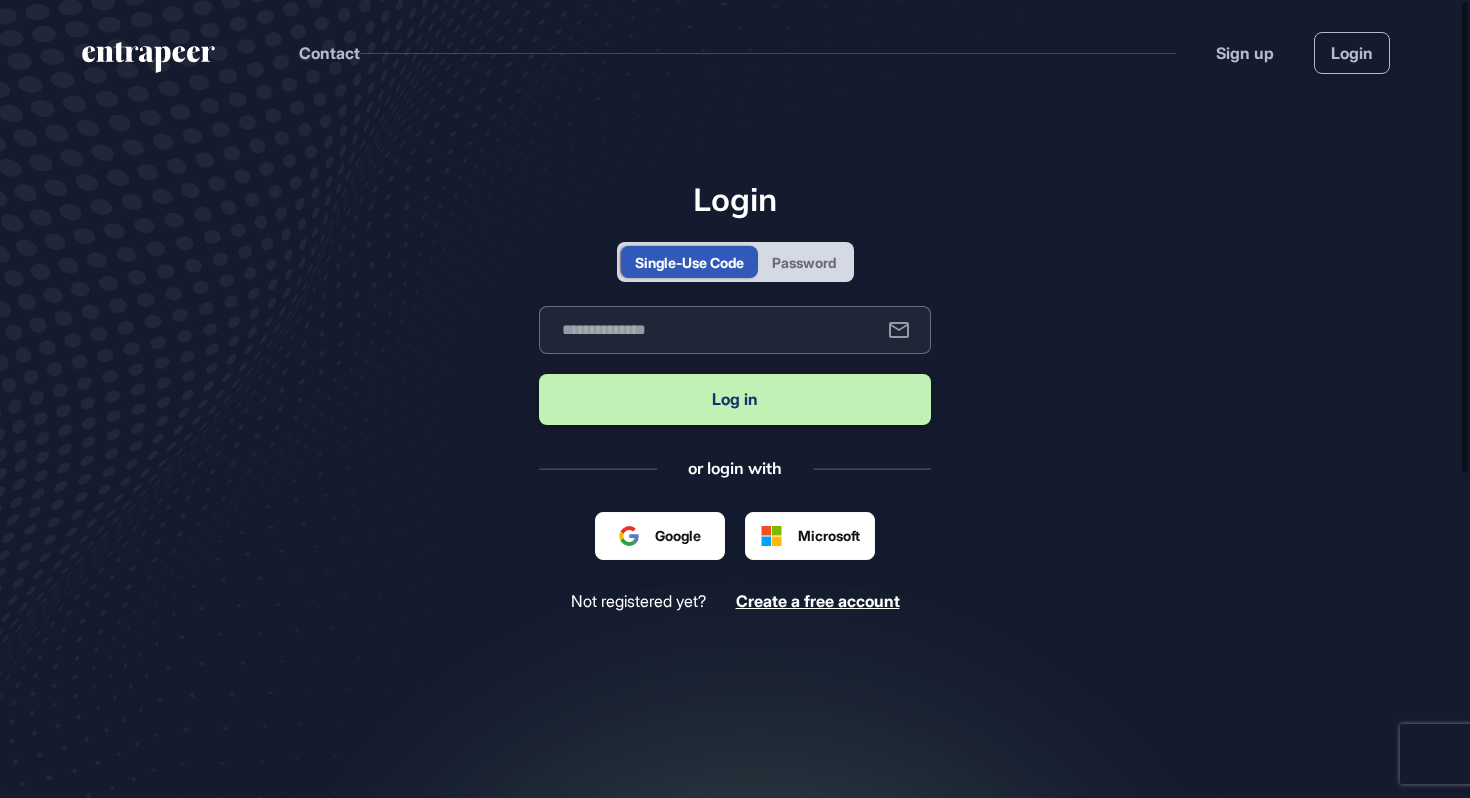 click at bounding box center [735, 330] 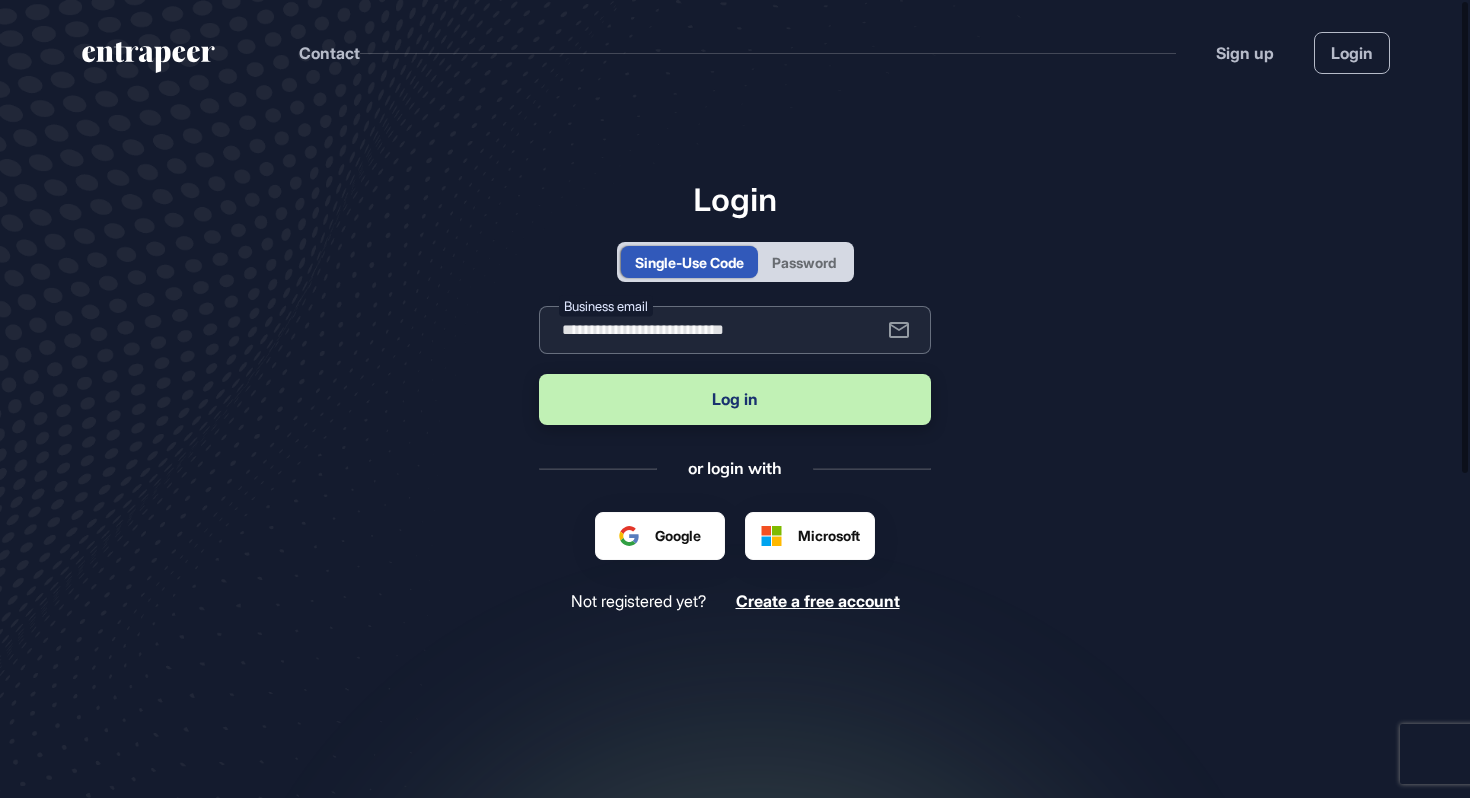 type on "**********" 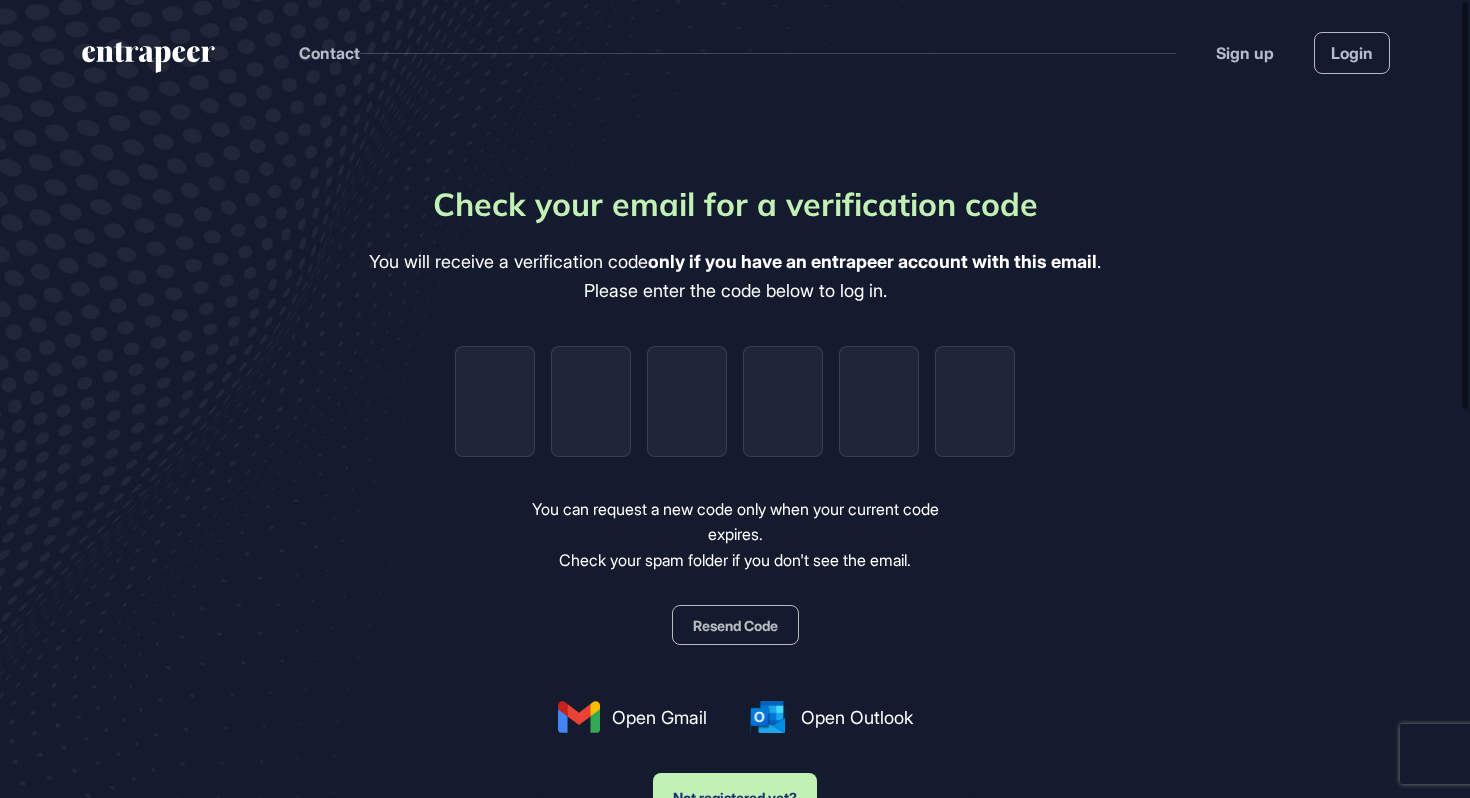 click on "Check your email for a verification code You will receive a verification code only if you have an entrapeer account with this email . Please enter the code below to log in. You can request a new code only when your current code expires. Check your spam folder if you don't see the email. Resend Code Open Gmail Open Outlook Not registered yet?" at bounding box center [735, 500] 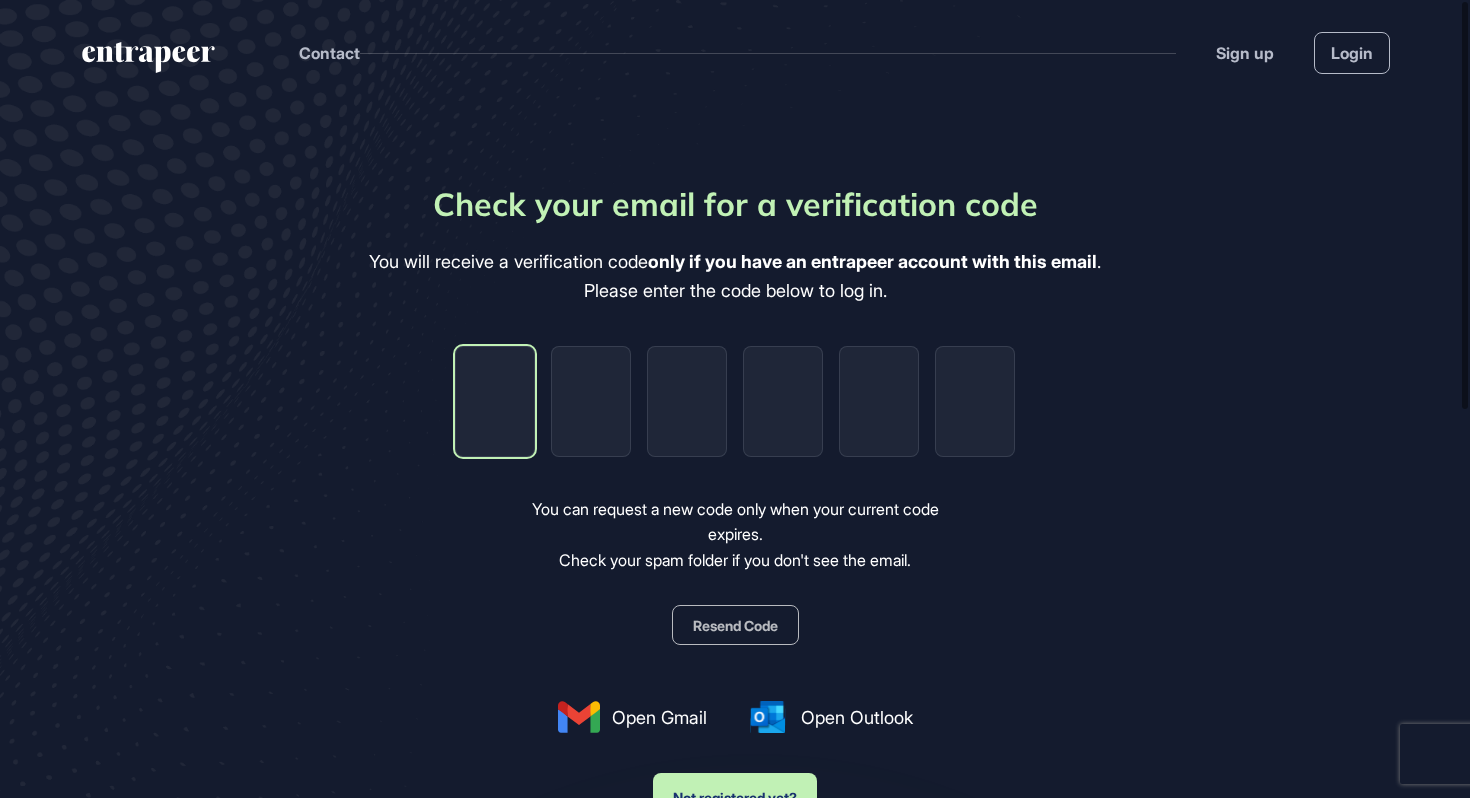 click 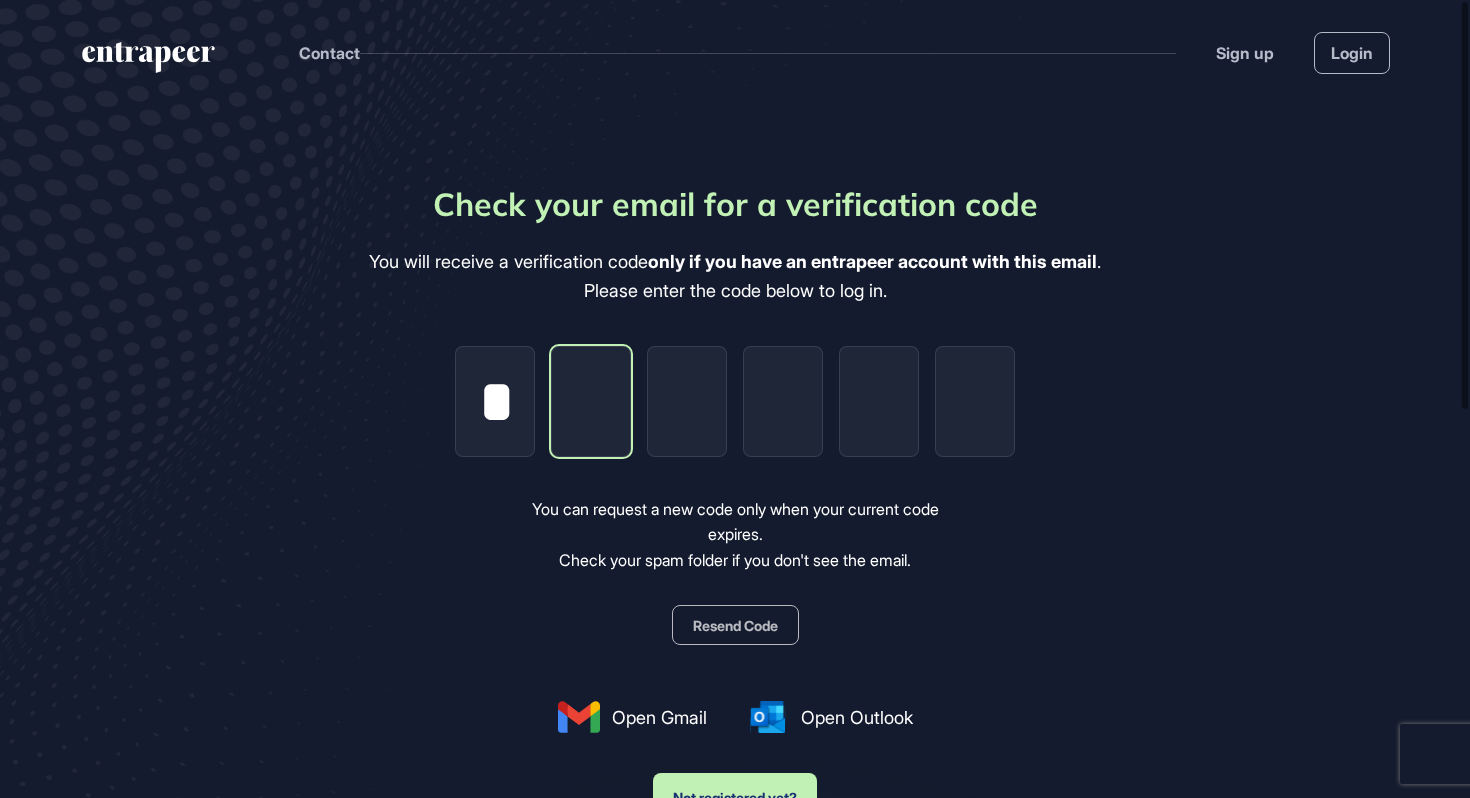 type on "*" 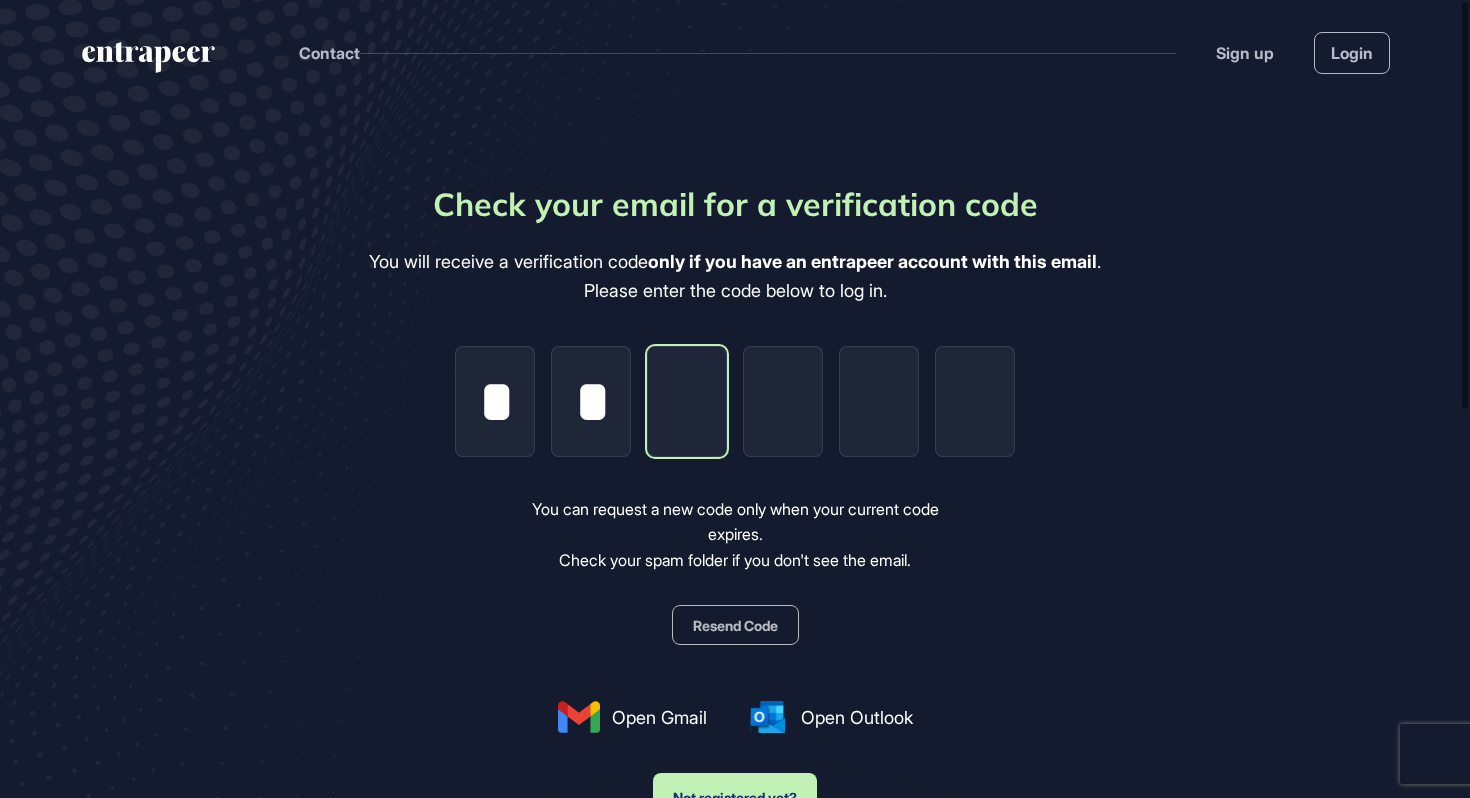 type on "*" 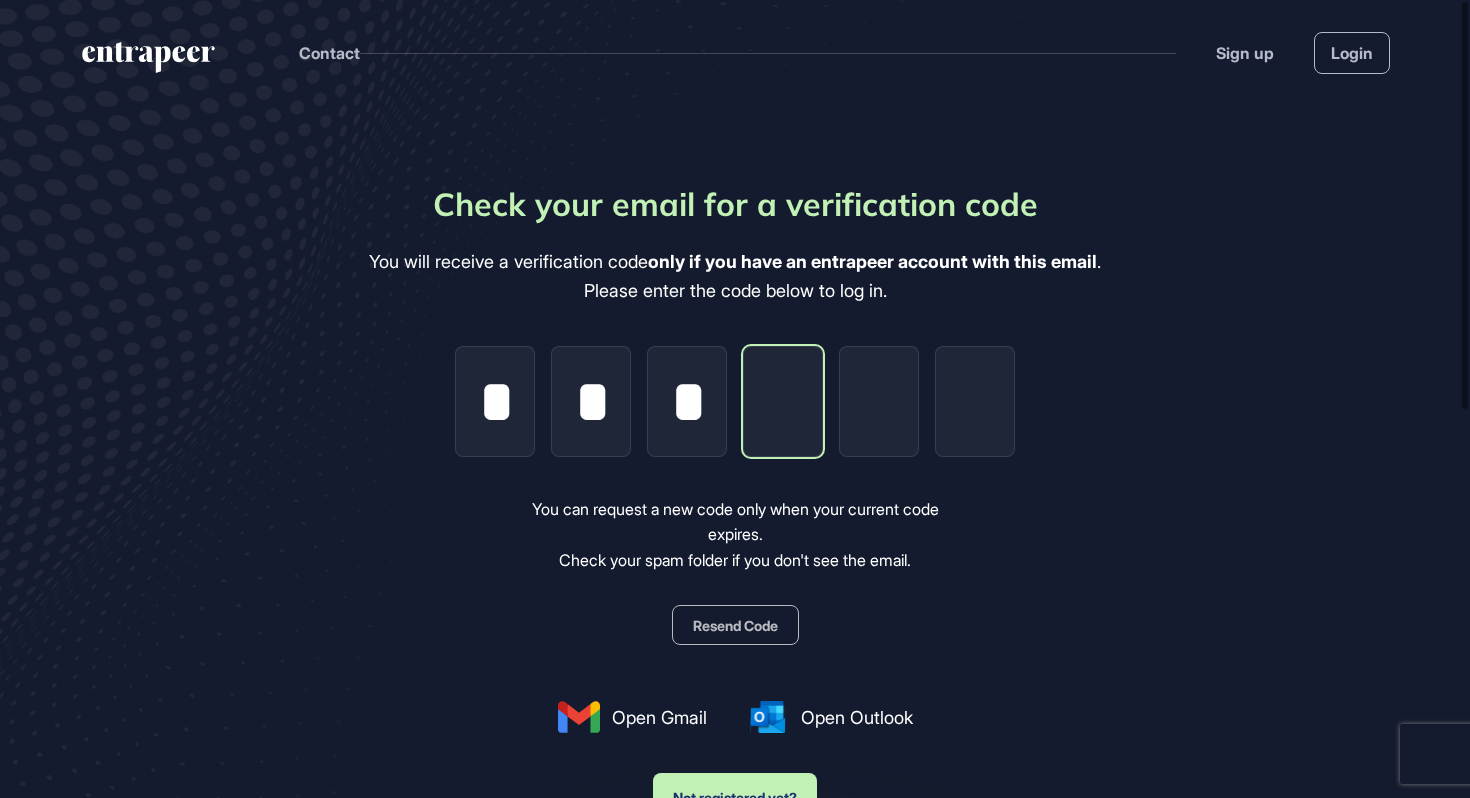 type on "*" 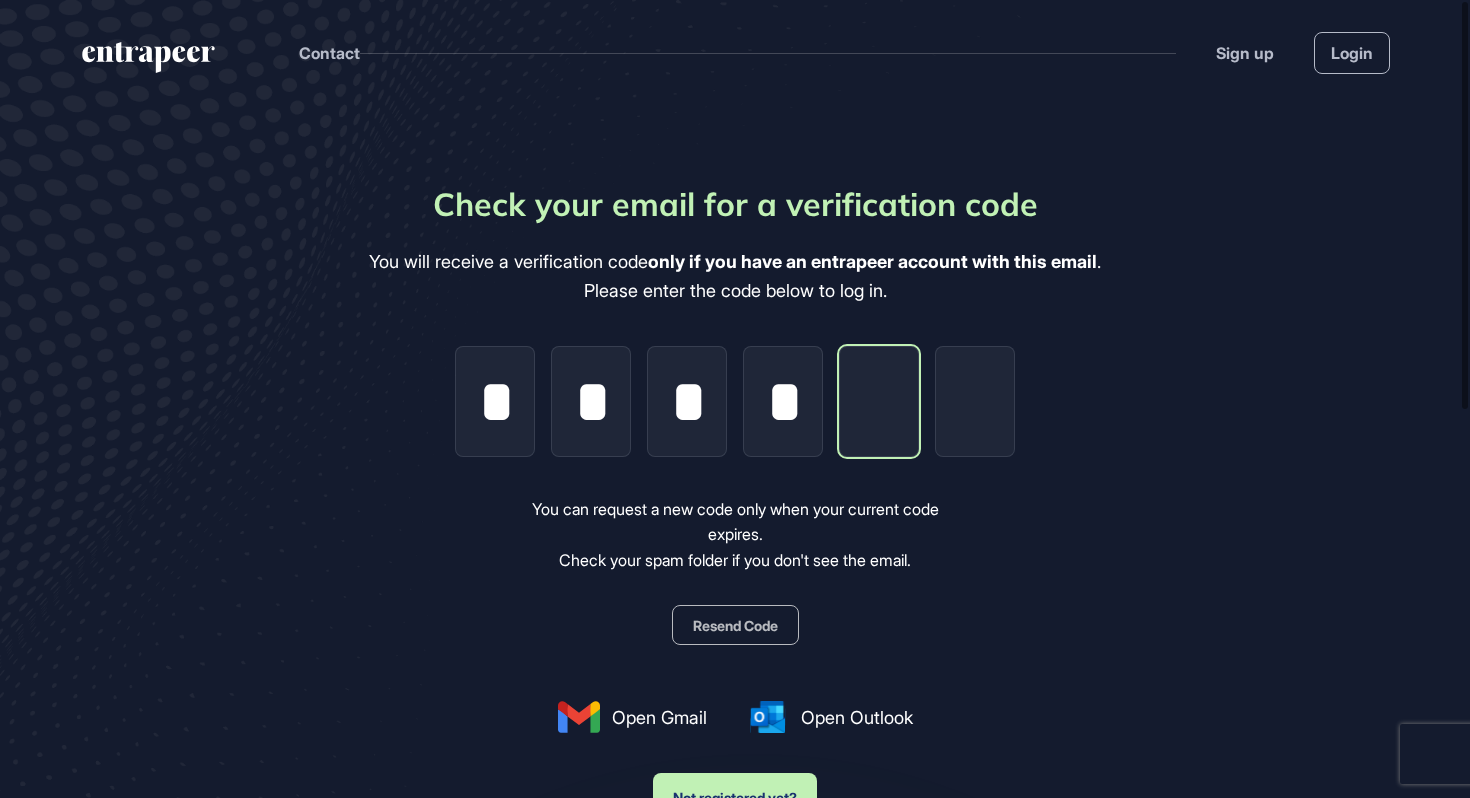 type on "*" 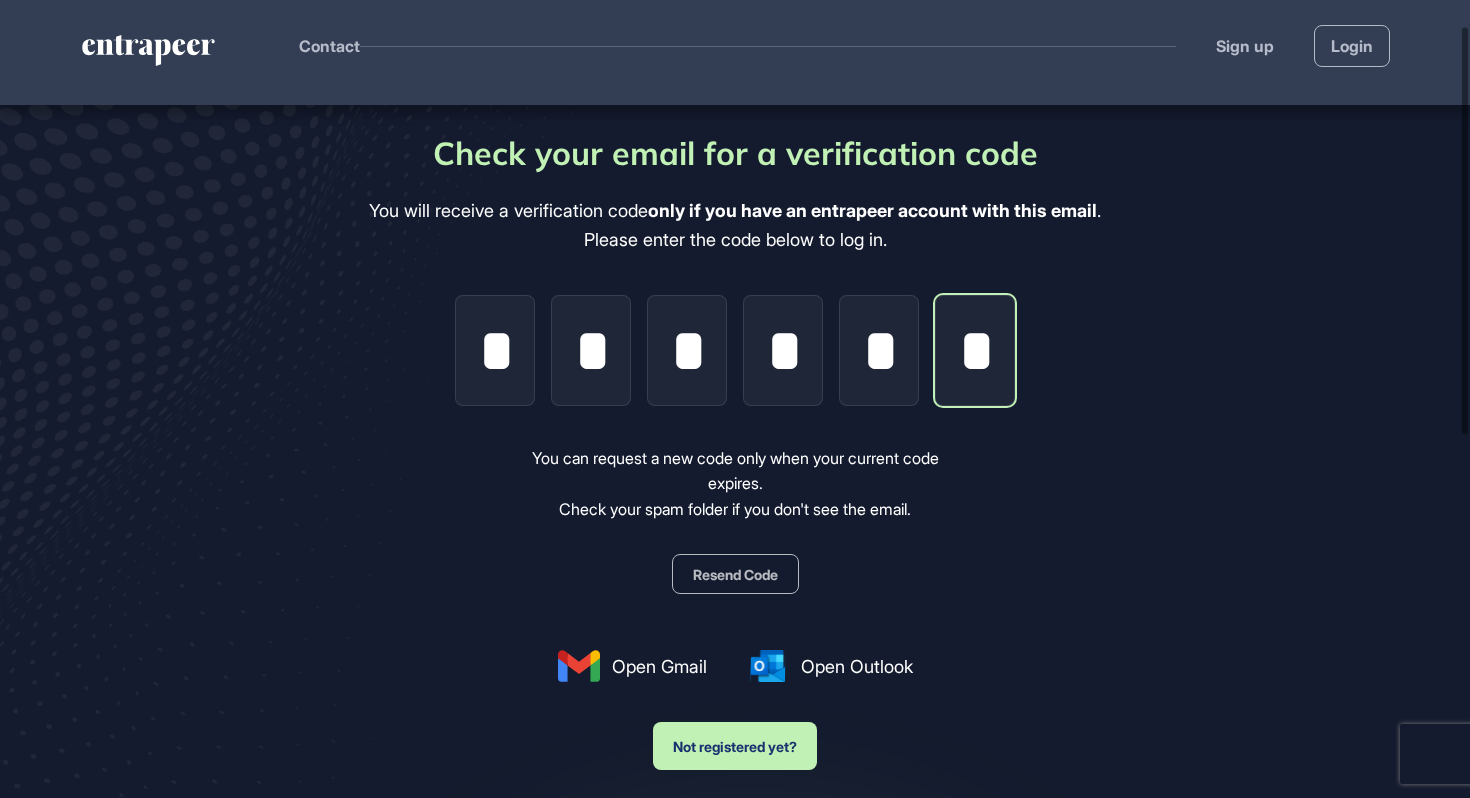 scroll, scrollTop: 52, scrollLeft: 0, axis: vertical 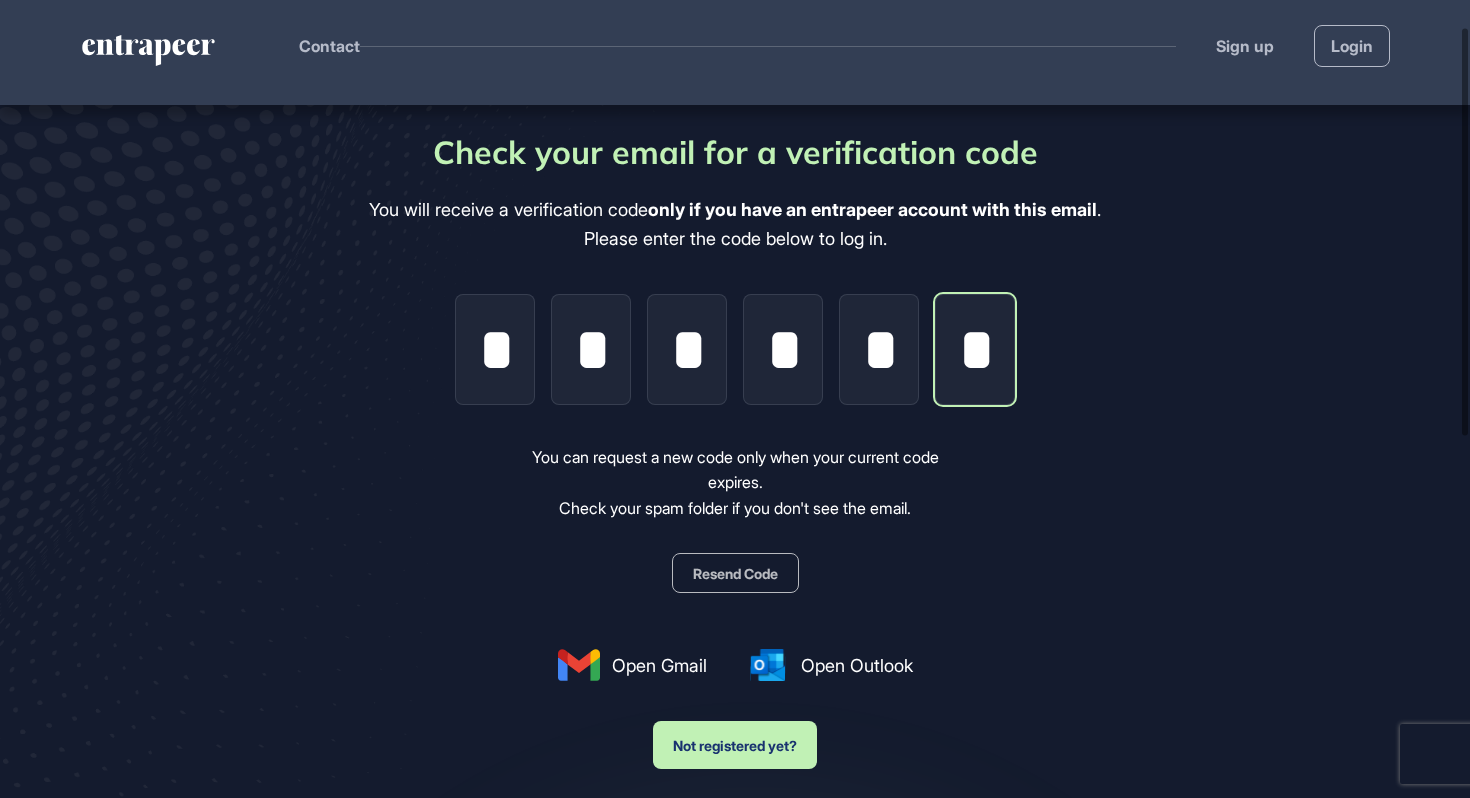 type on "*" 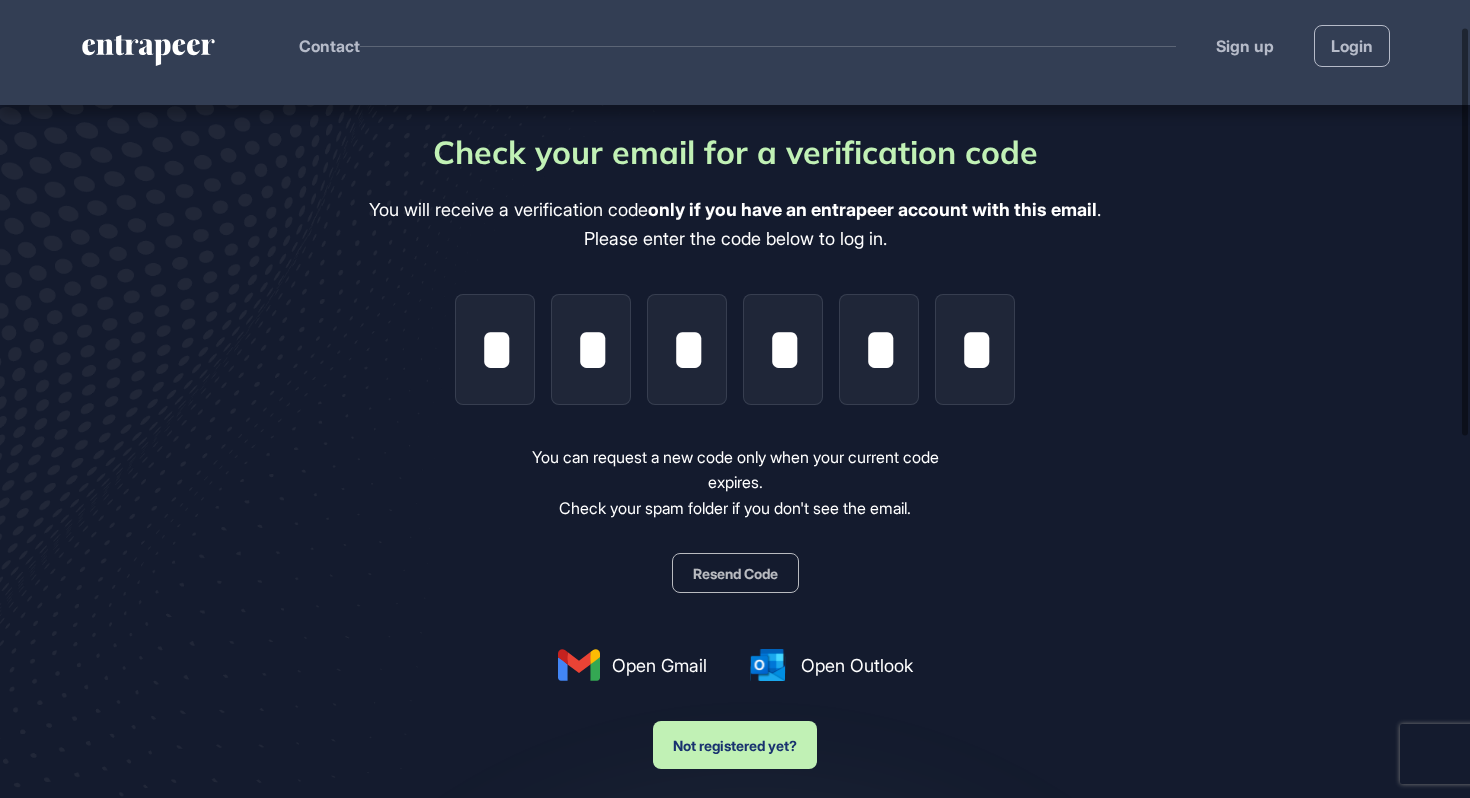 click on "You can request a new code only when your current code expires. Check your spam folder if you don't see the email." at bounding box center (735, 483) 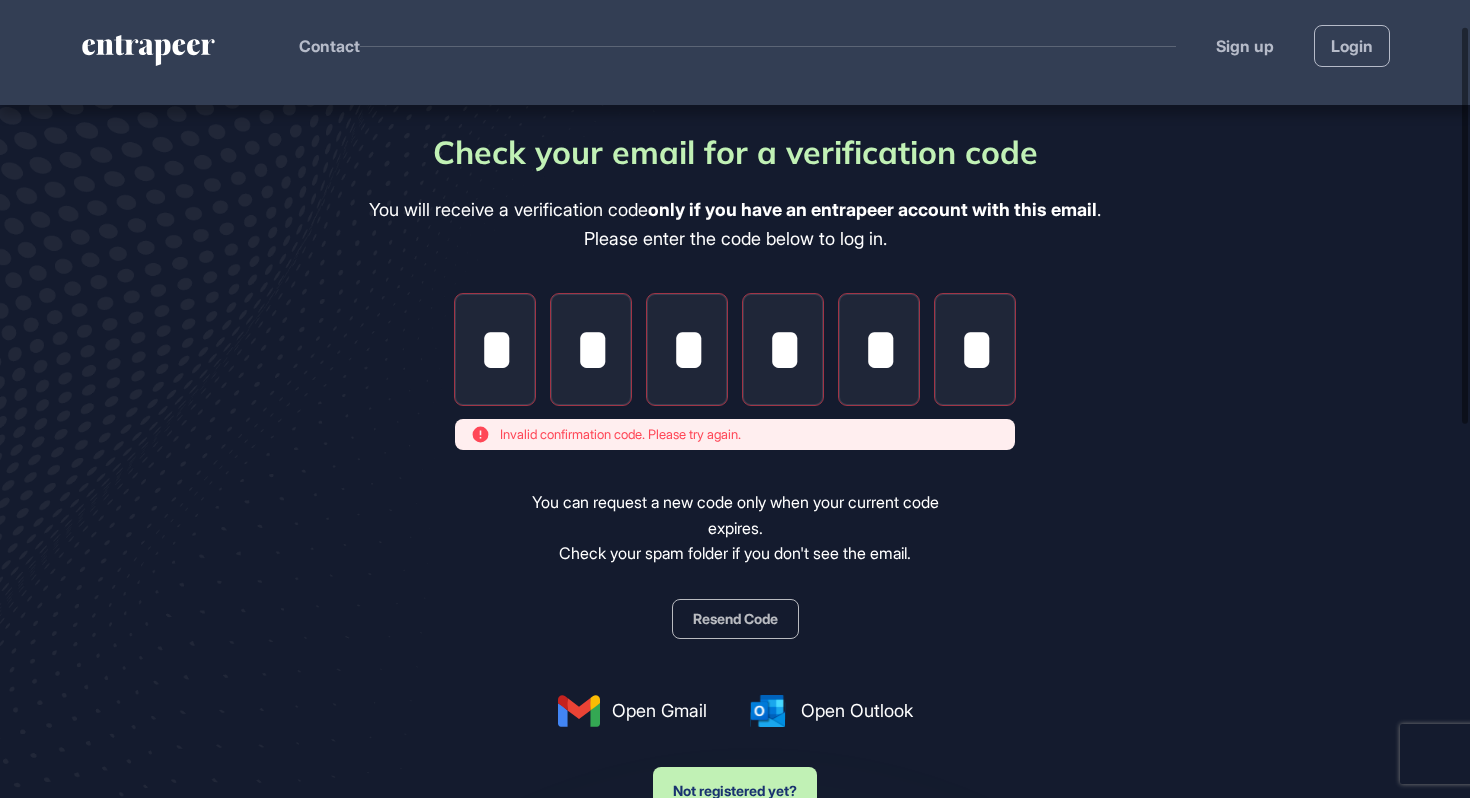 click on "*" 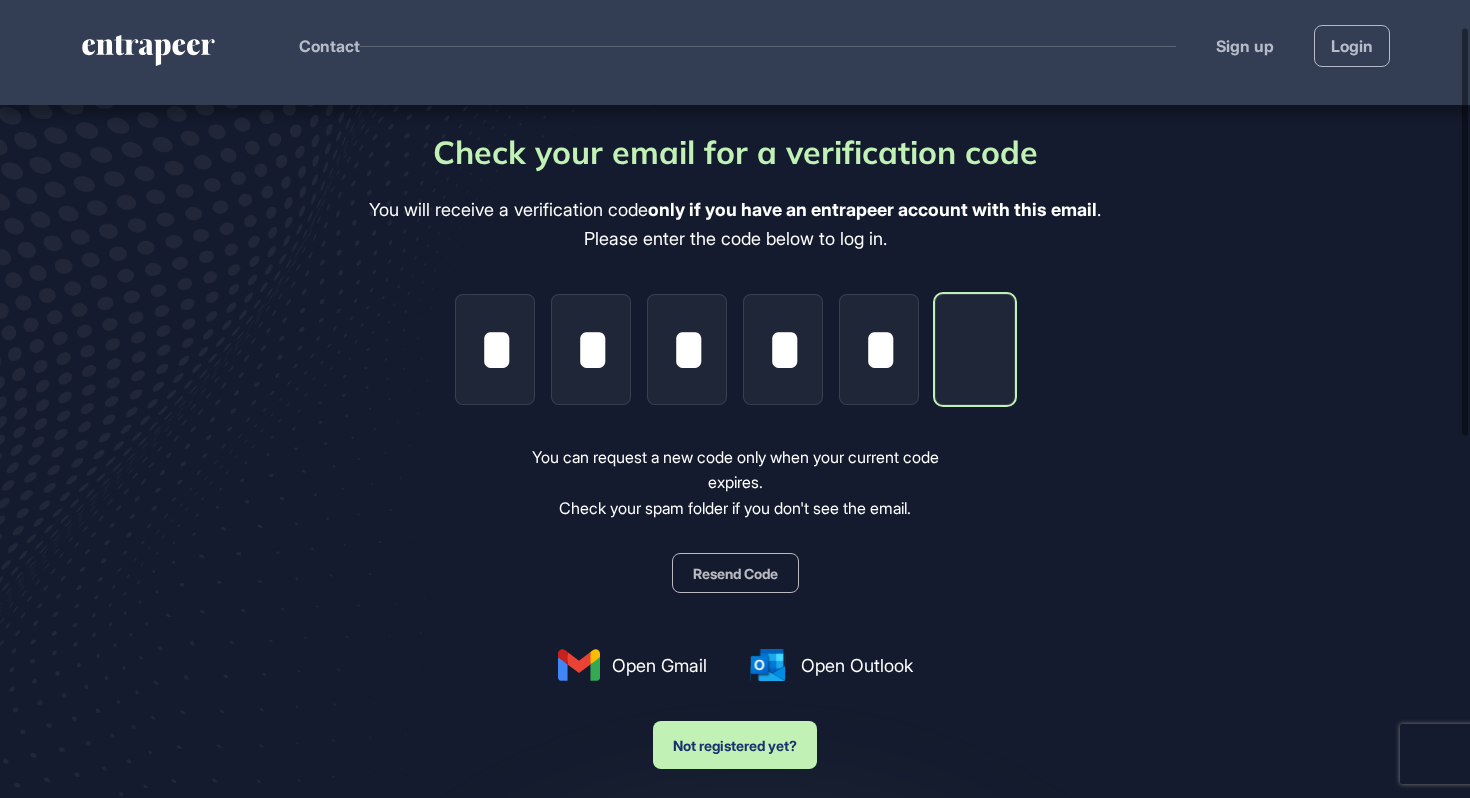 type 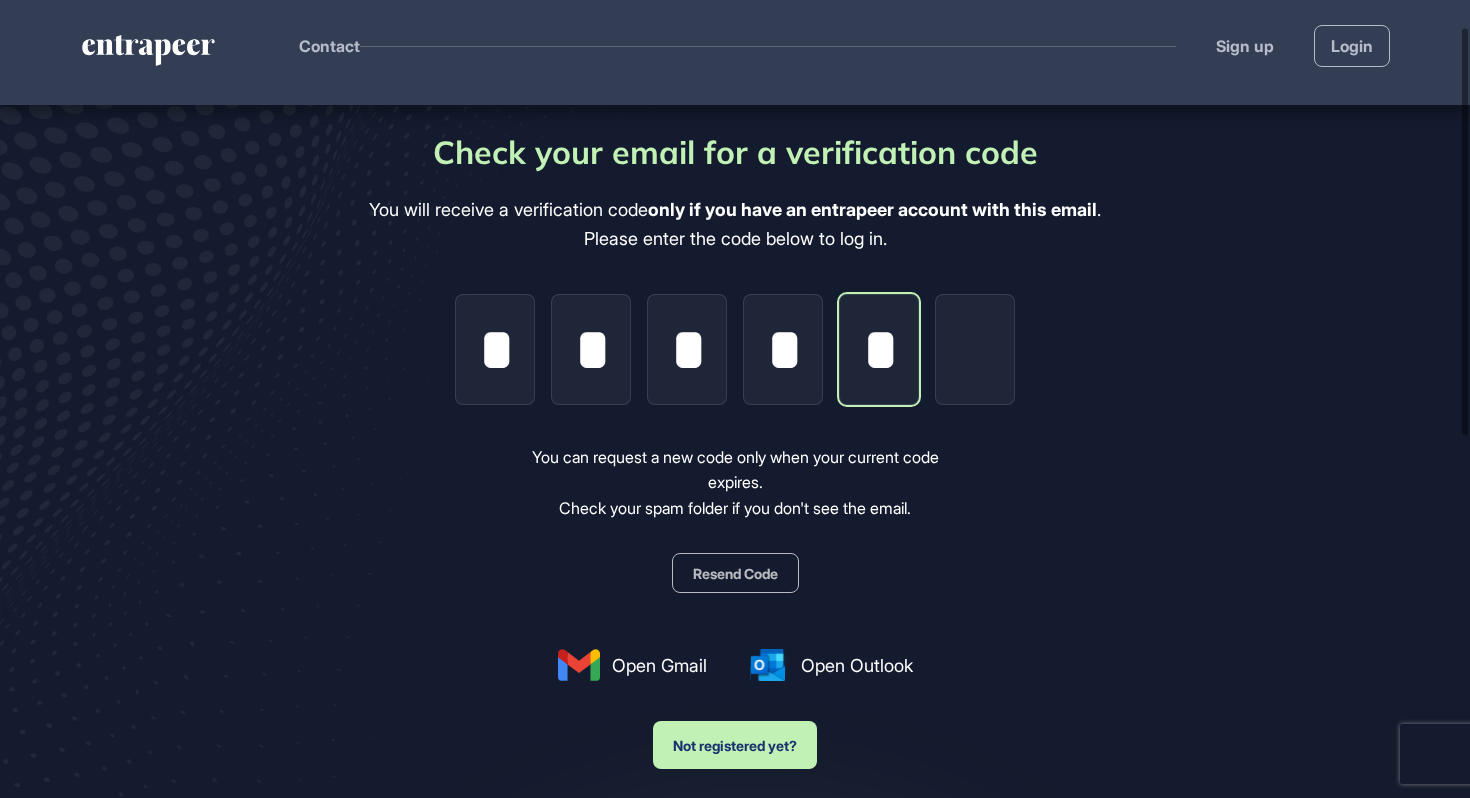 type 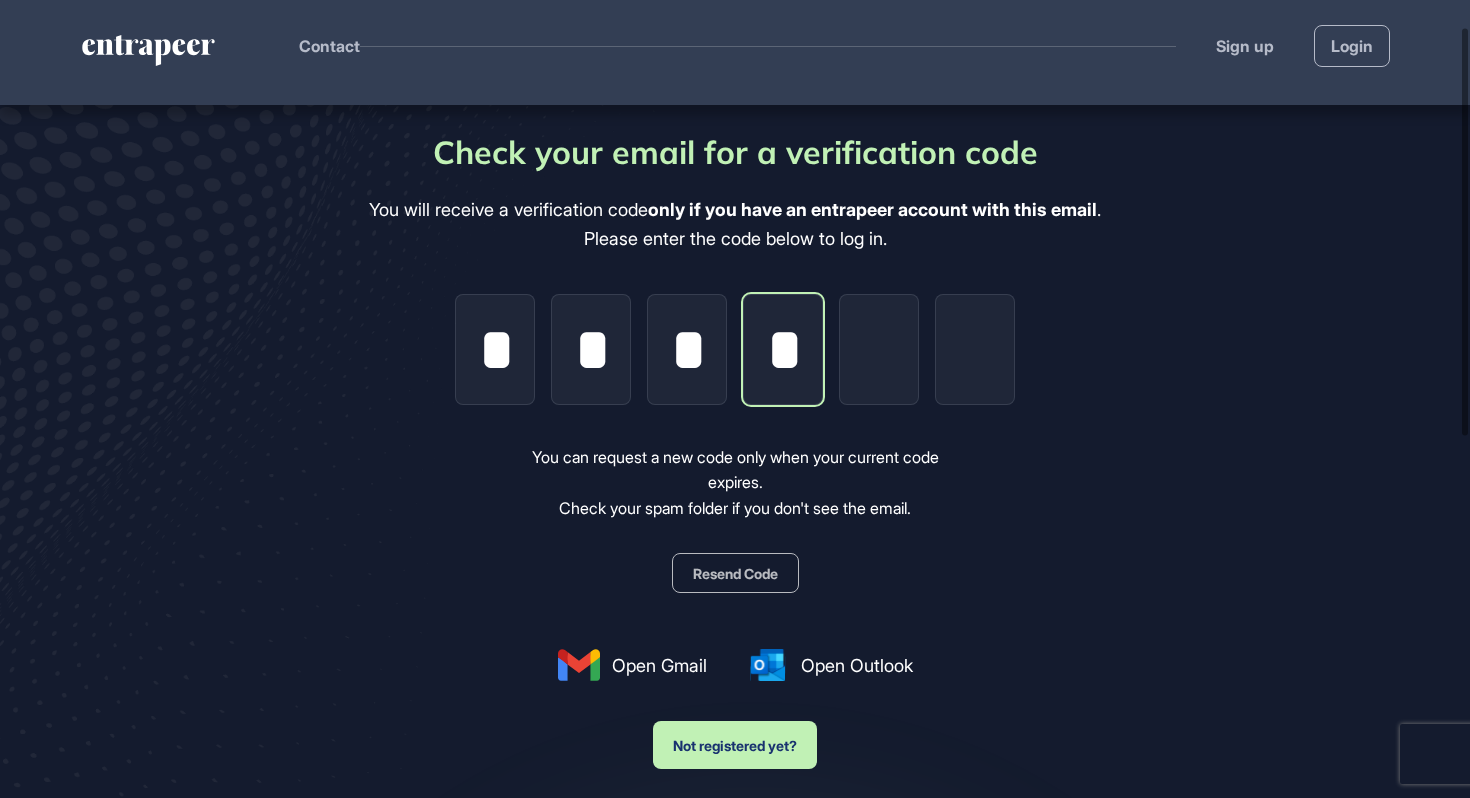 type 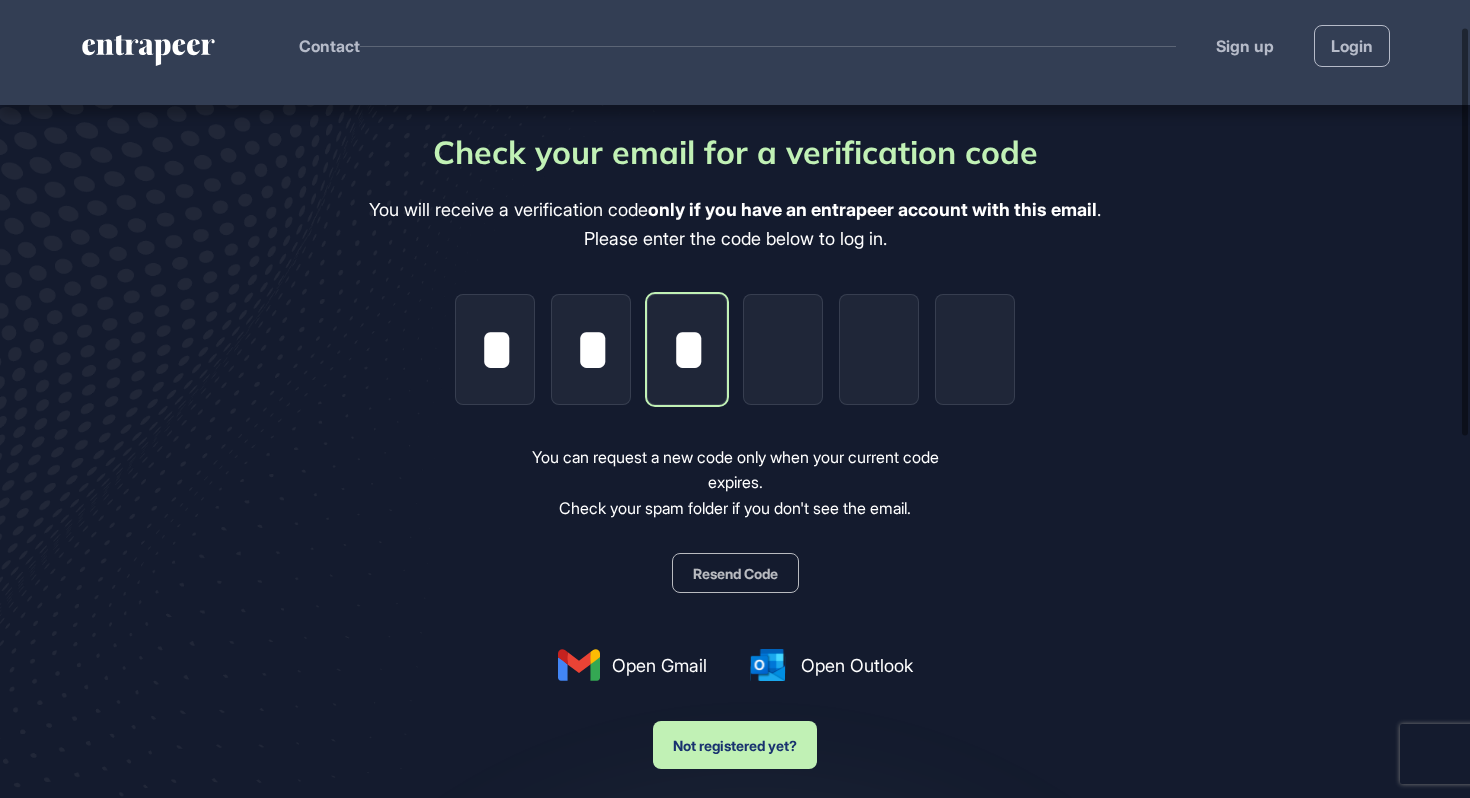 type 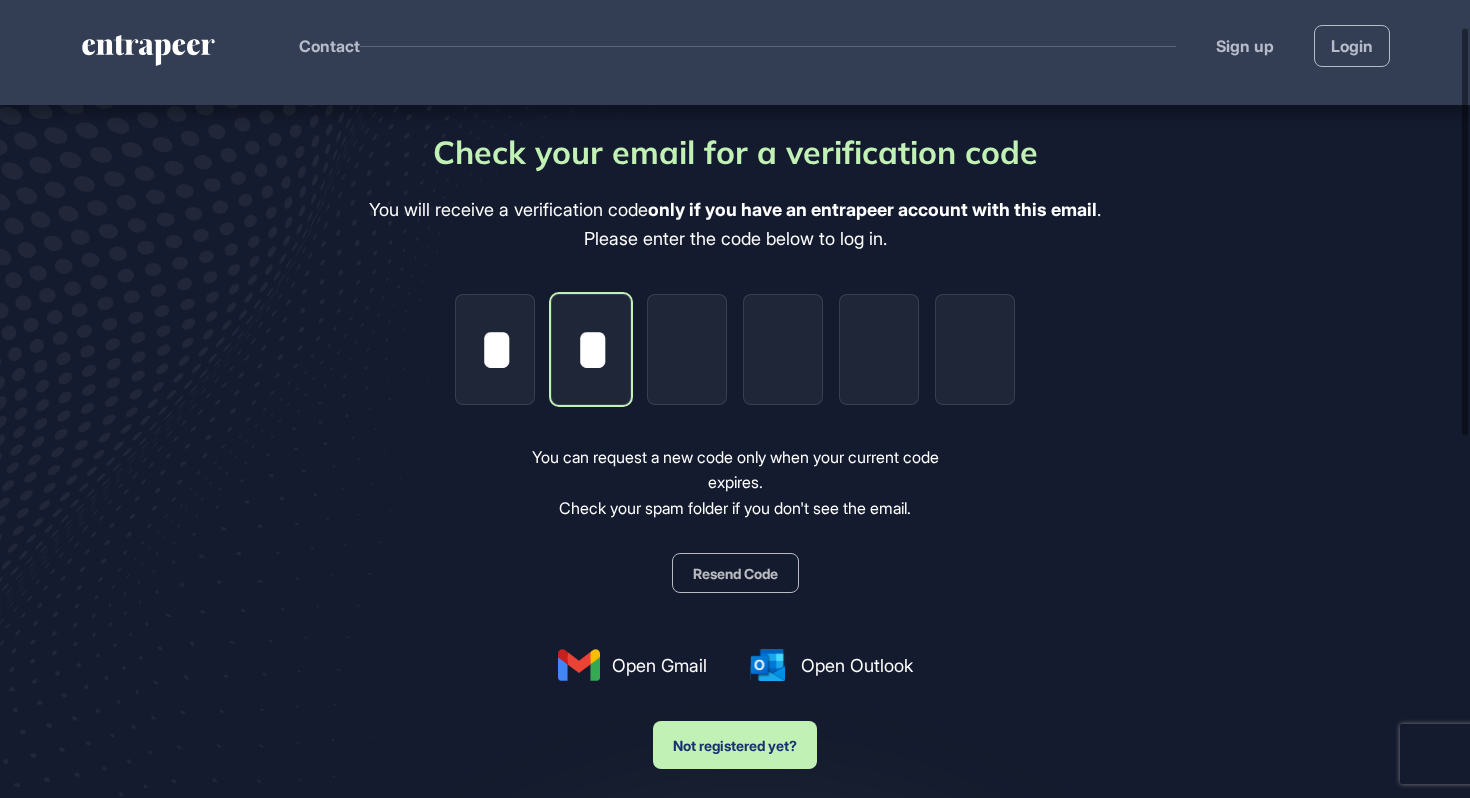 type 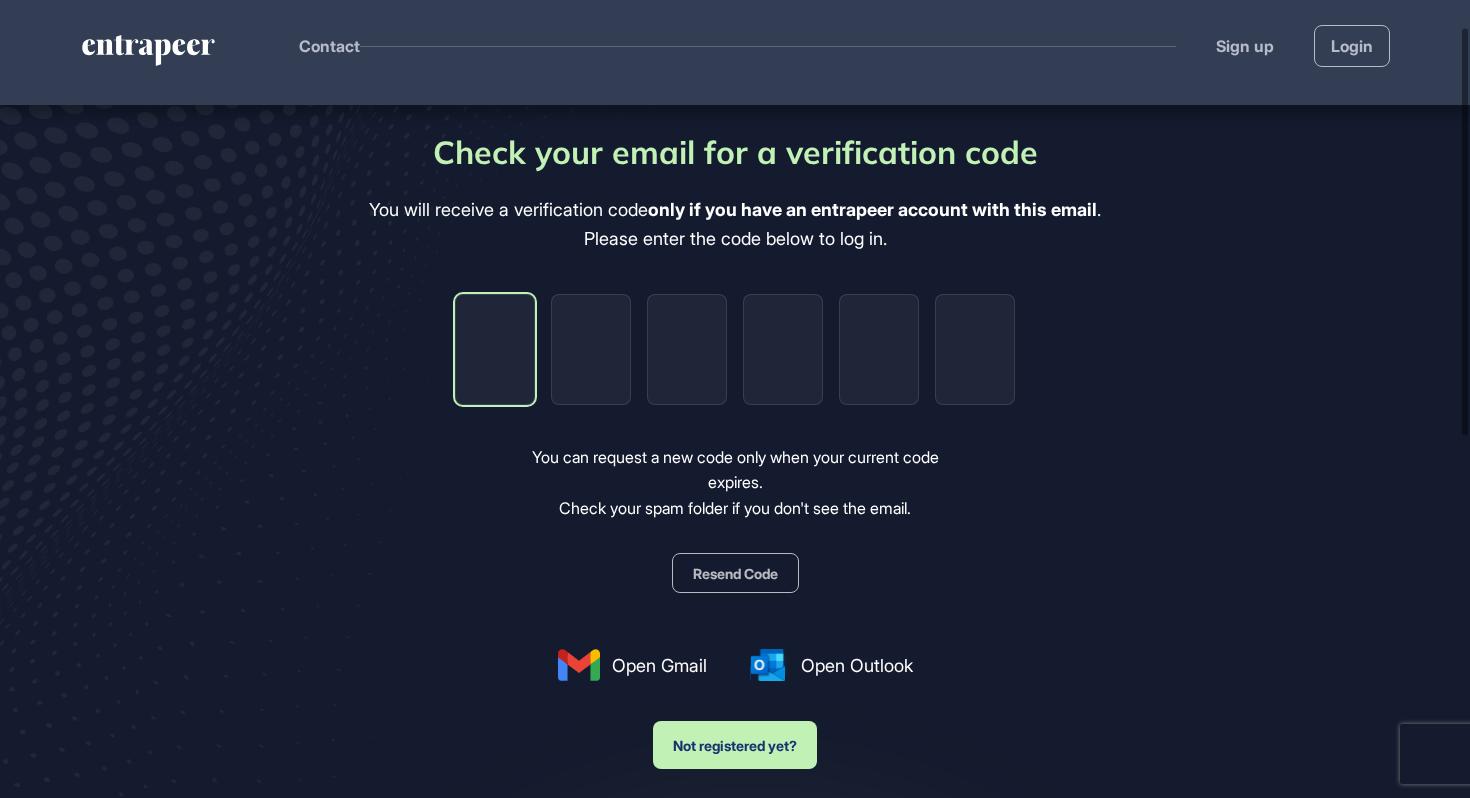 type on "*" 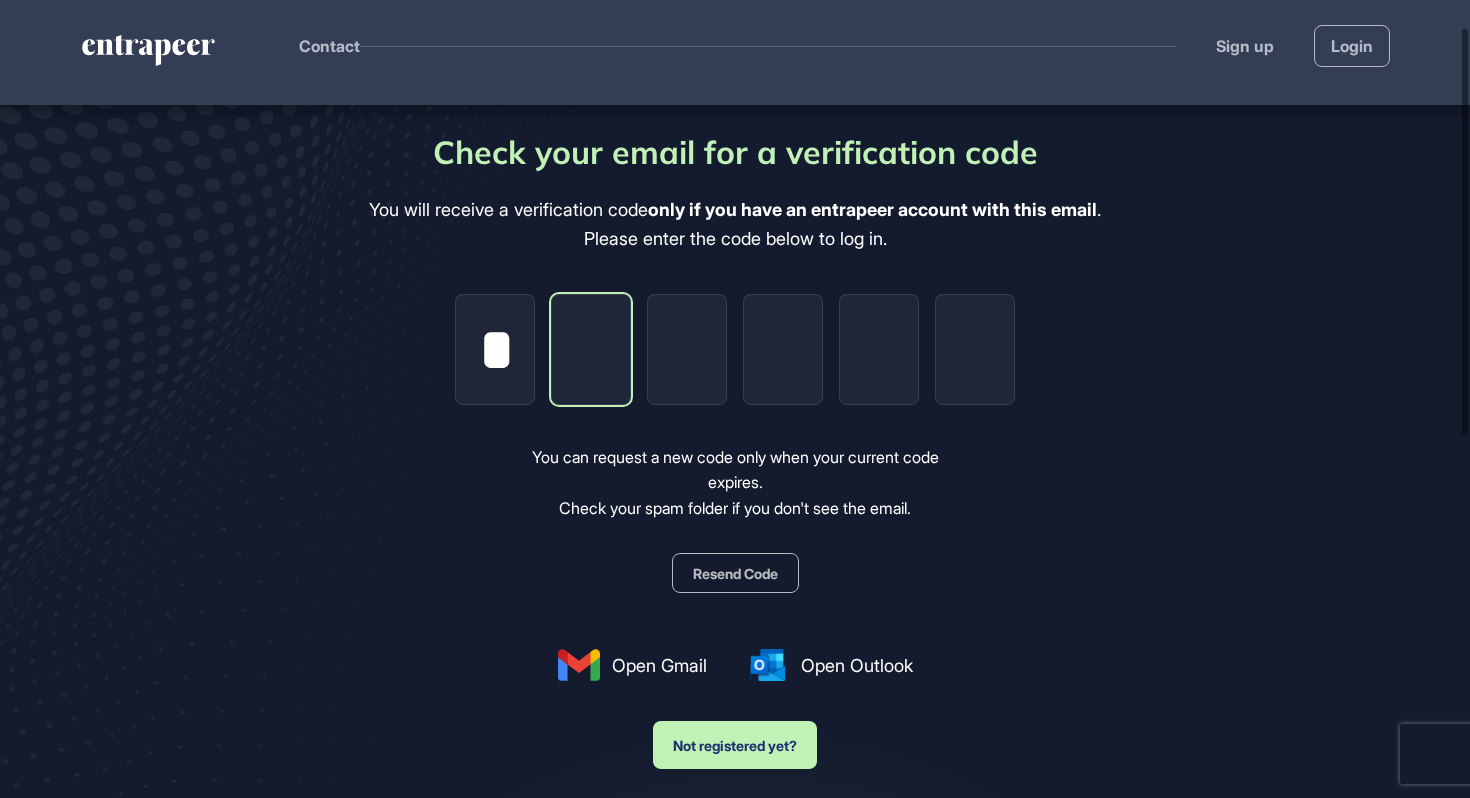 type on "*" 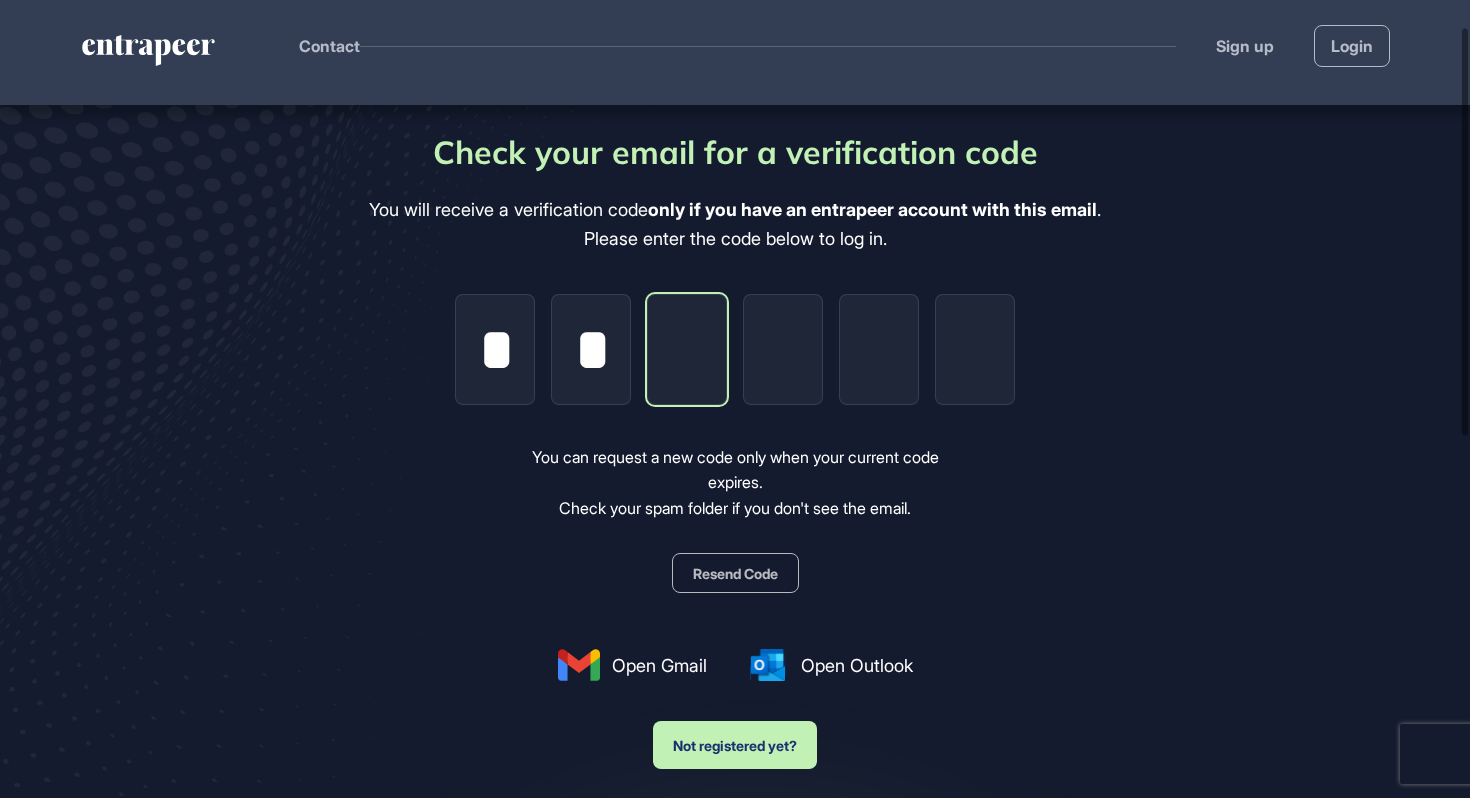 type on "*" 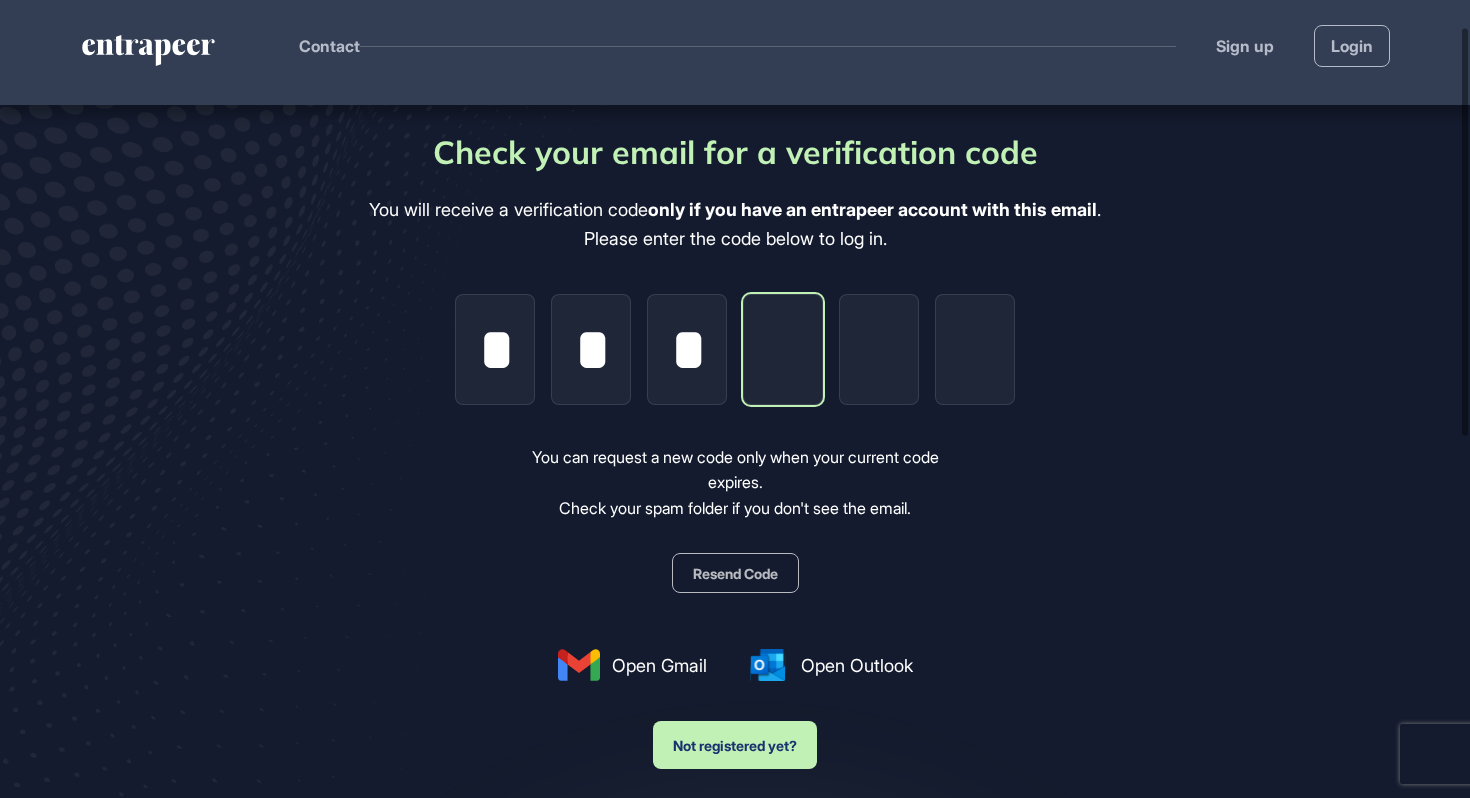 type on "*" 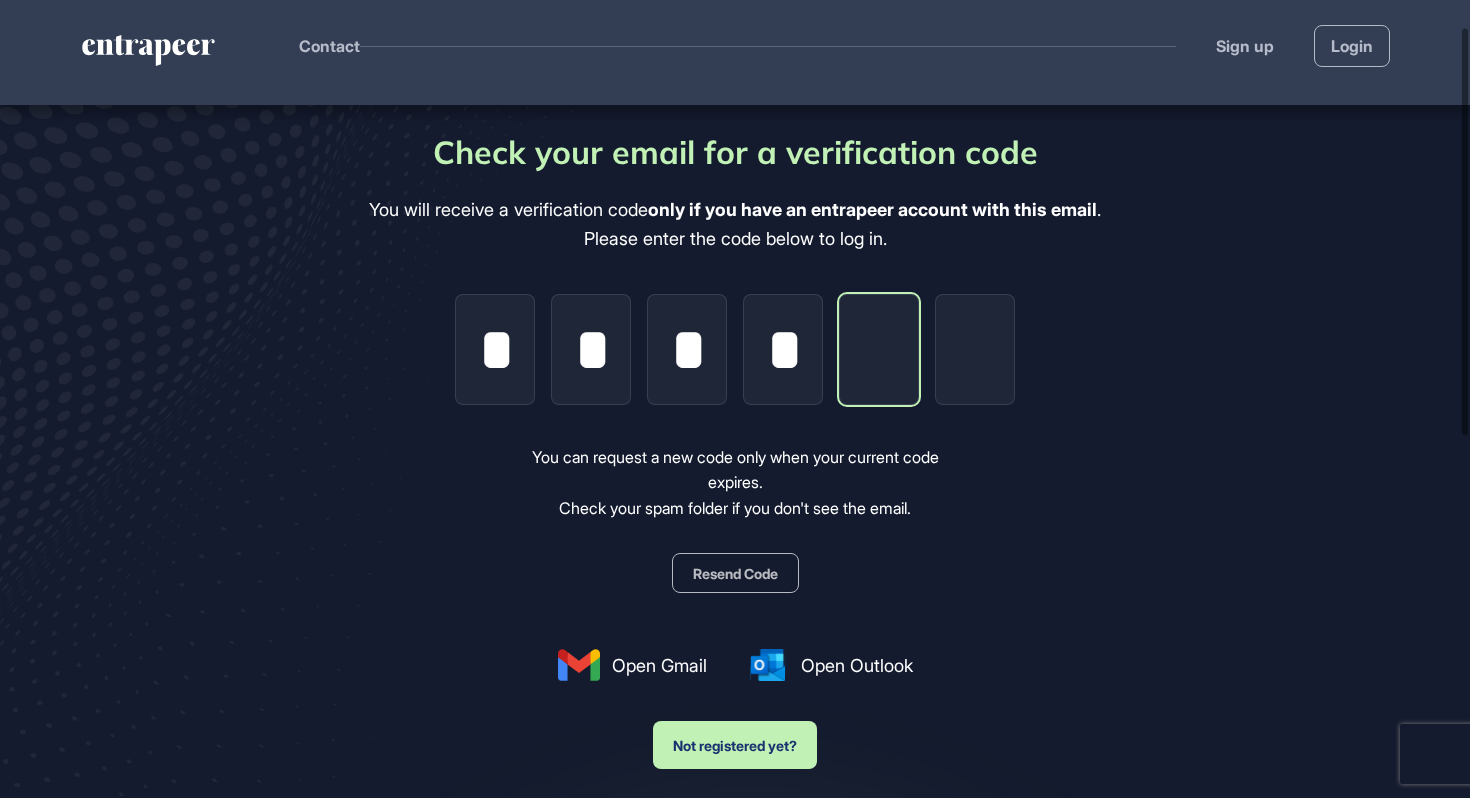 type on "*" 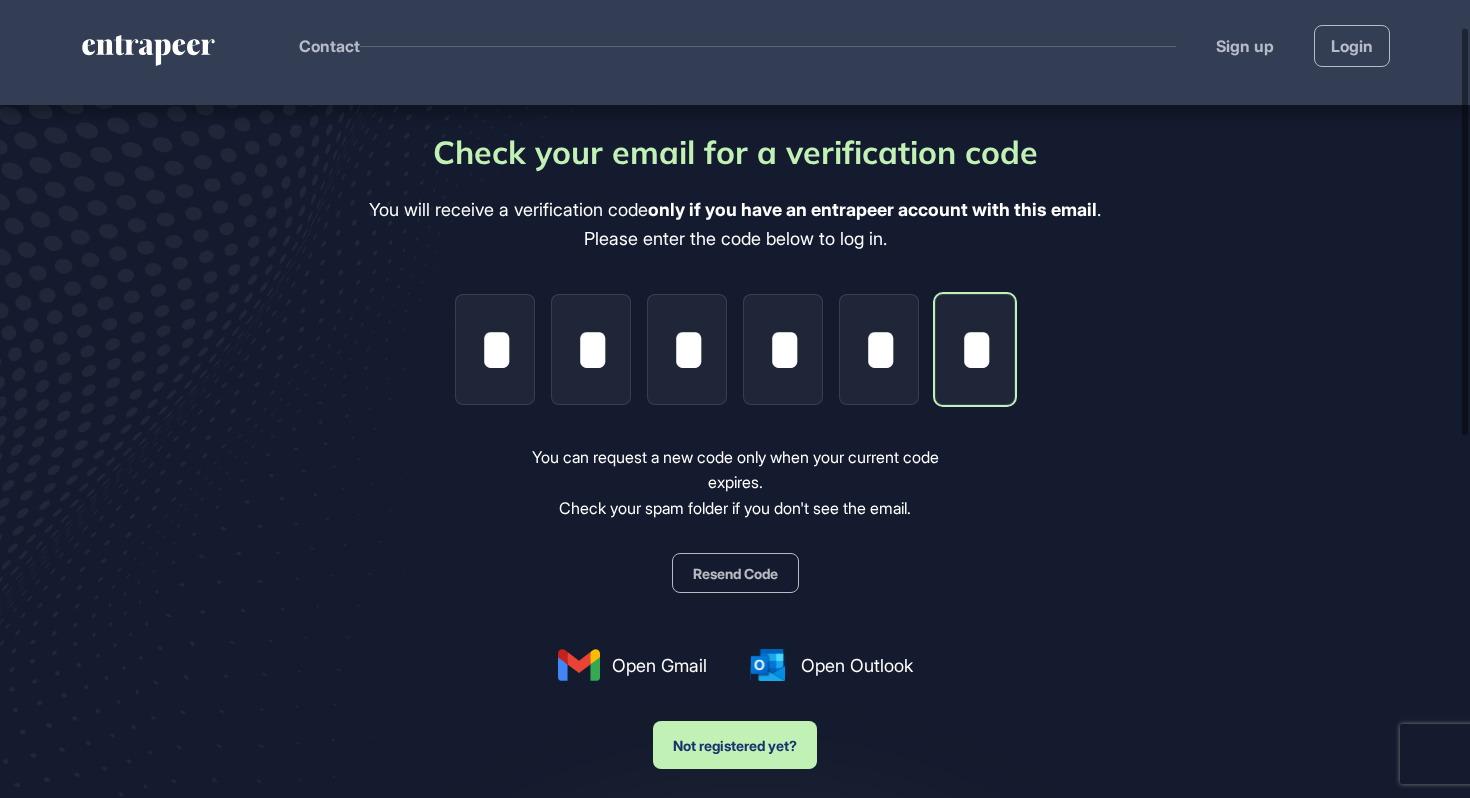 type on "*" 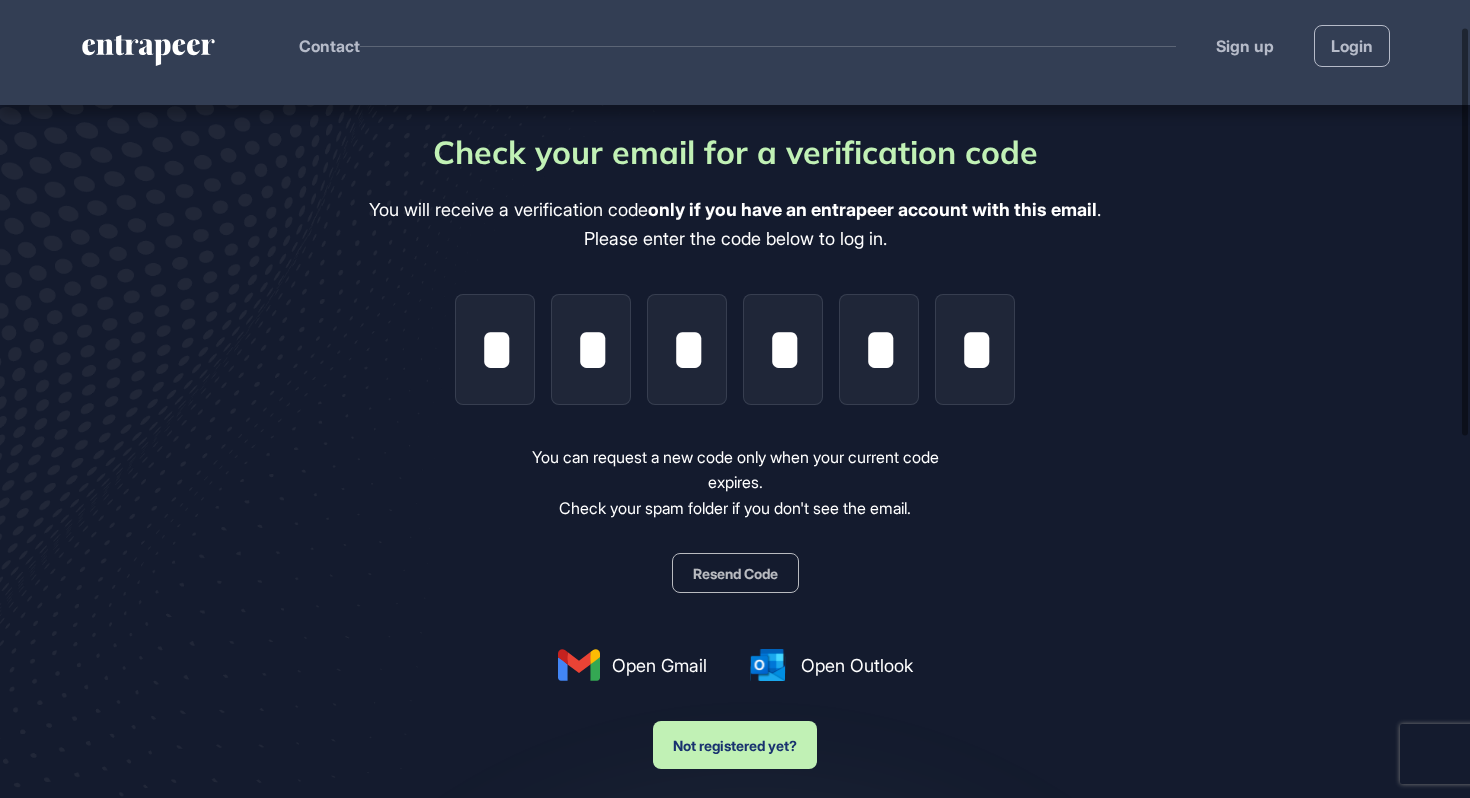 click on "You can request a new code only when your current code expires. Check your spam folder if you don't see the email." at bounding box center [735, 483] 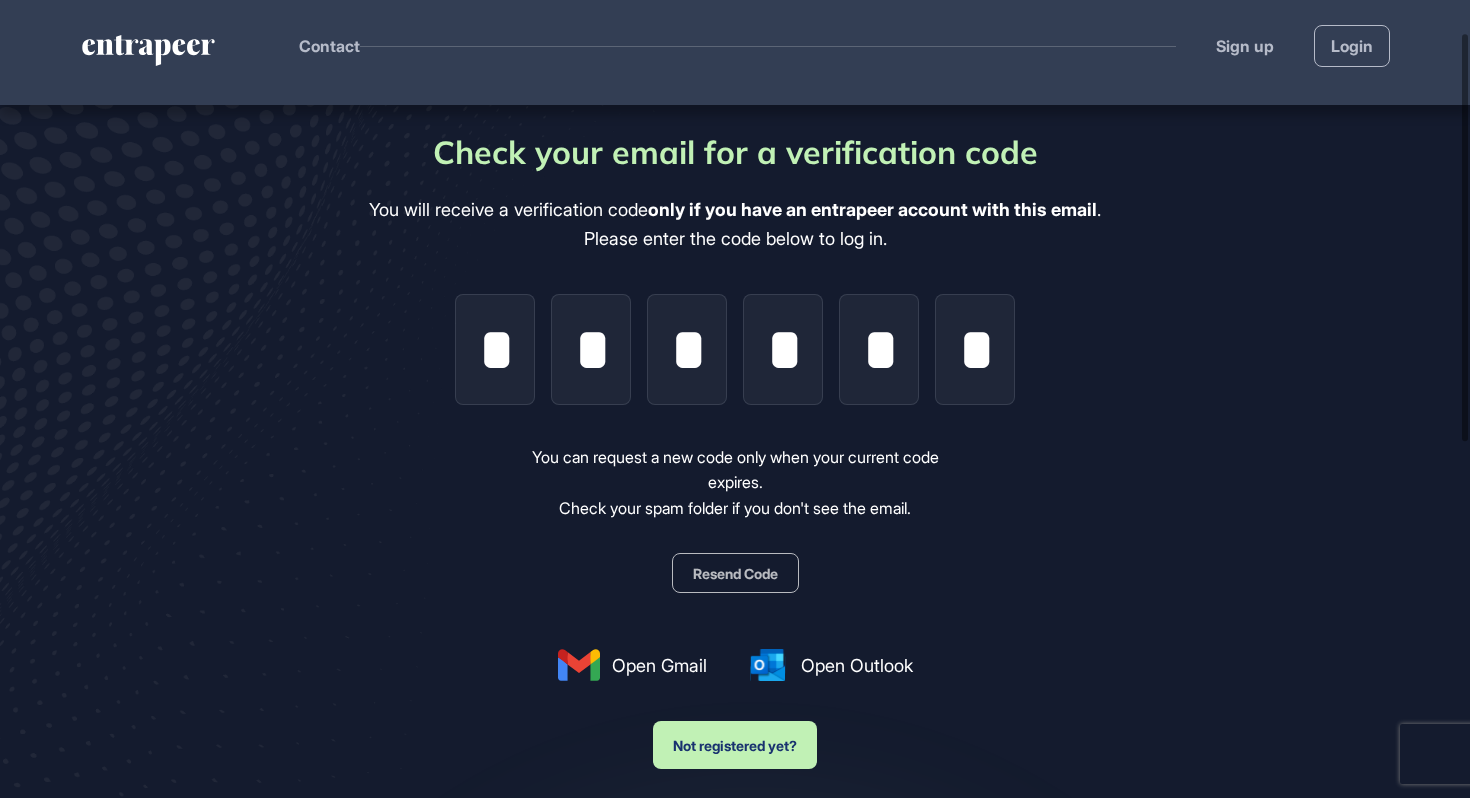 scroll, scrollTop: 84, scrollLeft: 0, axis: vertical 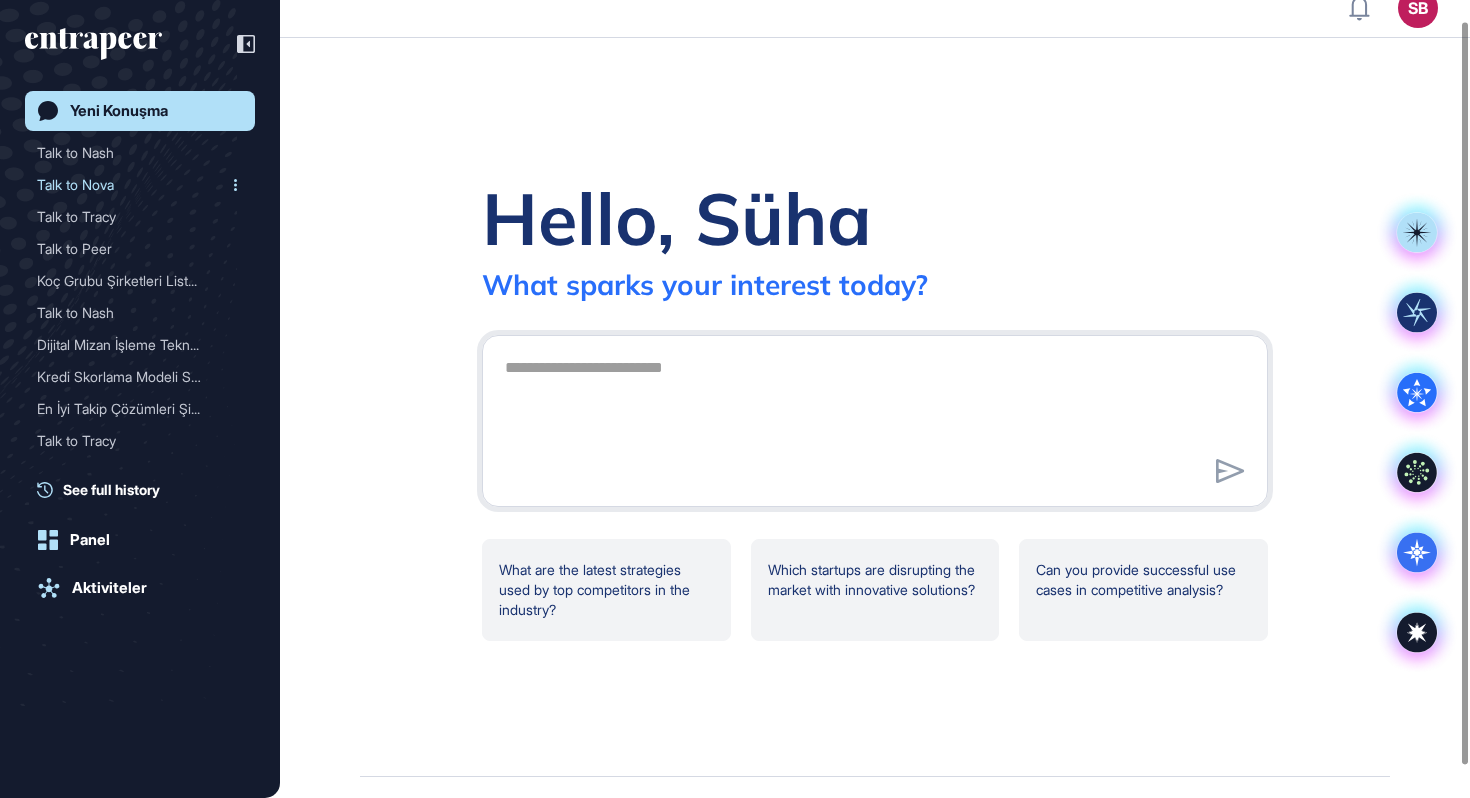 click on "Talk to Nova" at bounding box center [132, 185] 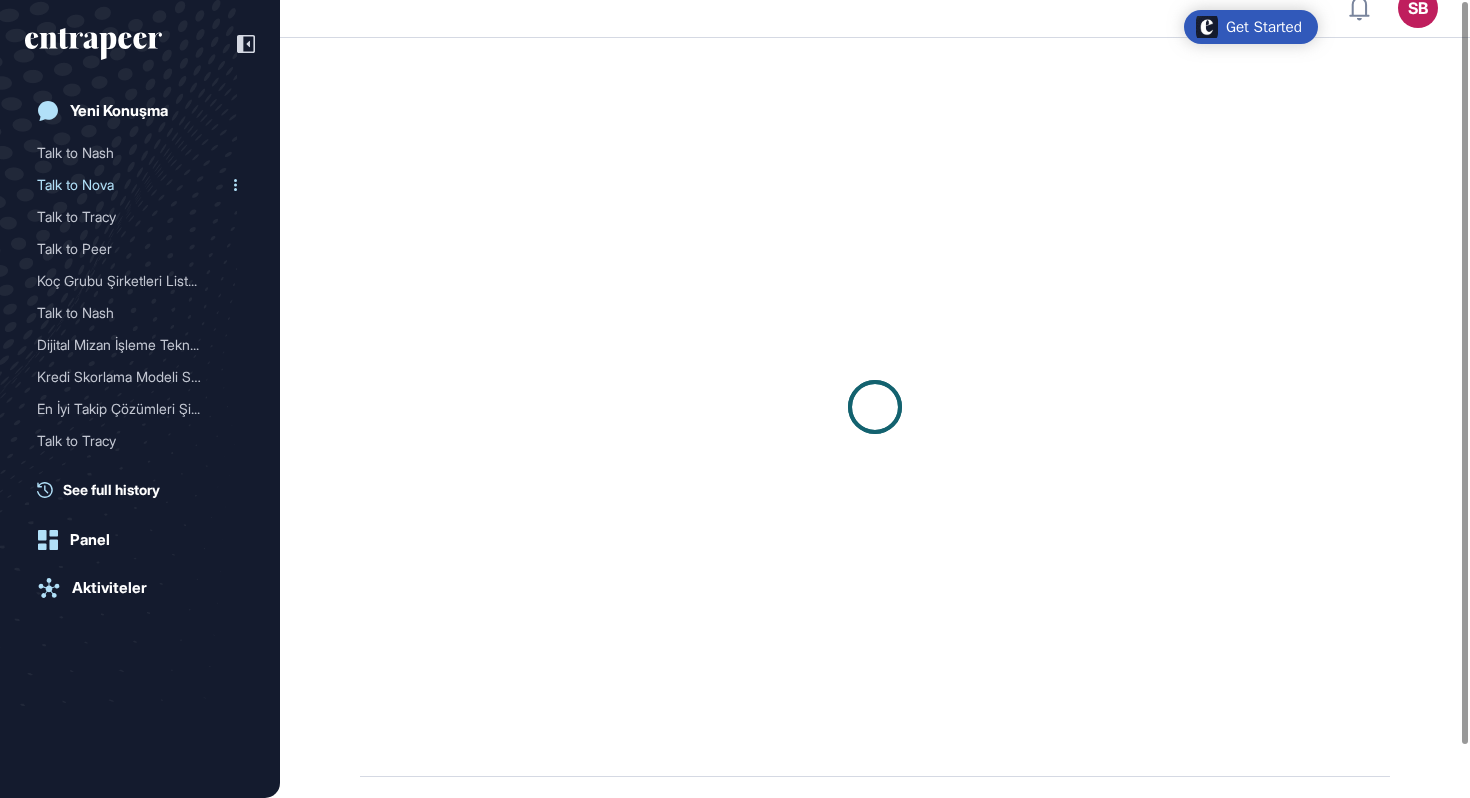 scroll, scrollTop: 0, scrollLeft: 0, axis: both 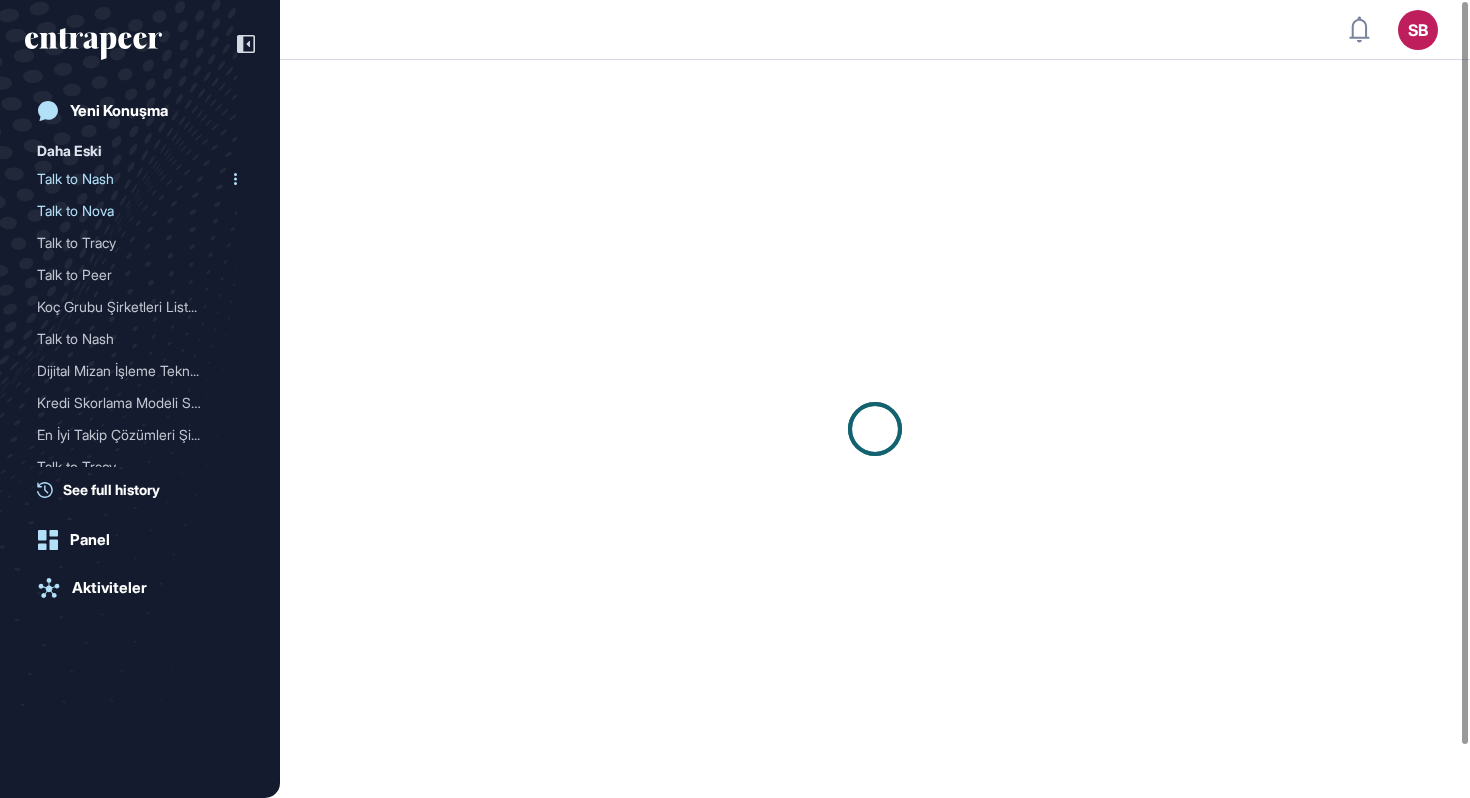 click on "Talk to Nash" at bounding box center (132, 179) 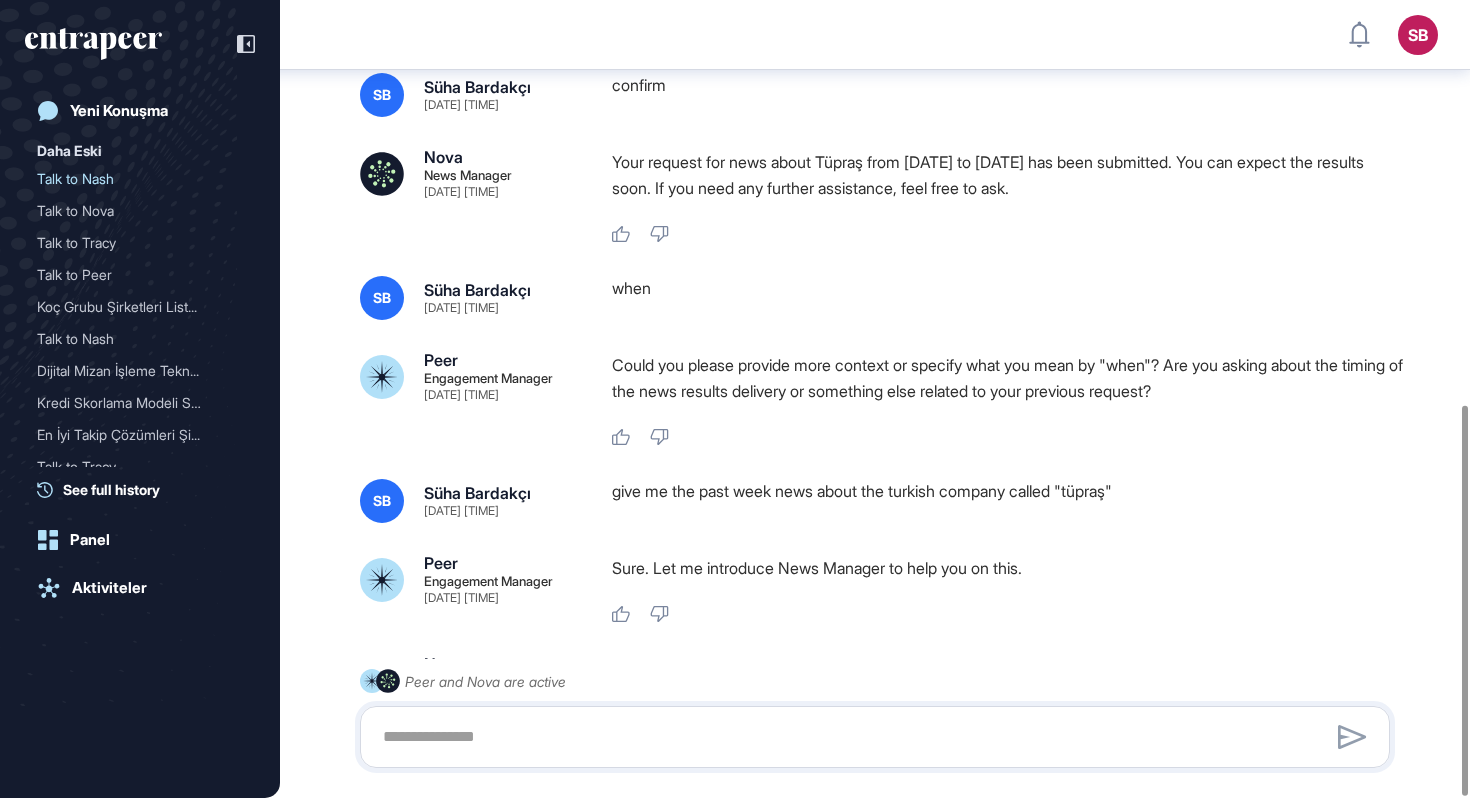 scroll, scrollTop: 826, scrollLeft: 0, axis: vertical 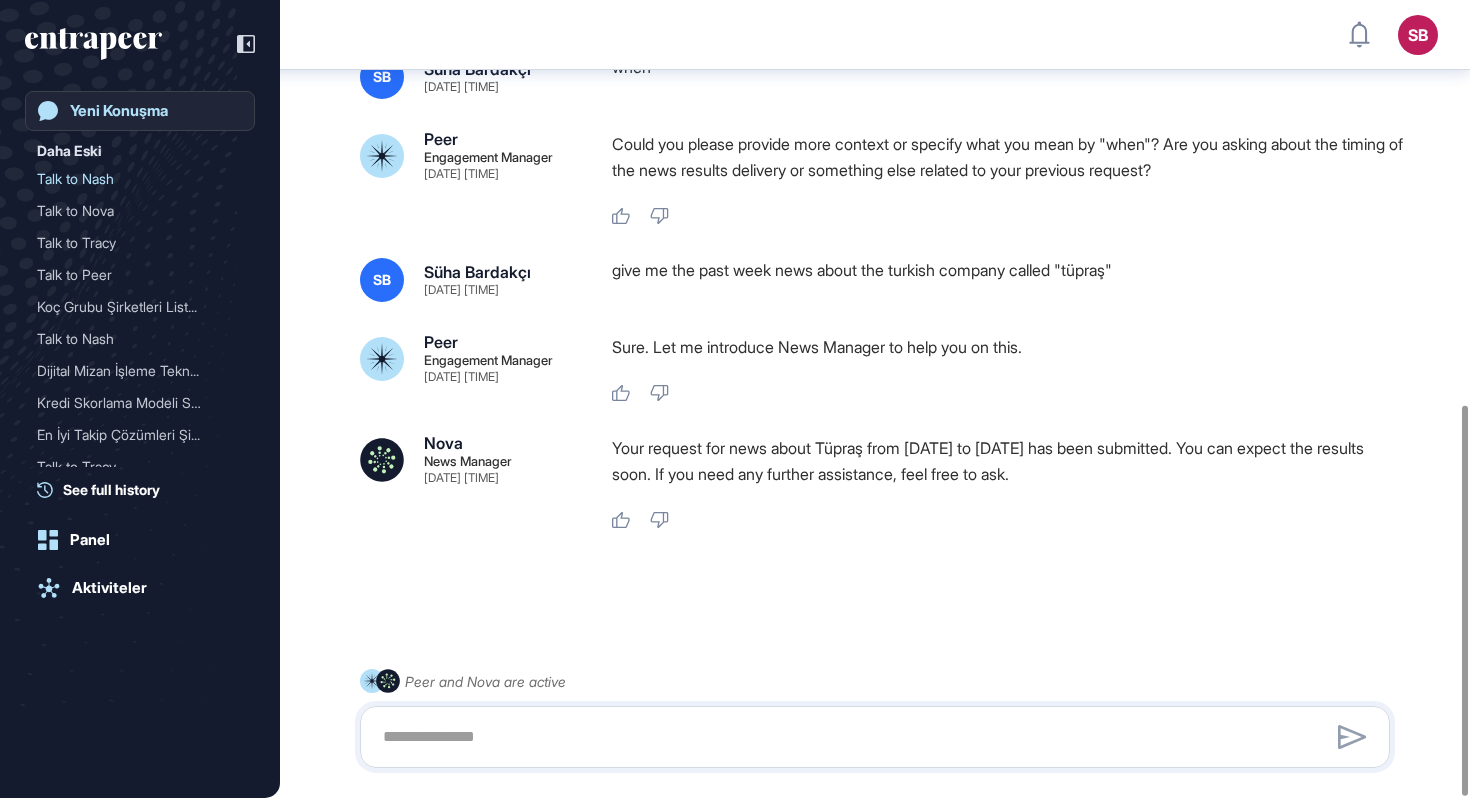 click on "Yeni Konuşma" at bounding box center [119, 111] 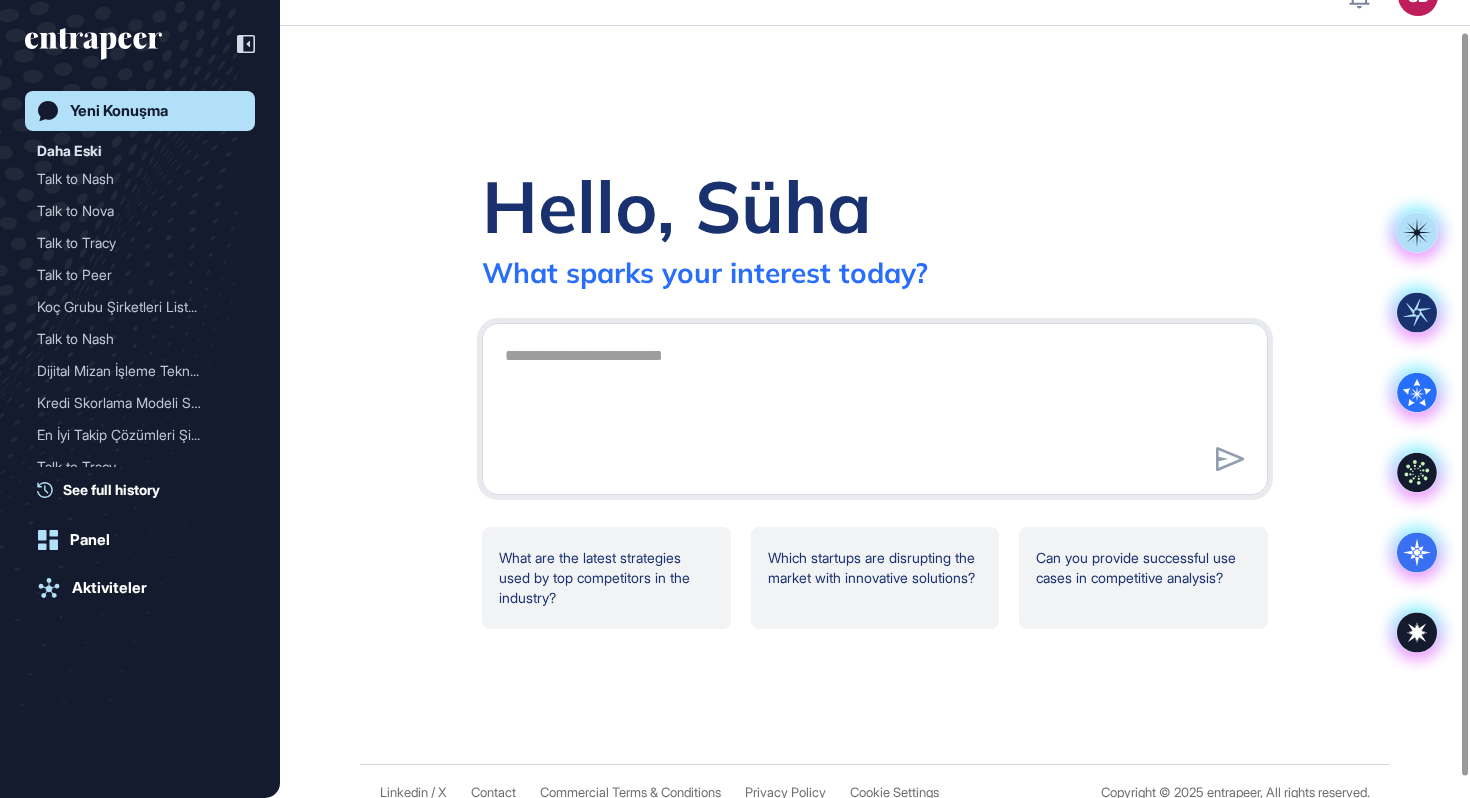 scroll, scrollTop: 0, scrollLeft: 0, axis: both 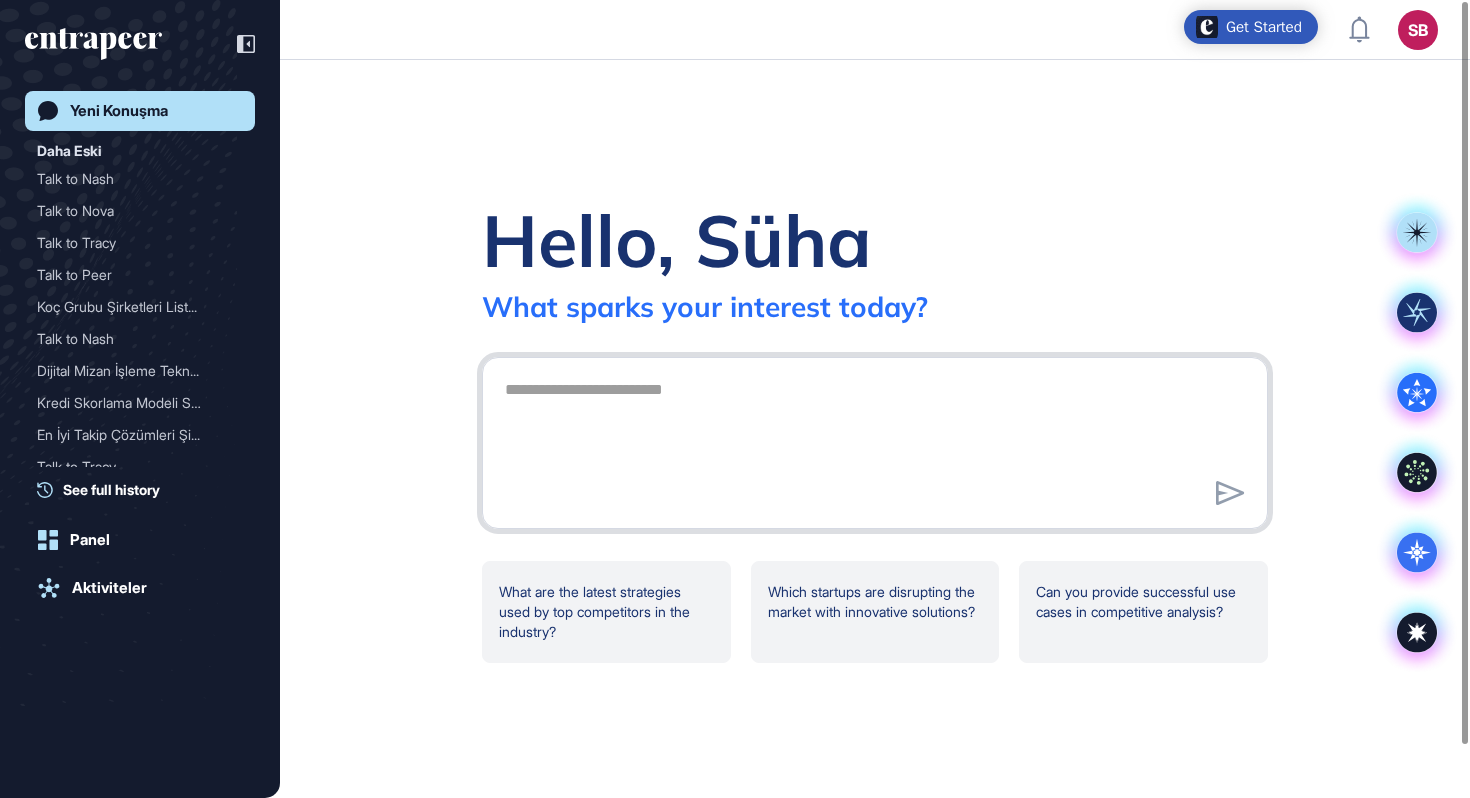 click at bounding box center (875, 440) 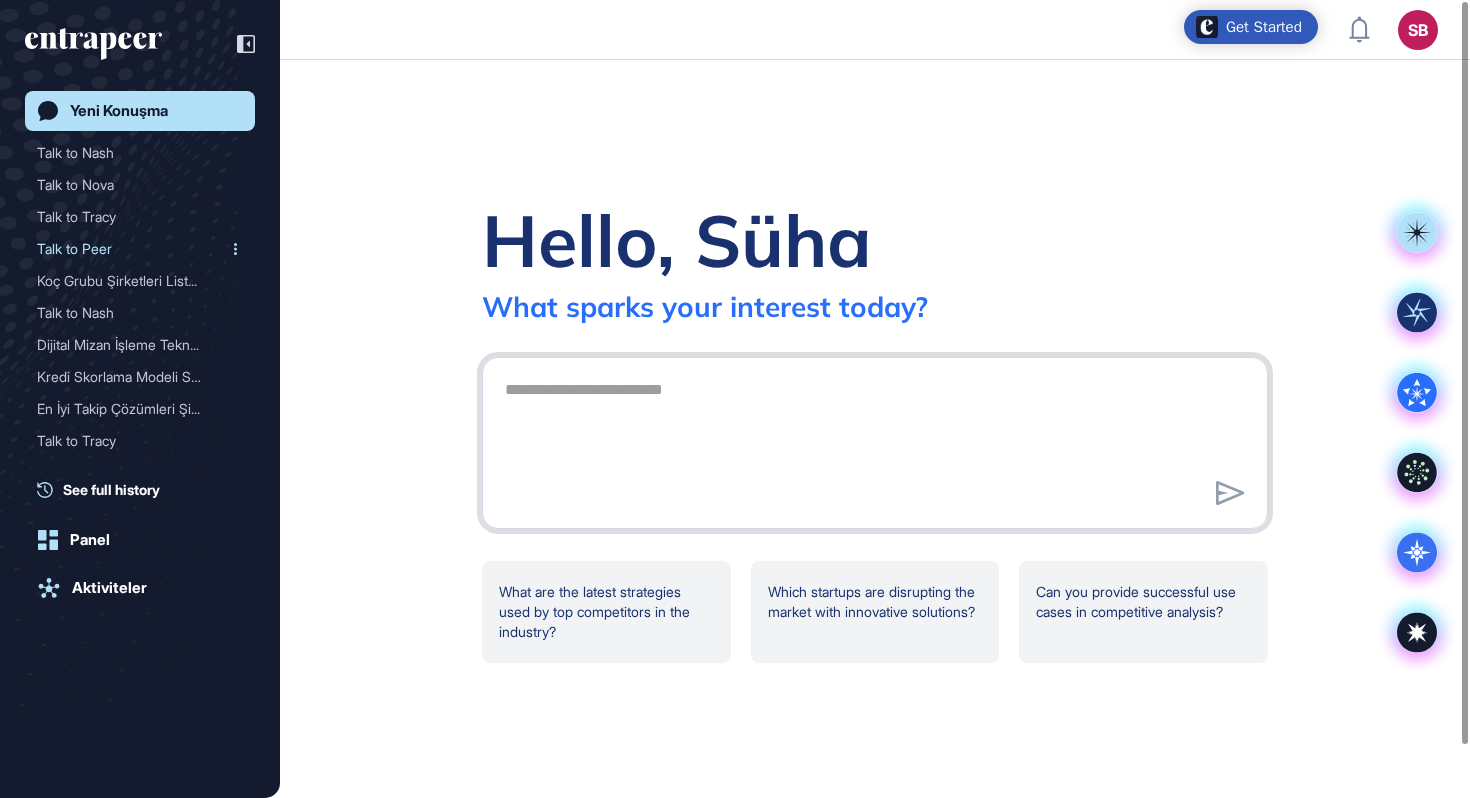scroll, scrollTop: 0, scrollLeft: 0, axis: both 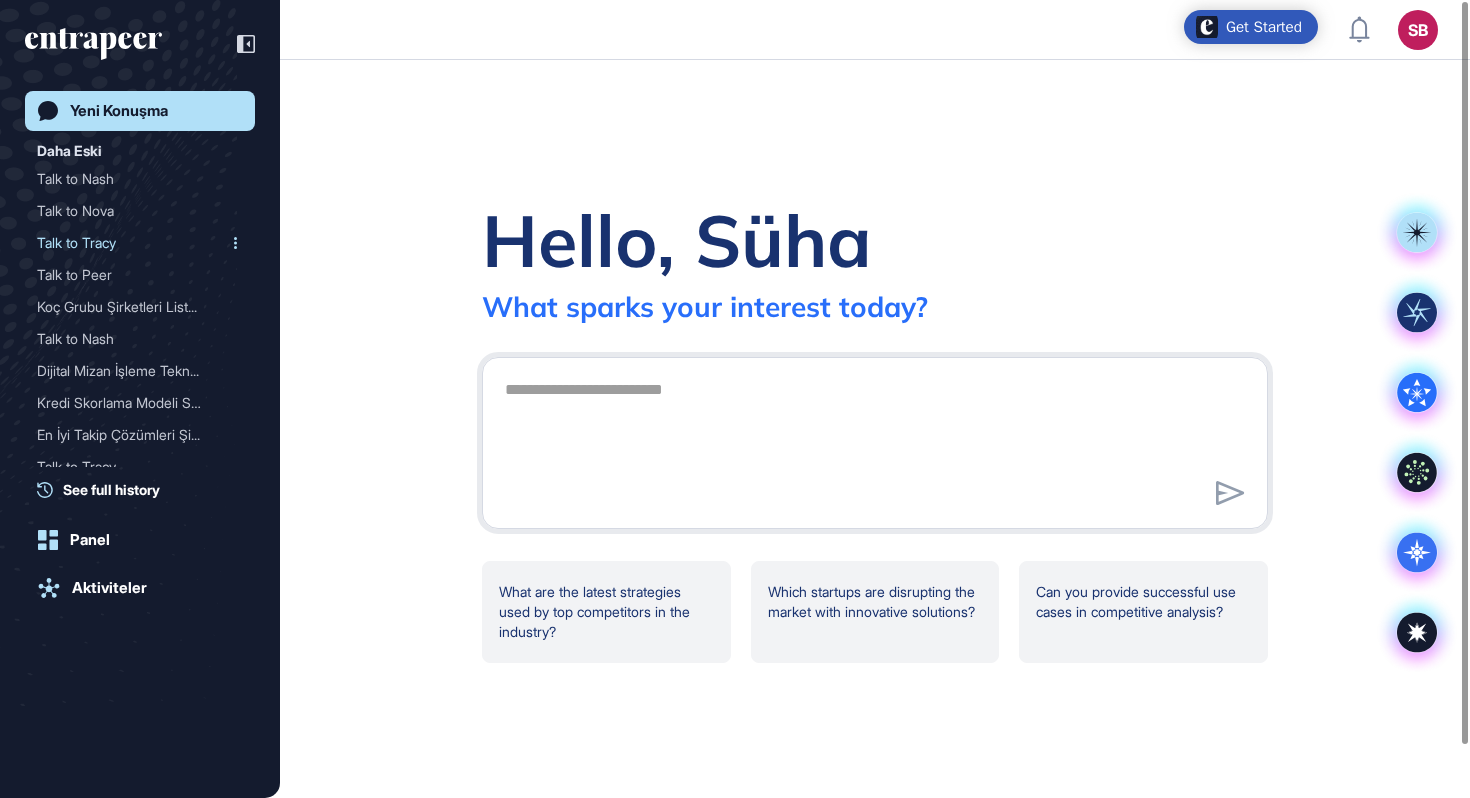 click on "Talk to Tracy" at bounding box center [132, 243] 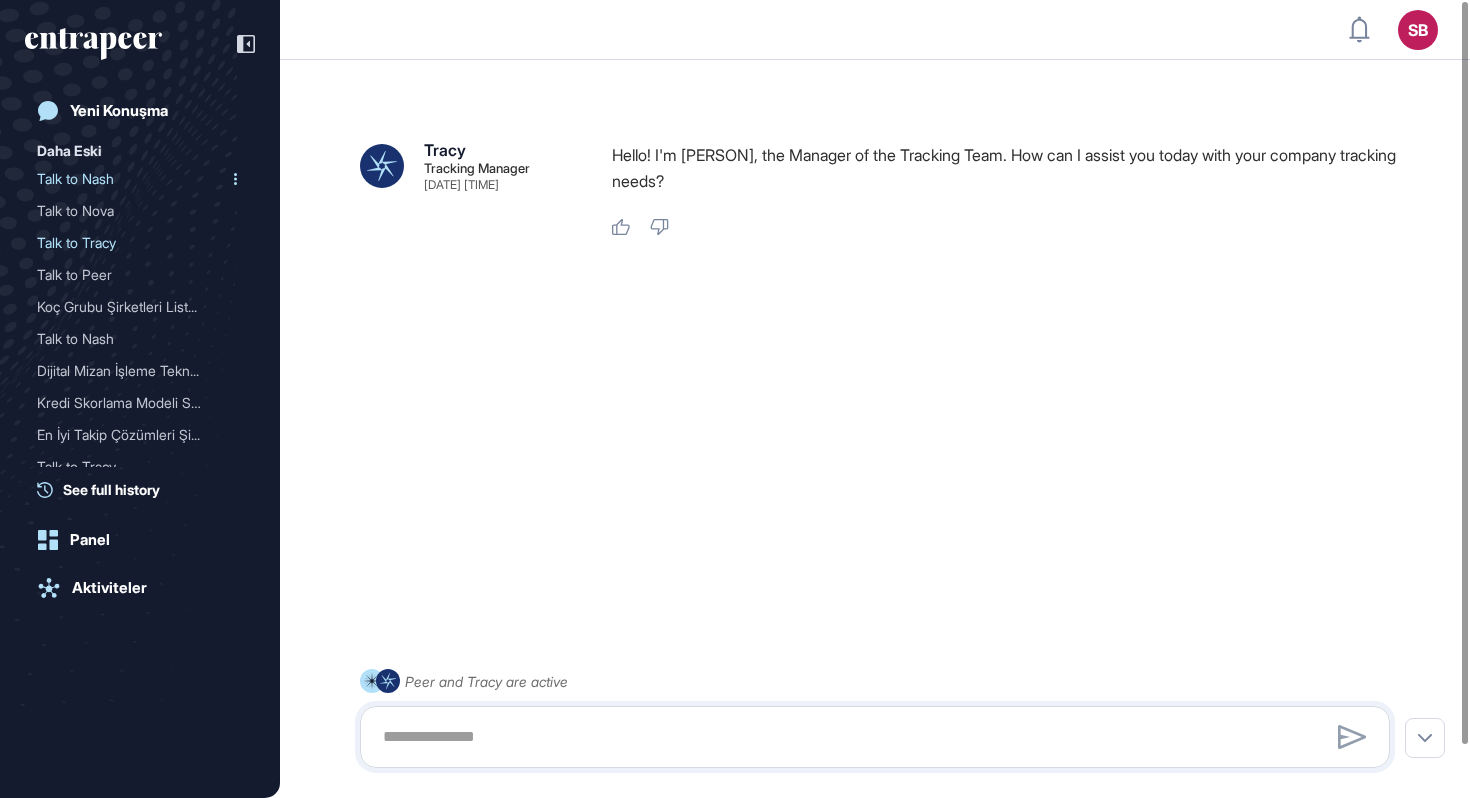 click on "Talk to Nash" at bounding box center [132, 179] 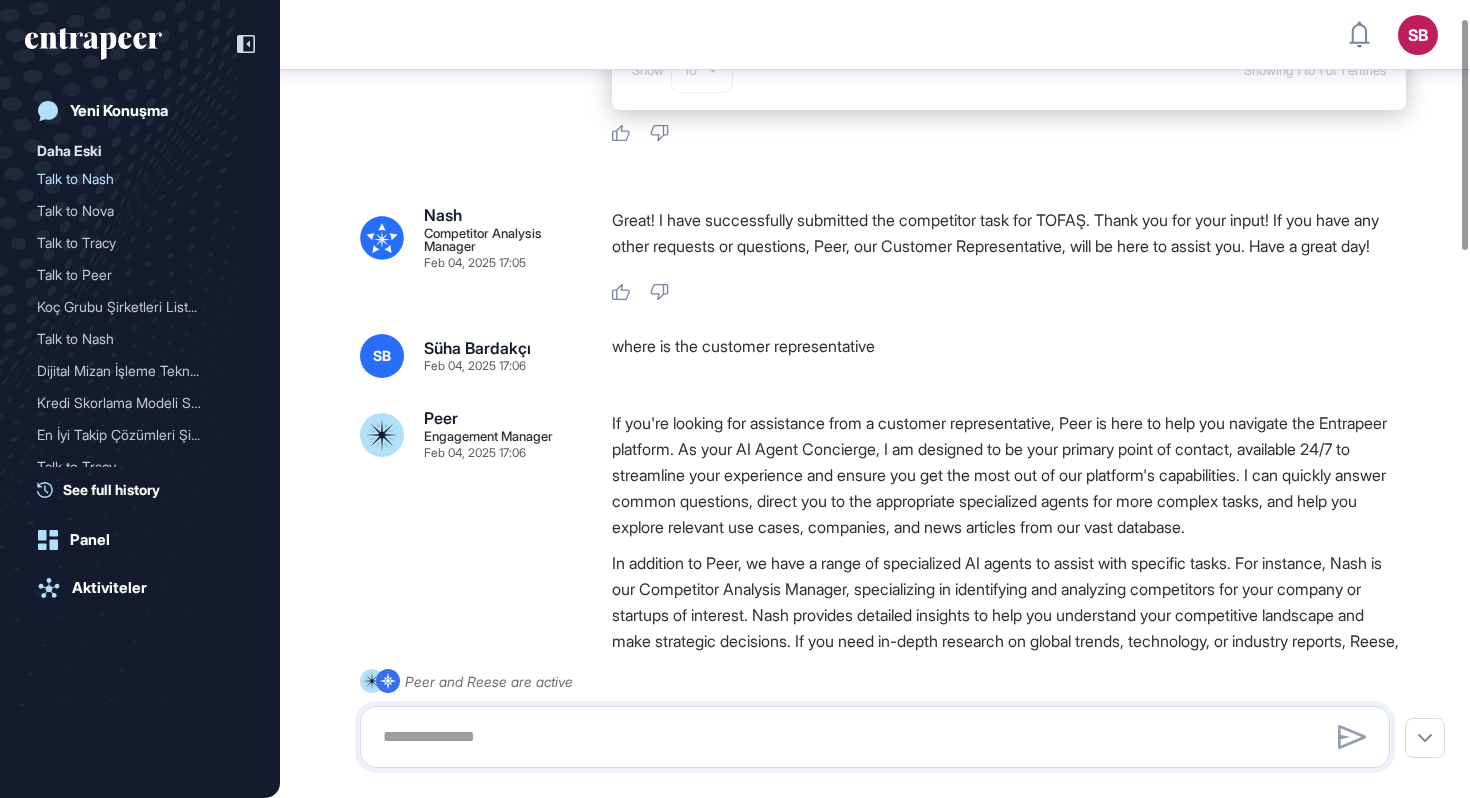 scroll, scrollTop: 0, scrollLeft: 0, axis: both 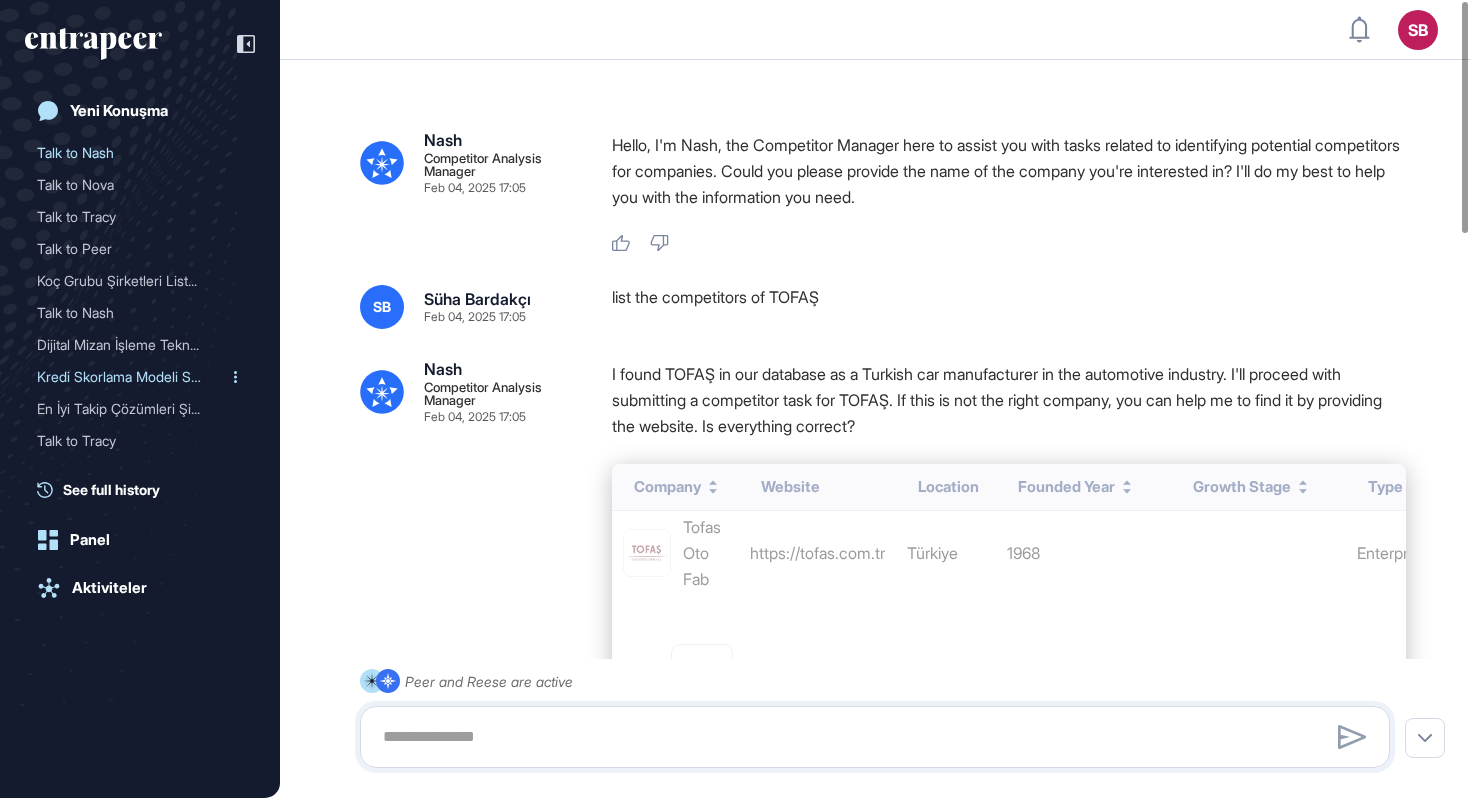 click on "Kredi Skorlama Modeli Sağ..." at bounding box center [132, 377] 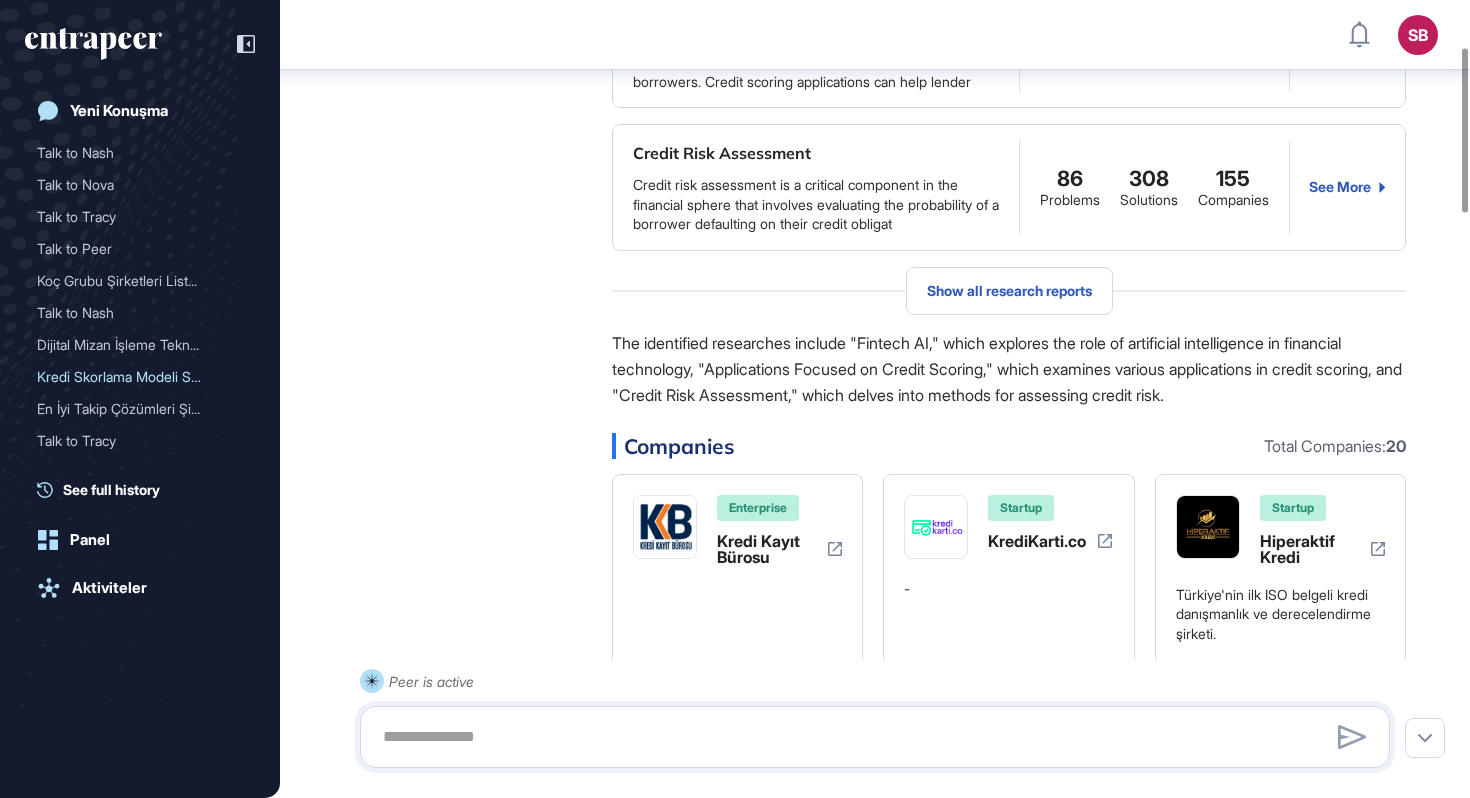 scroll, scrollTop: 0, scrollLeft: 0, axis: both 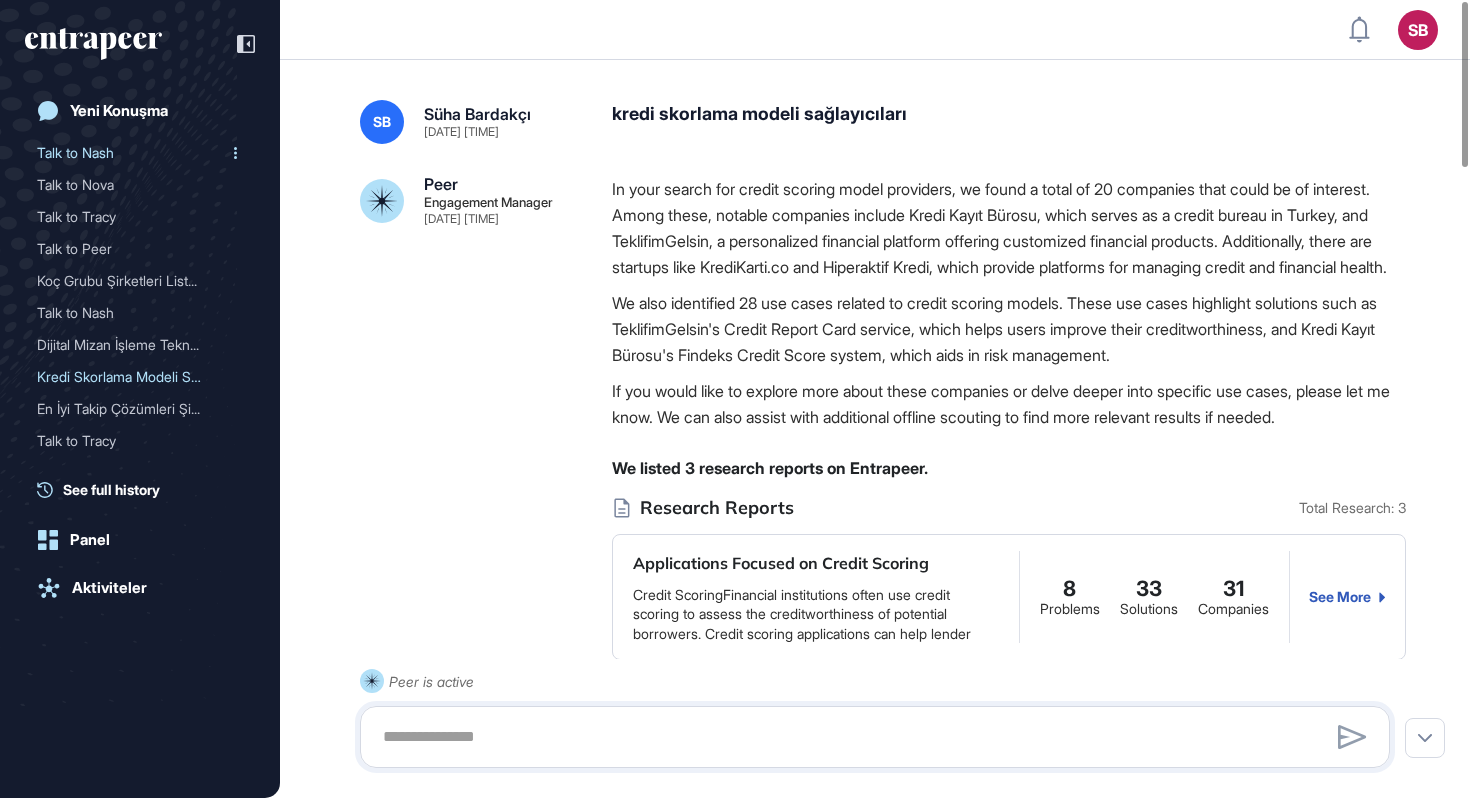 click on "Talk to Nash" at bounding box center (132, 153) 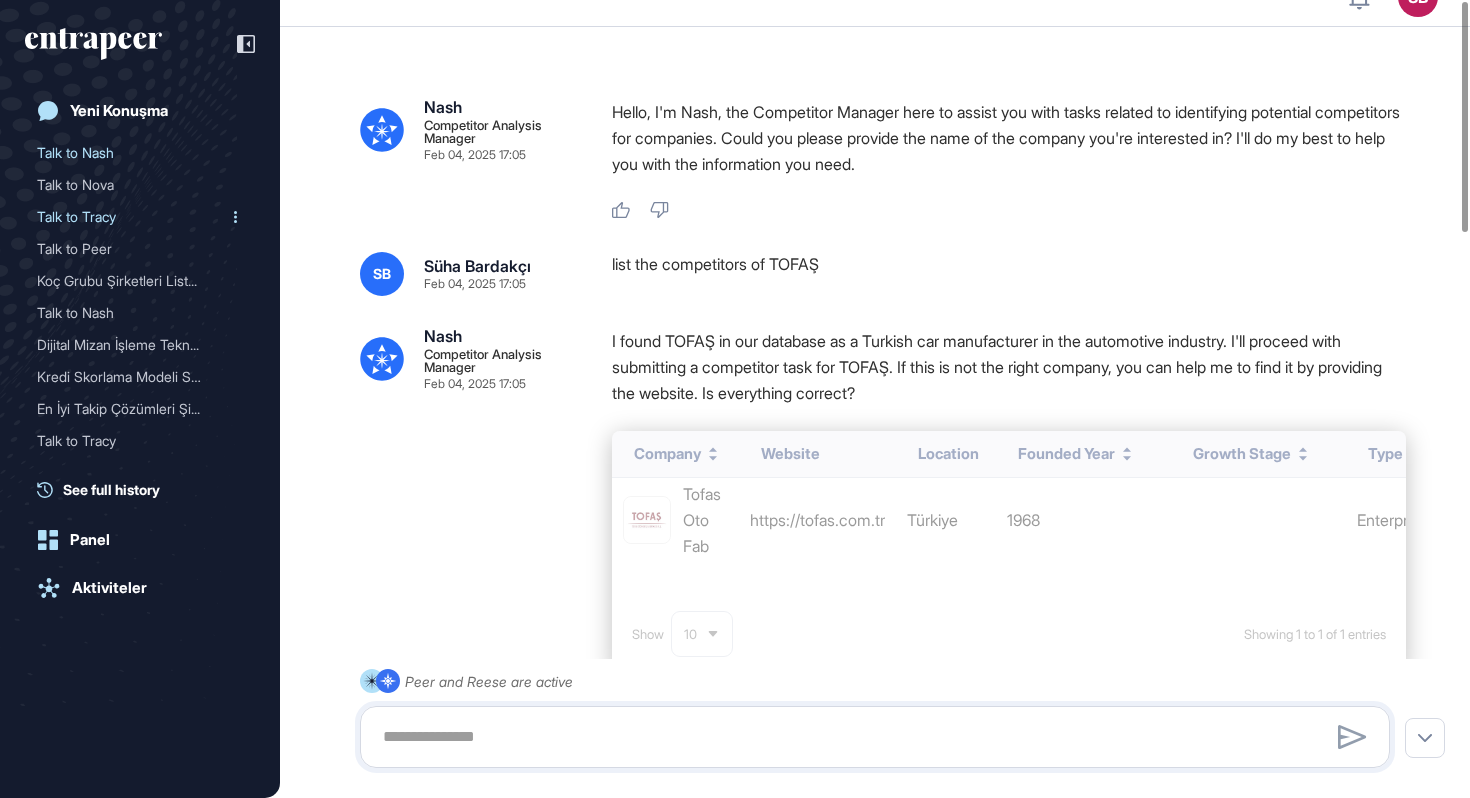 scroll, scrollTop: 0, scrollLeft: 0, axis: both 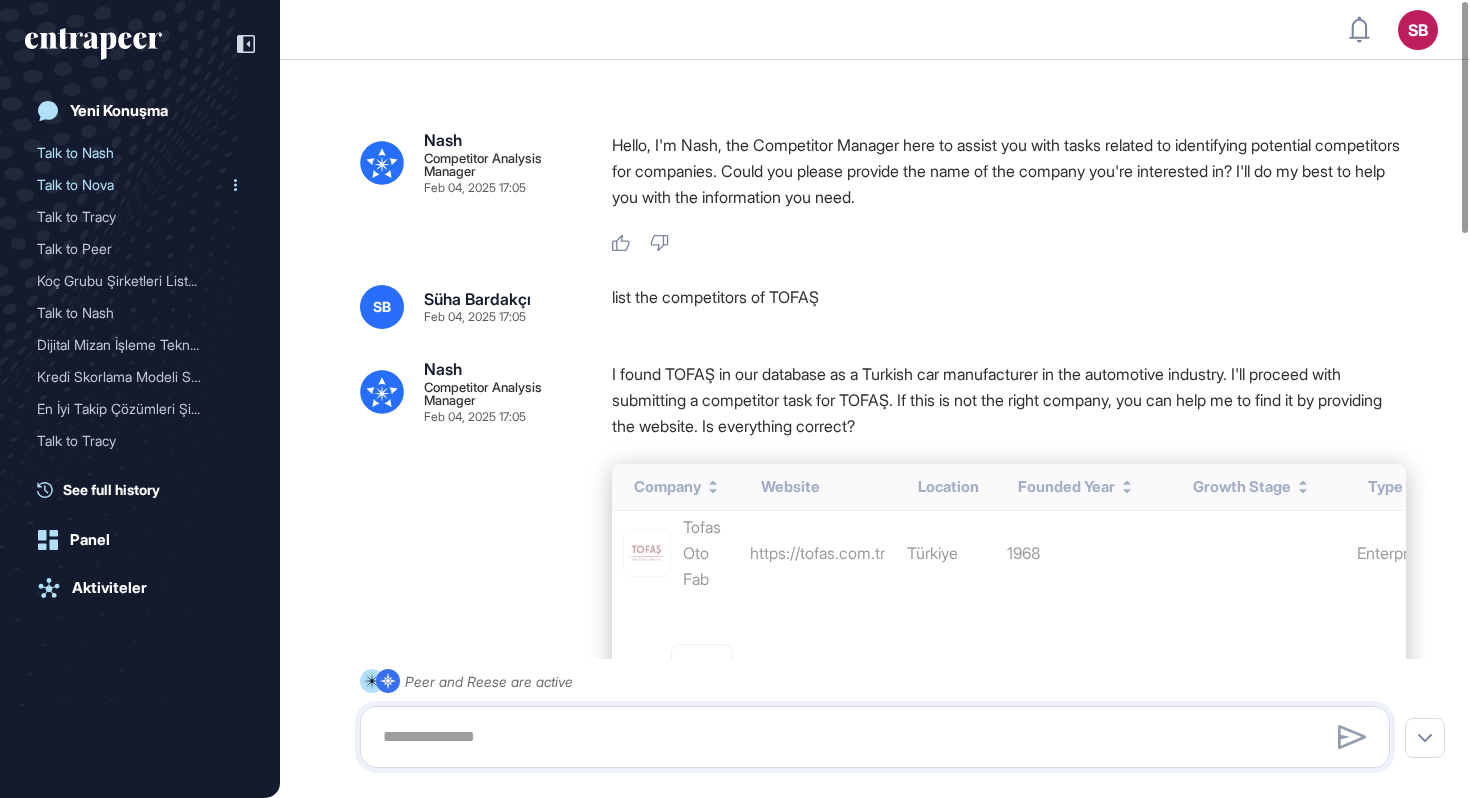 click on "Talk to Nova" at bounding box center (132, 185) 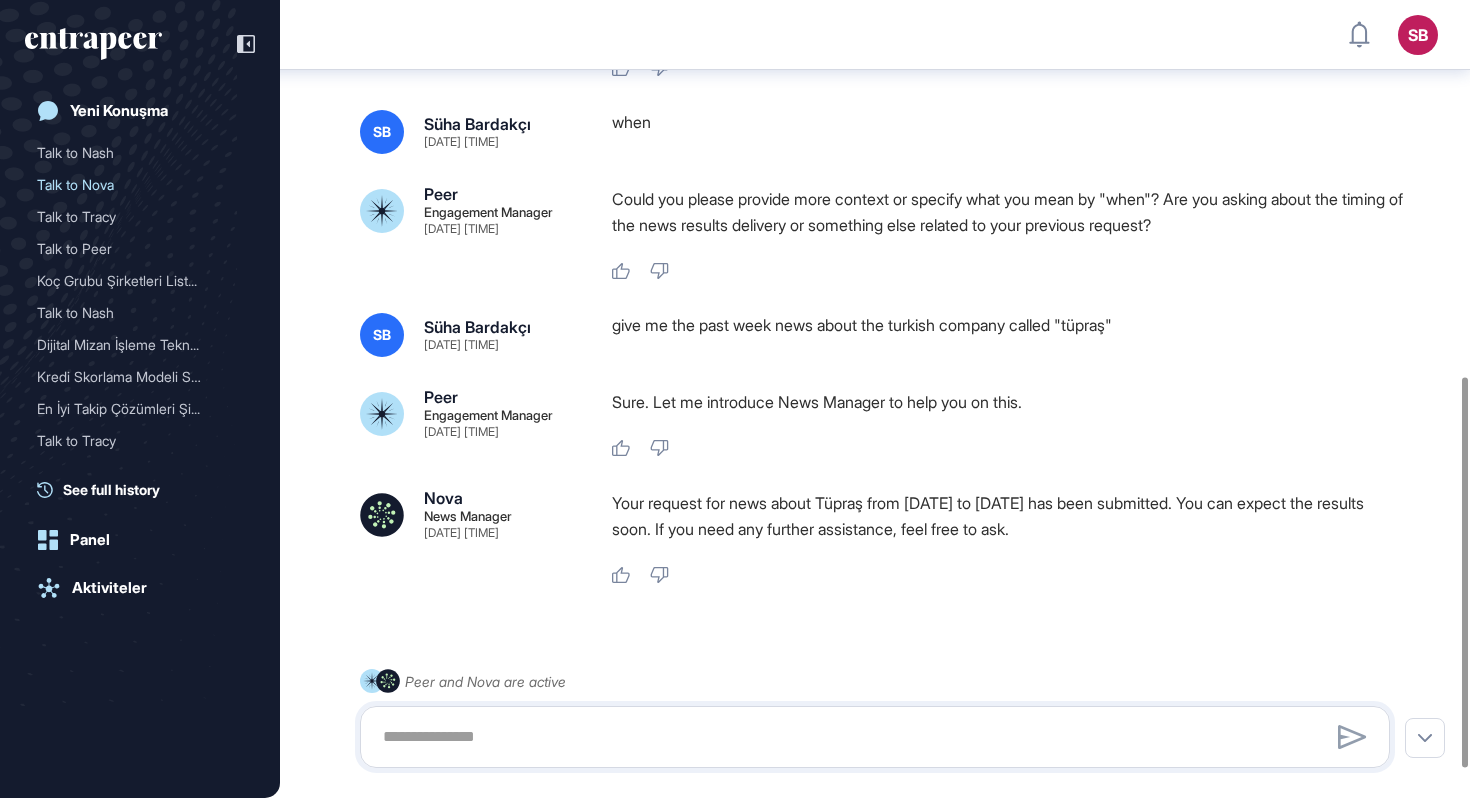 scroll, scrollTop: 826, scrollLeft: 0, axis: vertical 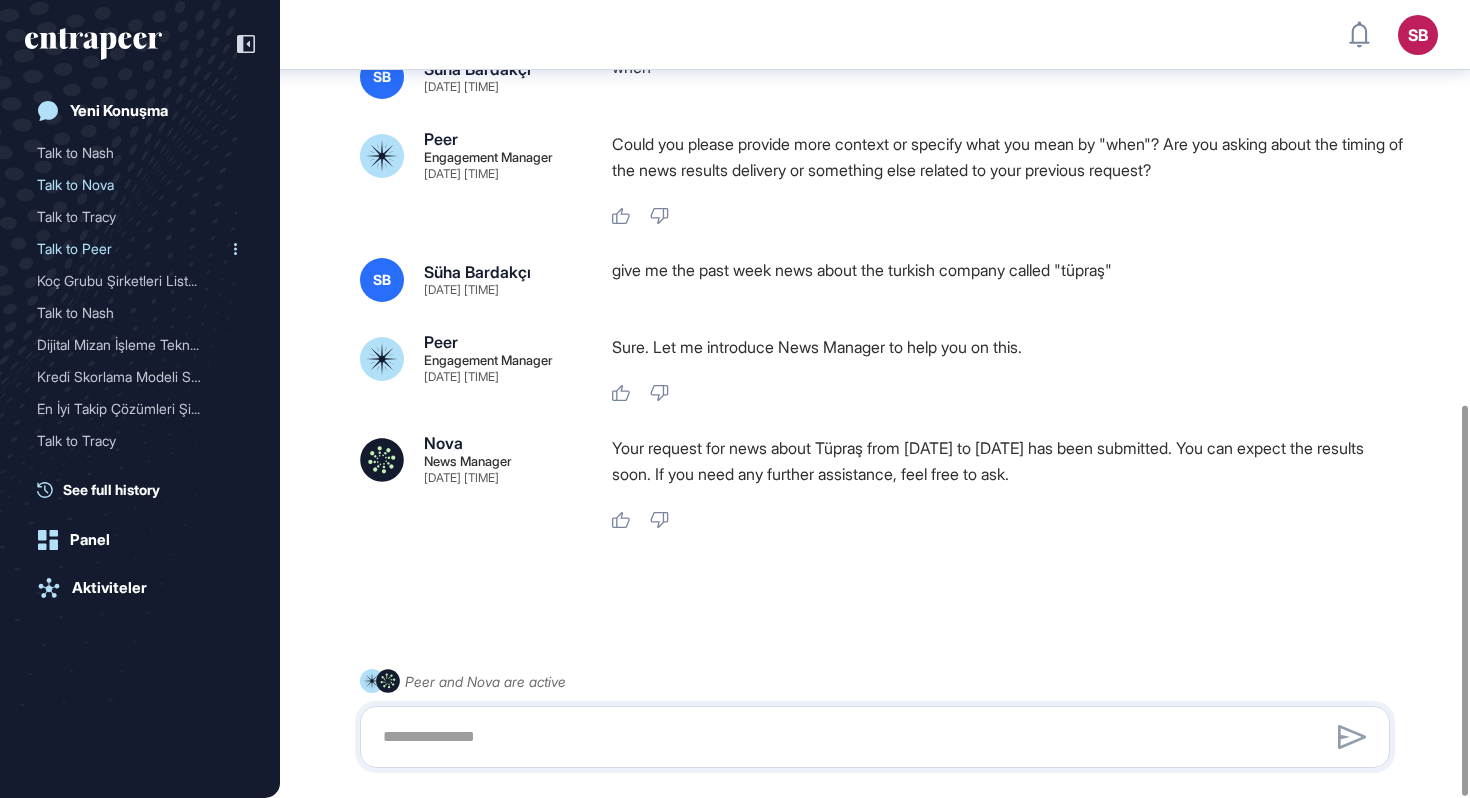 click on "Talk to Peer" at bounding box center (132, 249) 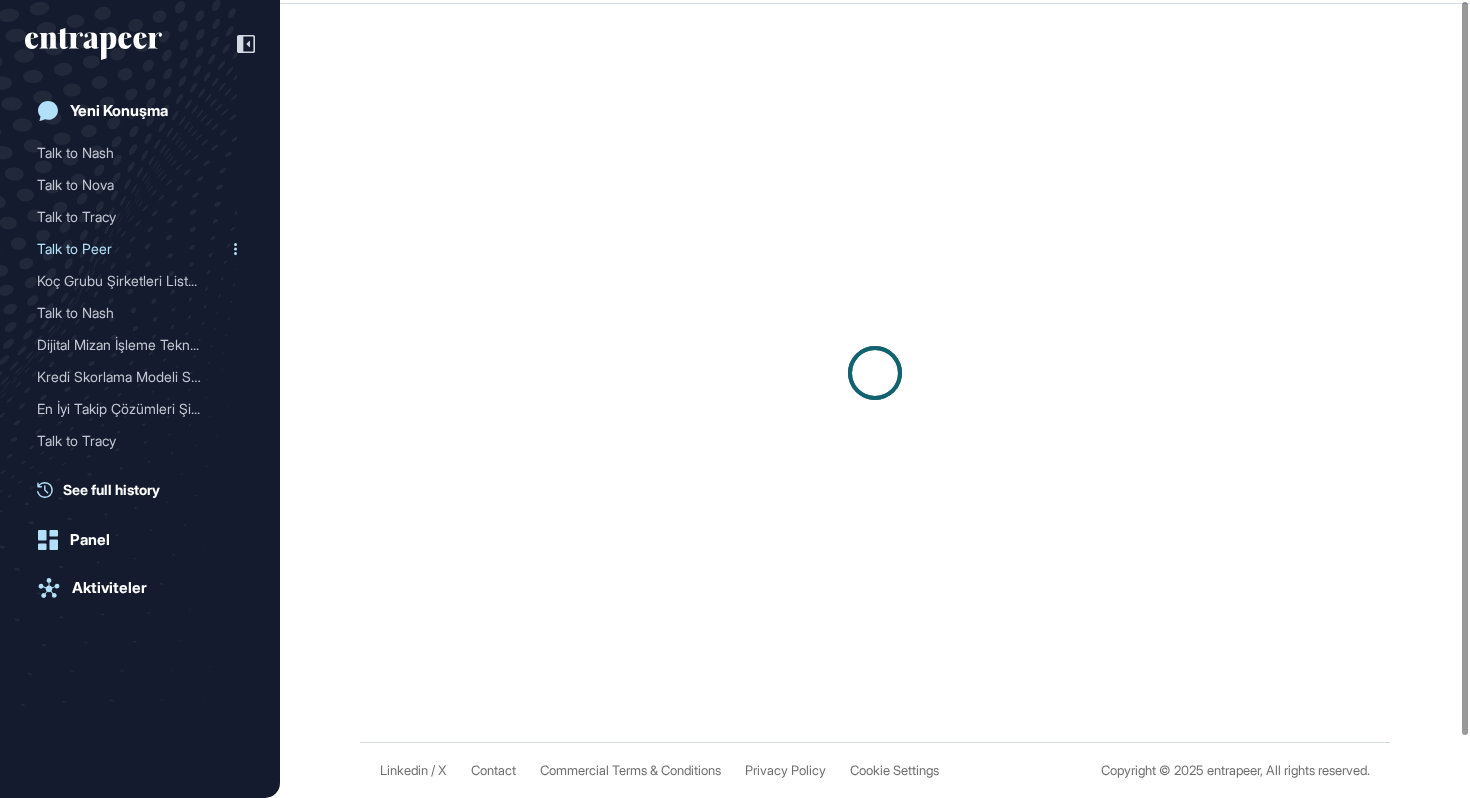 scroll, scrollTop: 0, scrollLeft: 0, axis: both 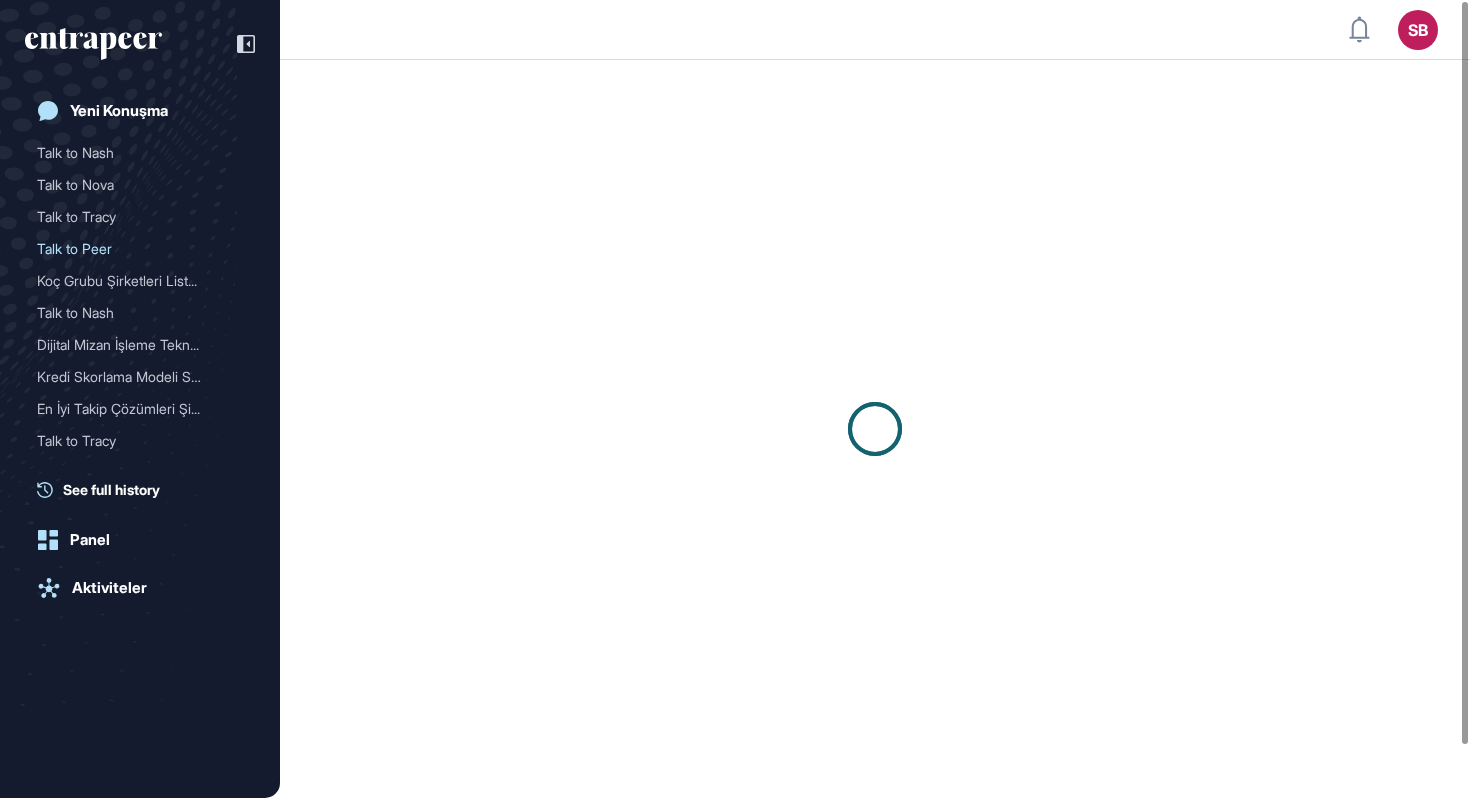 click at bounding box center (875, 429) 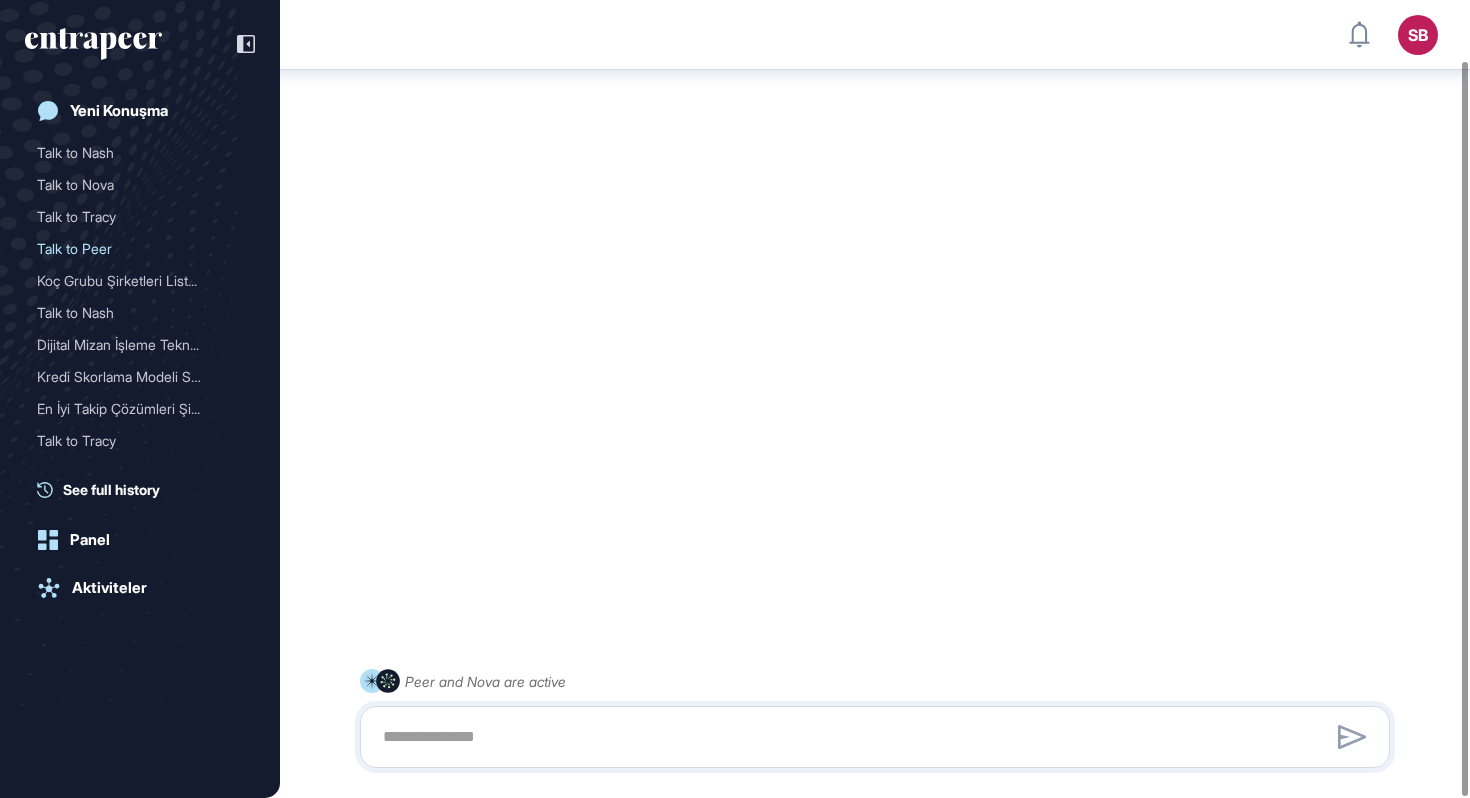 scroll, scrollTop: 0, scrollLeft: 0, axis: both 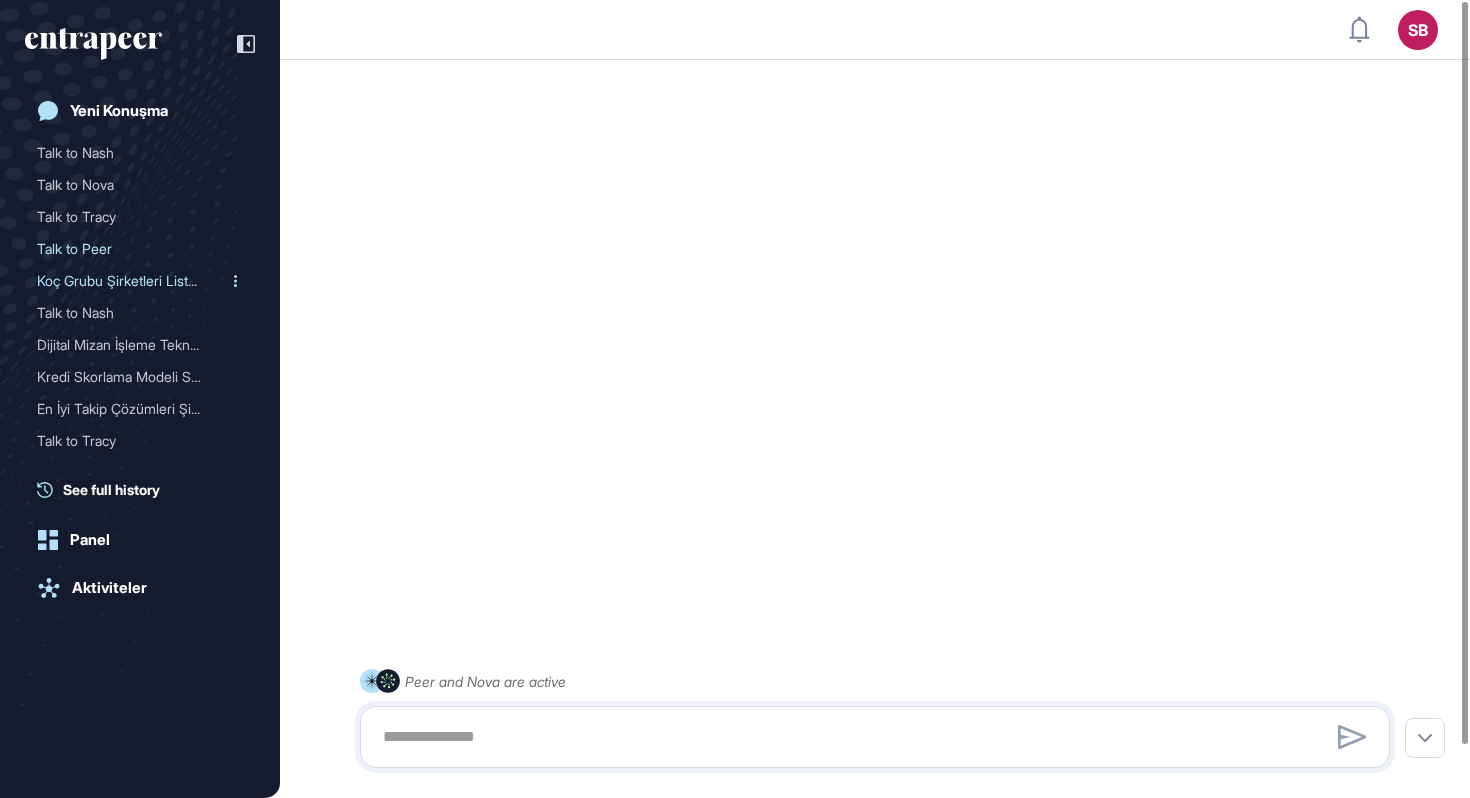 click on "Koç Grubu Şirketleri List..." at bounding box center [132, 281] 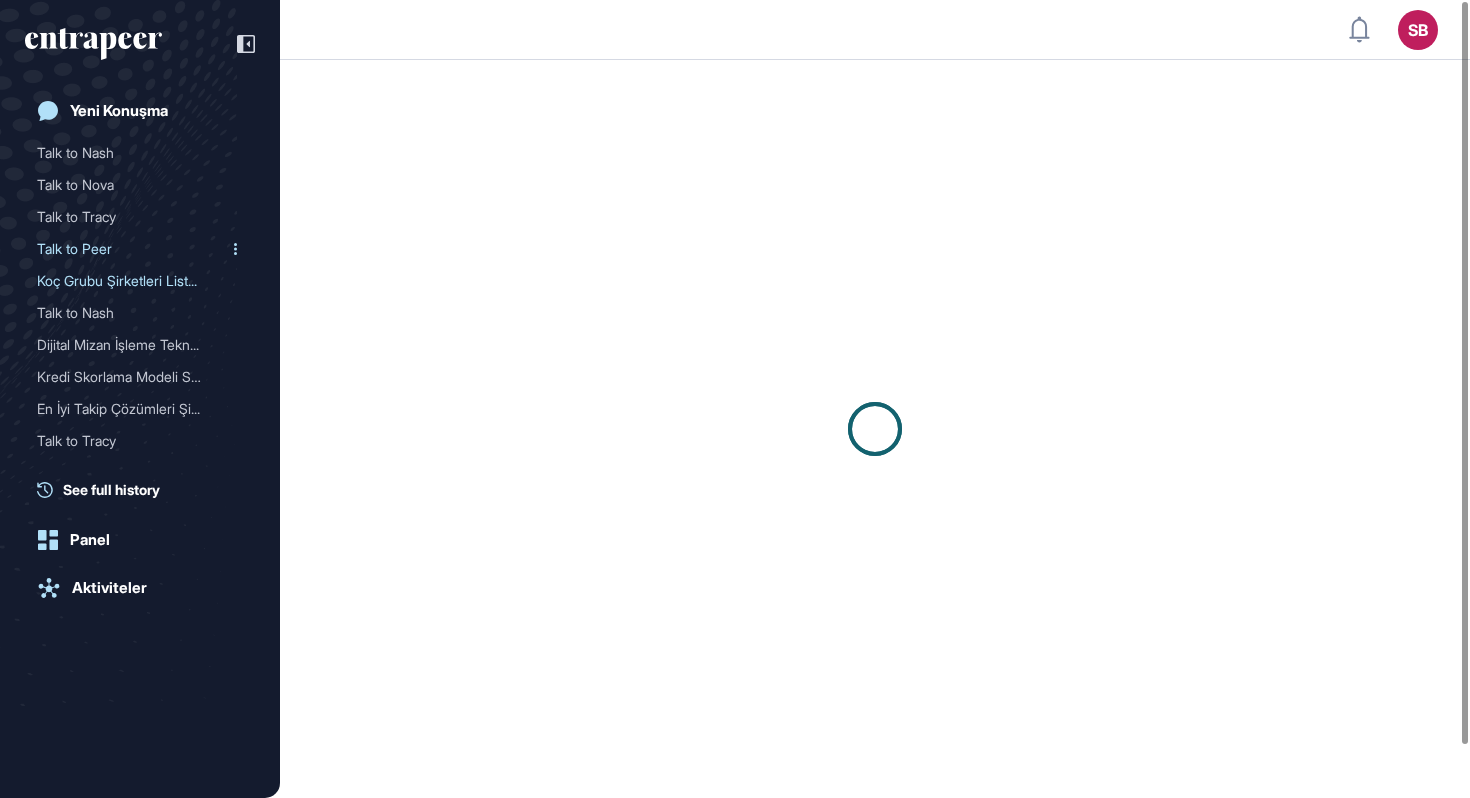 click at bounding box center (235, 249) 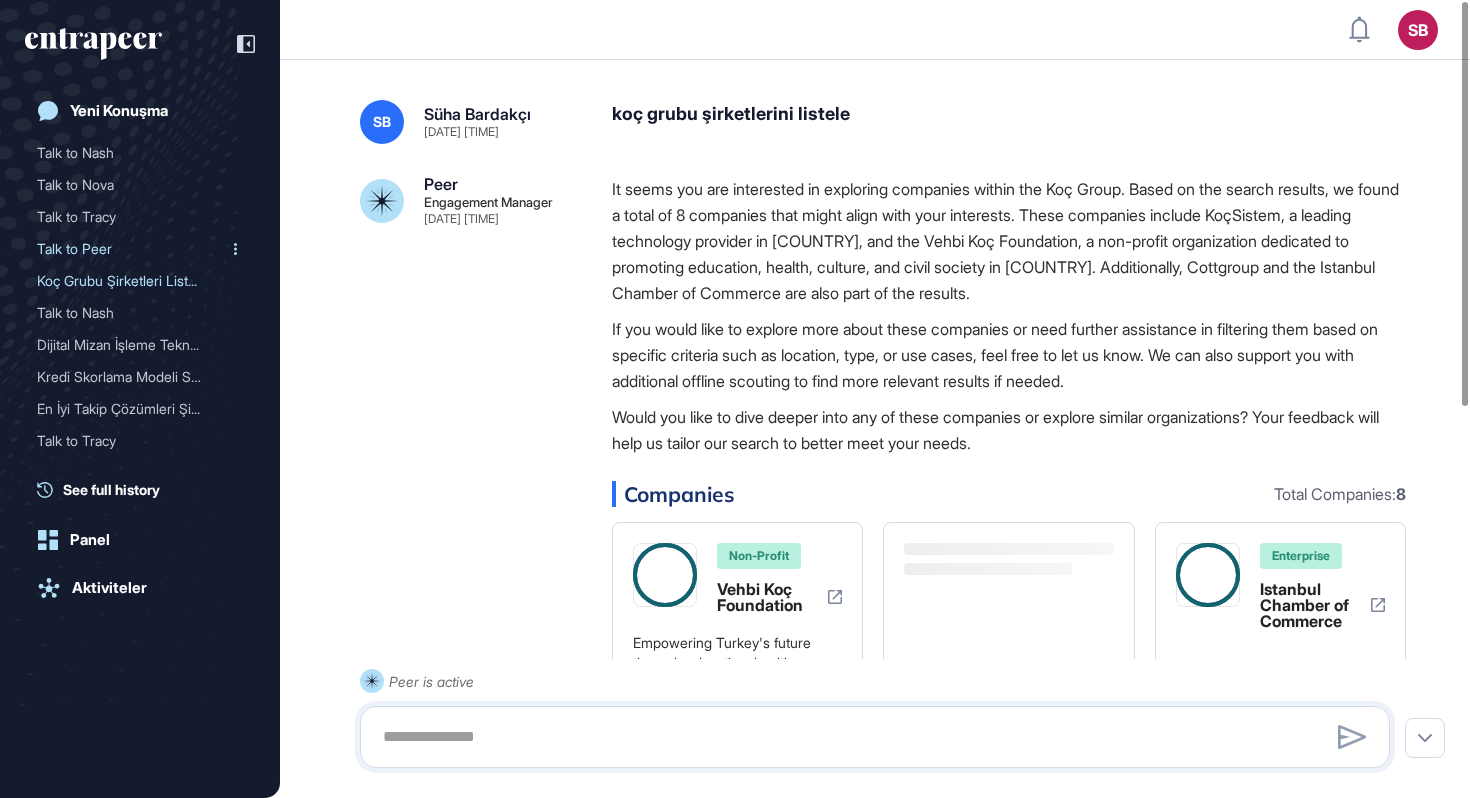 click at bounding box center [235, 249] 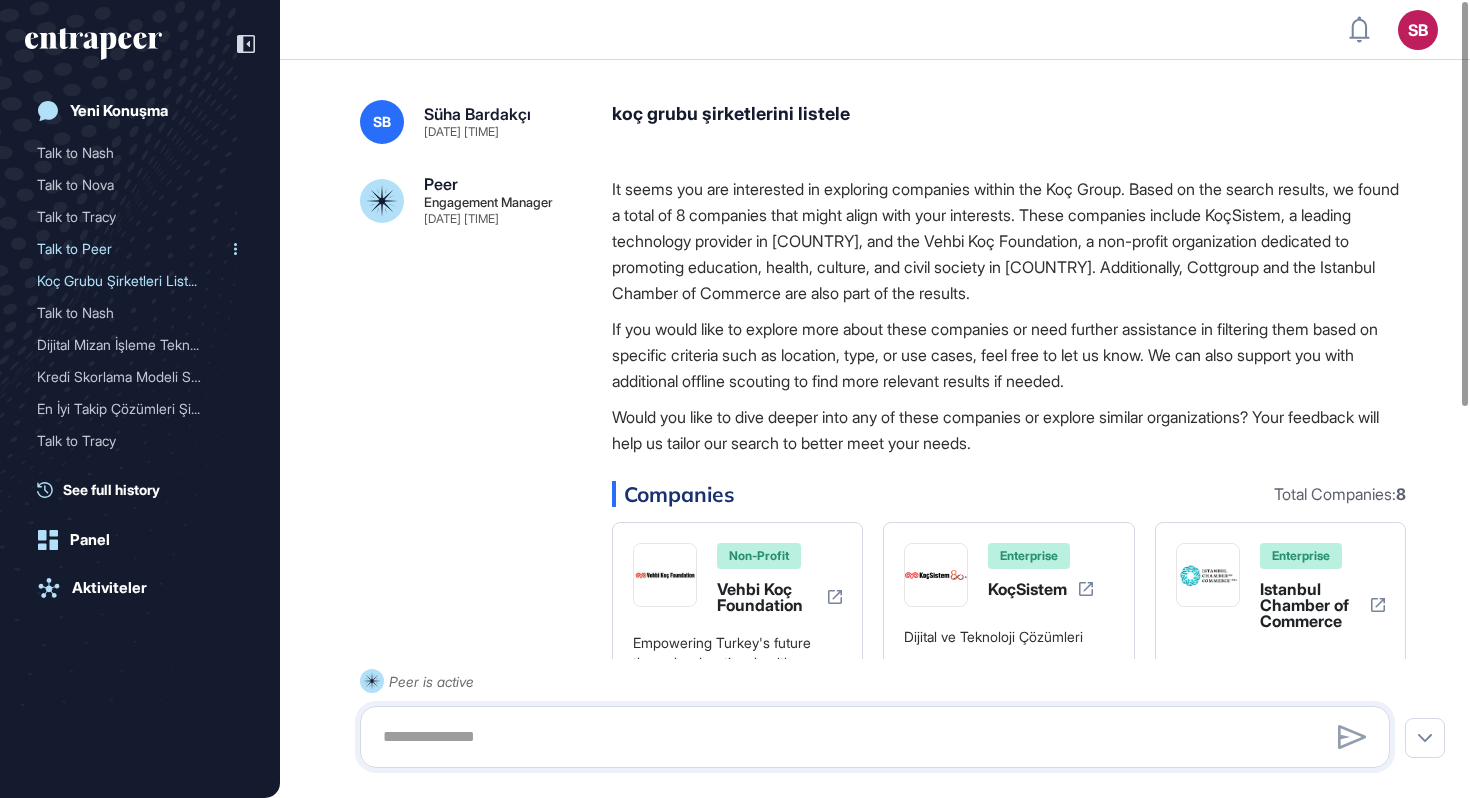 click 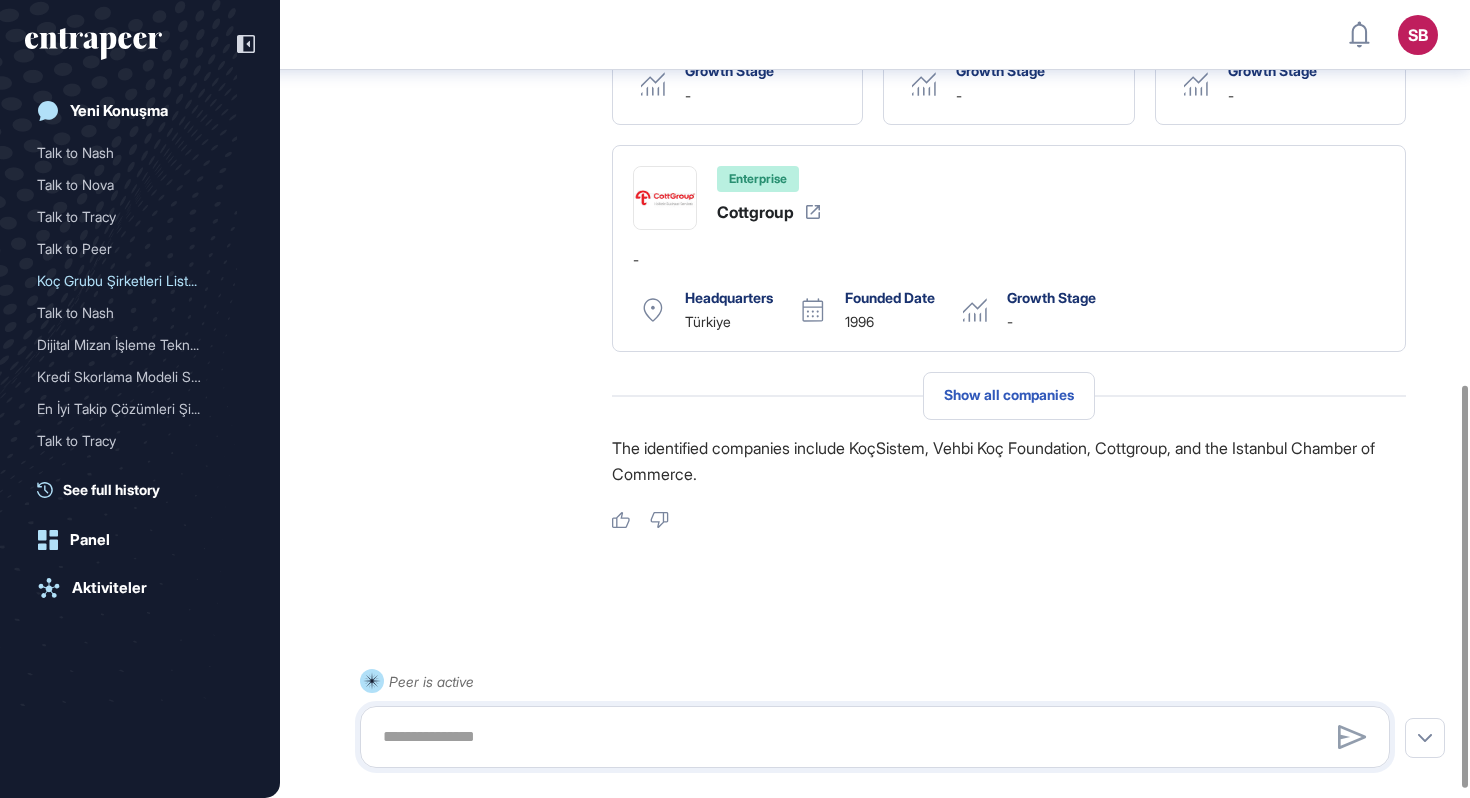 scroll, scrollTop: 0, scrollLeft: 0, axis: both 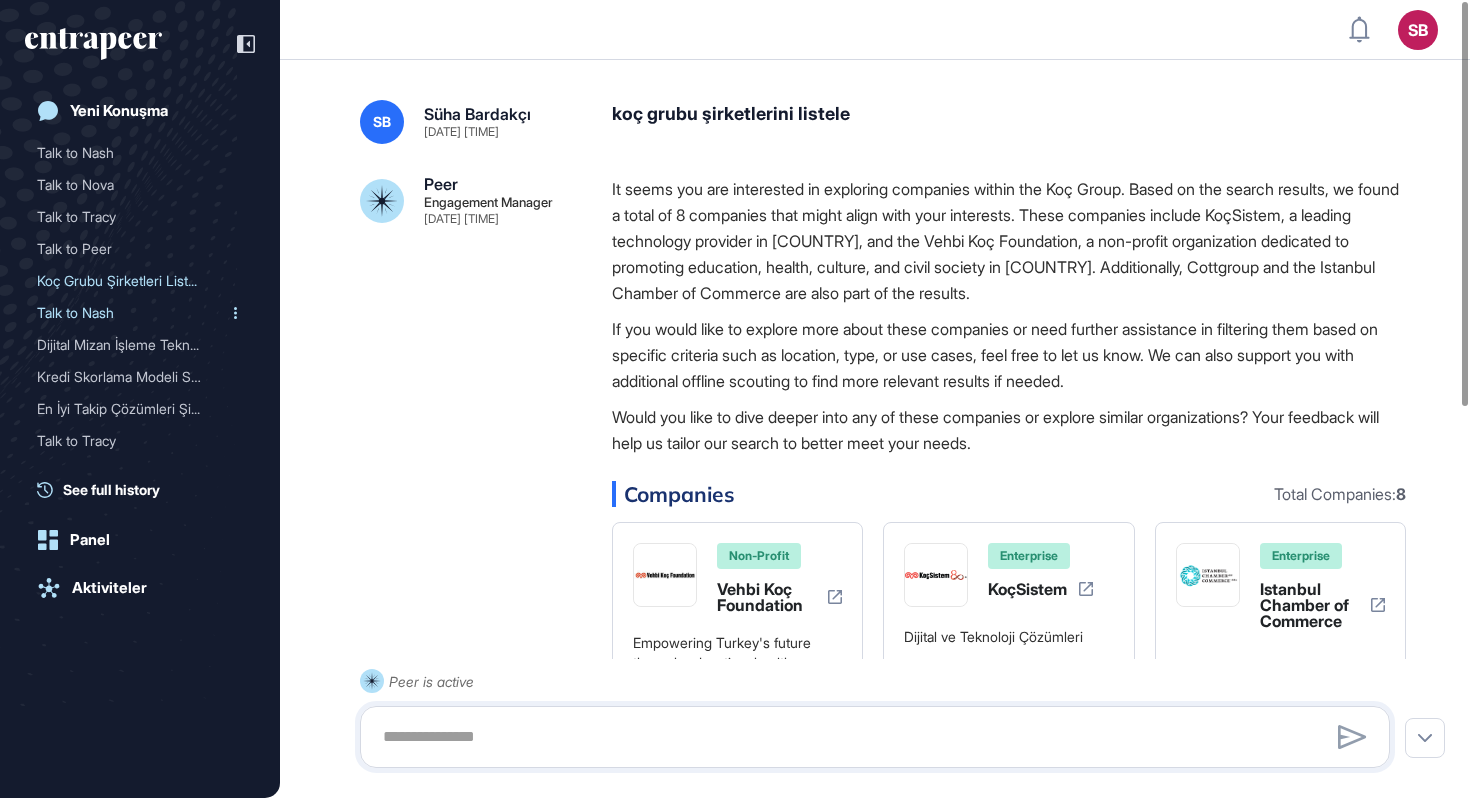 click on "Talk to Nash" at bounding box center [132, 313] 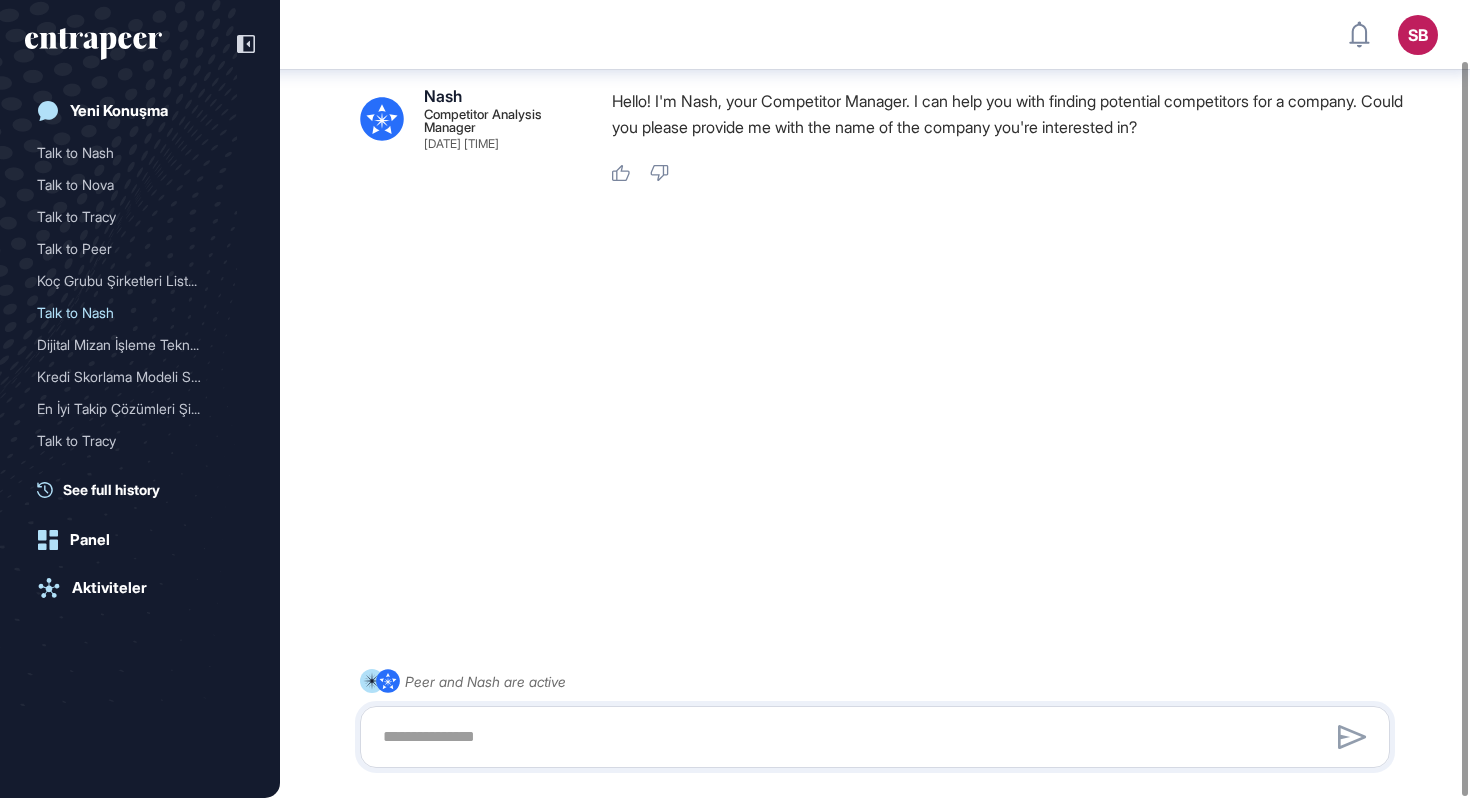 scroll, scrollTop: 66, scrollLeft: 0, axis: vertical 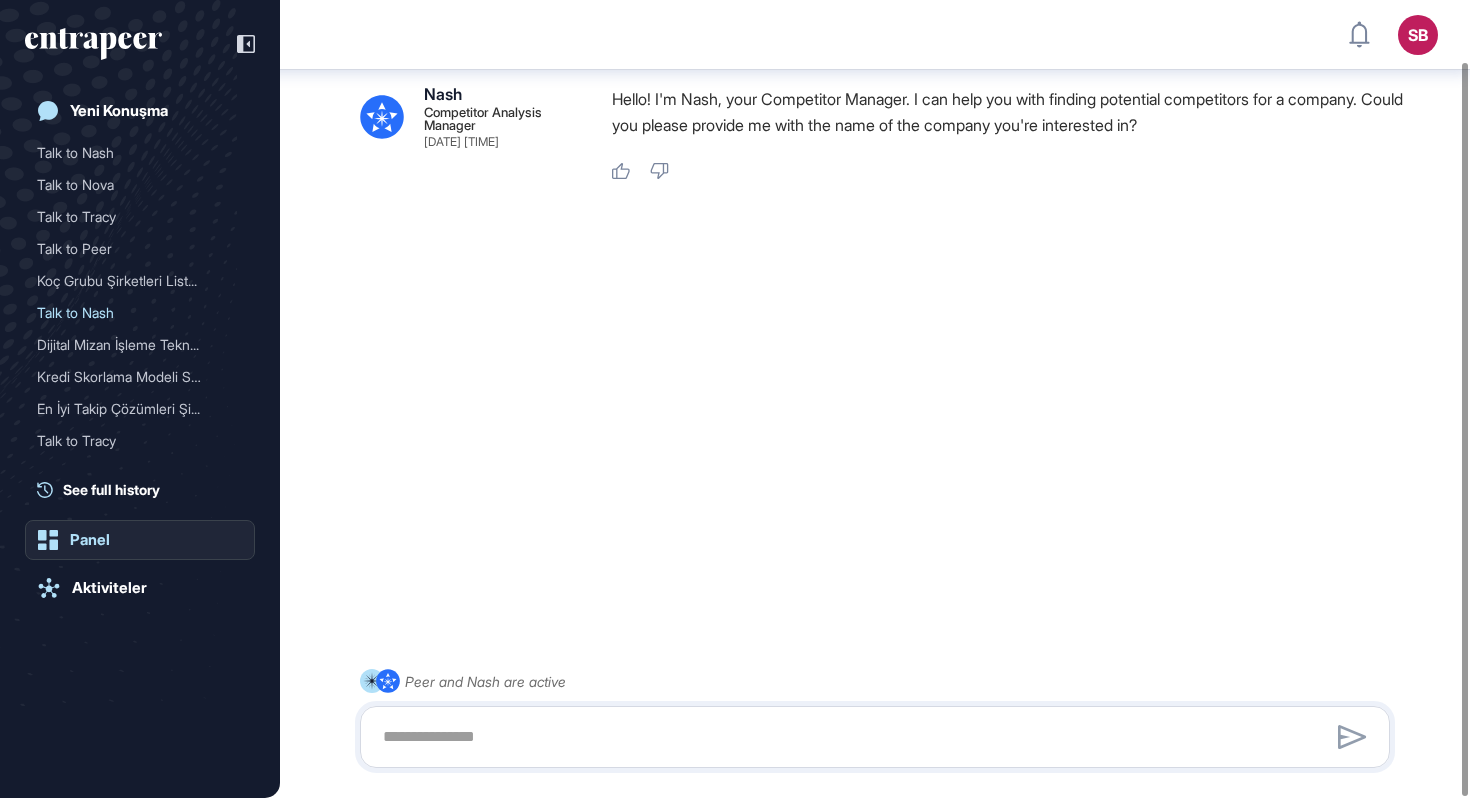 click on "Panel" 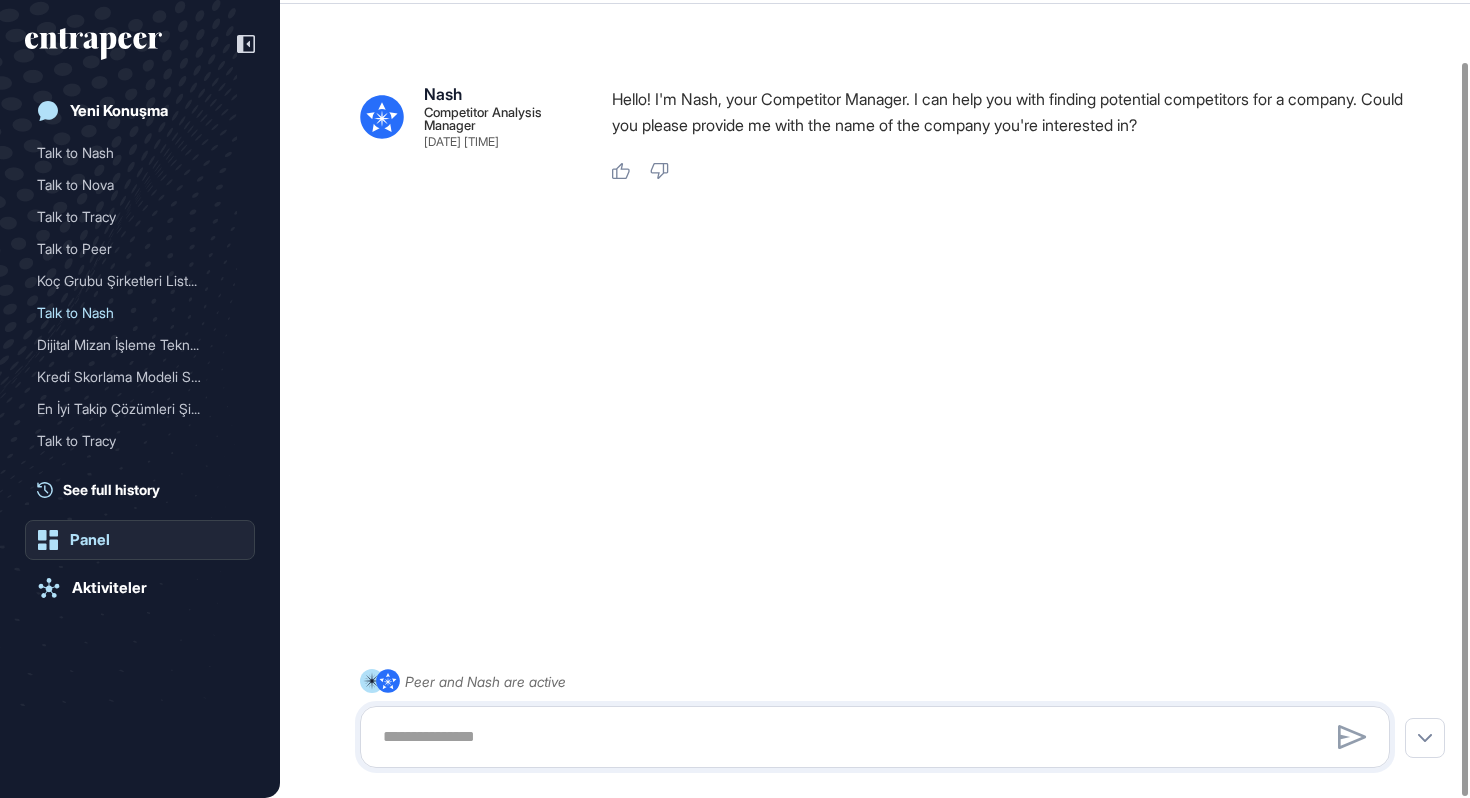 scroll, scrollTop: 66, scrollLeft: 0, axis: vertical 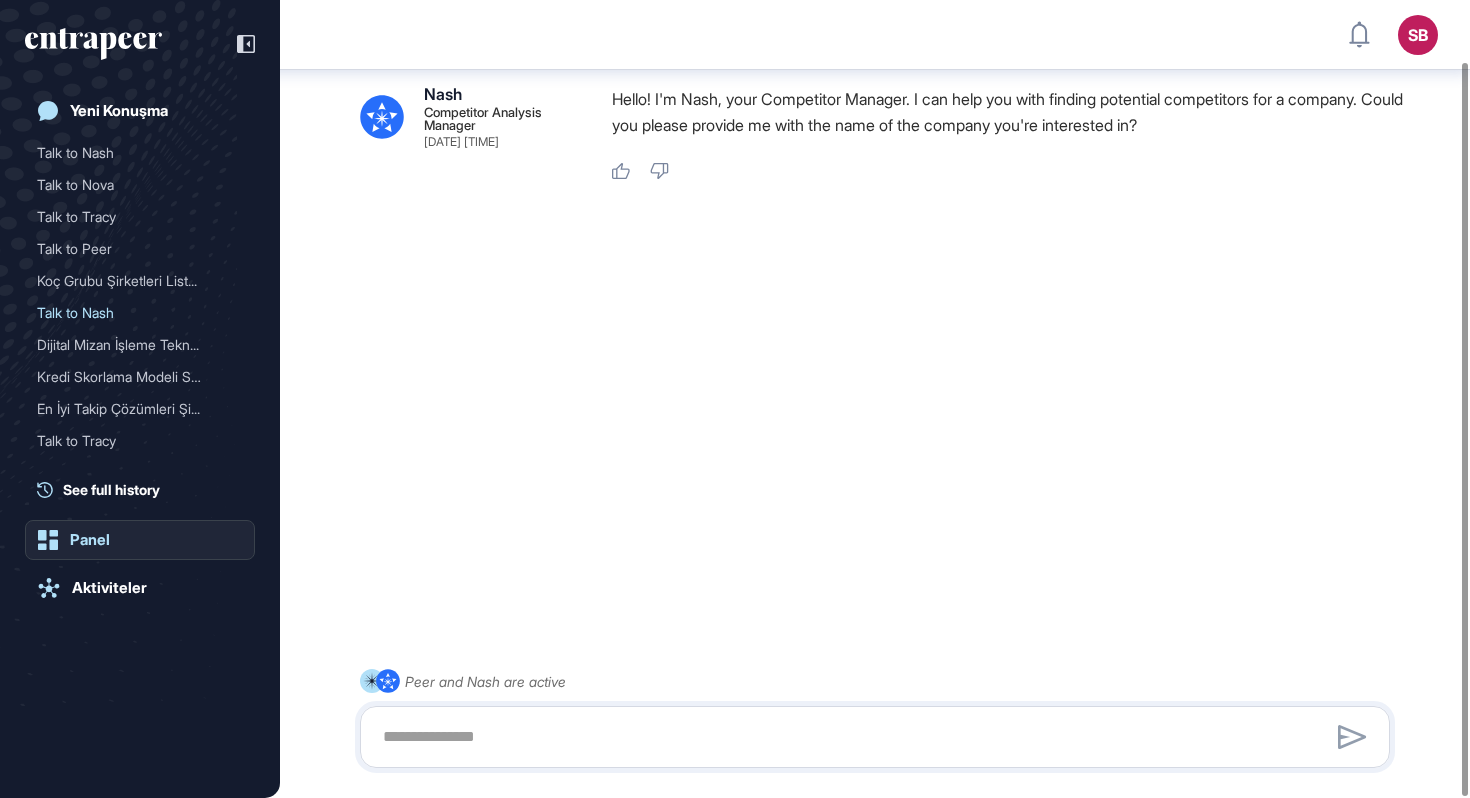 click on "Panel" 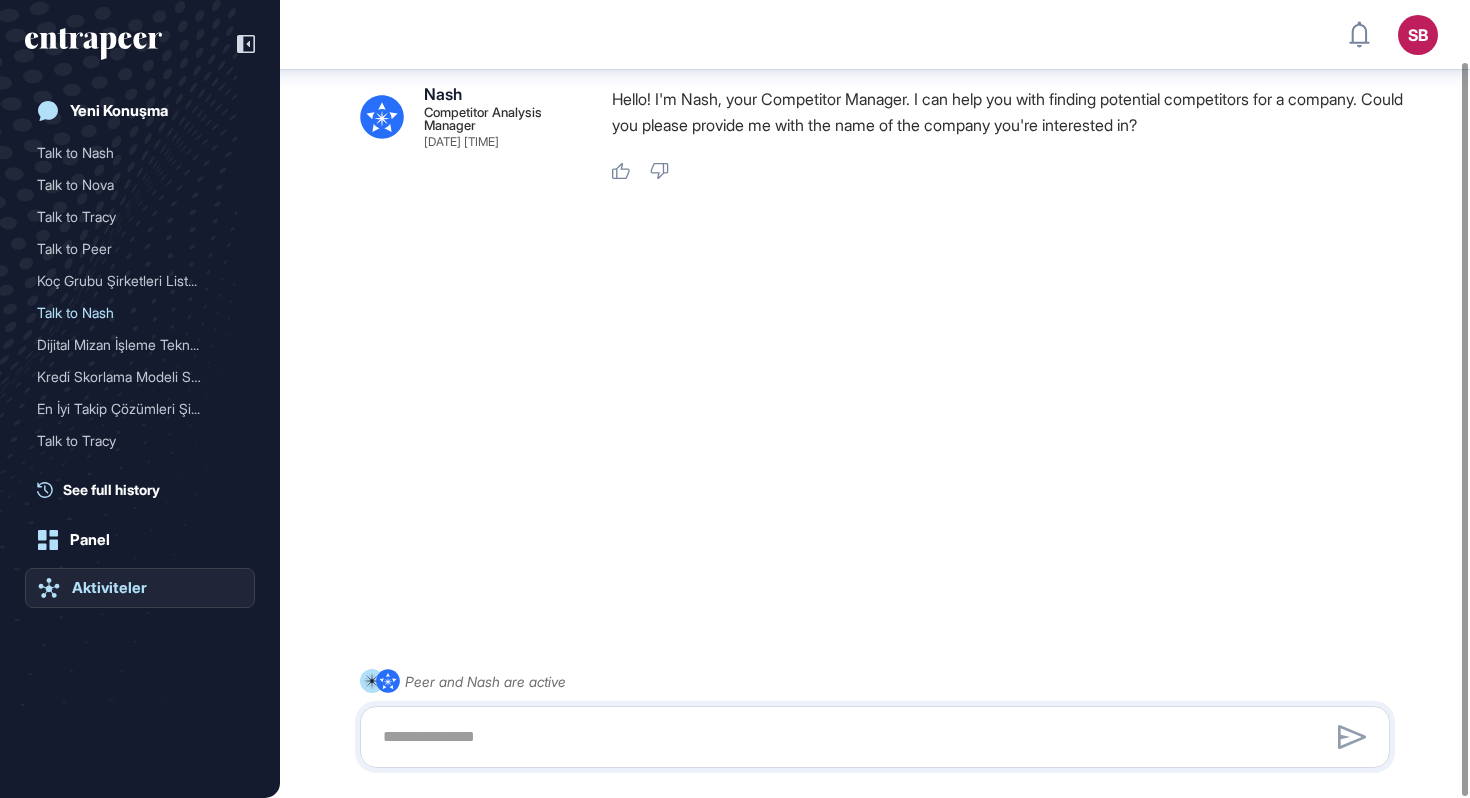 click on "Aktiviteler" at bounding box center [109, 588] 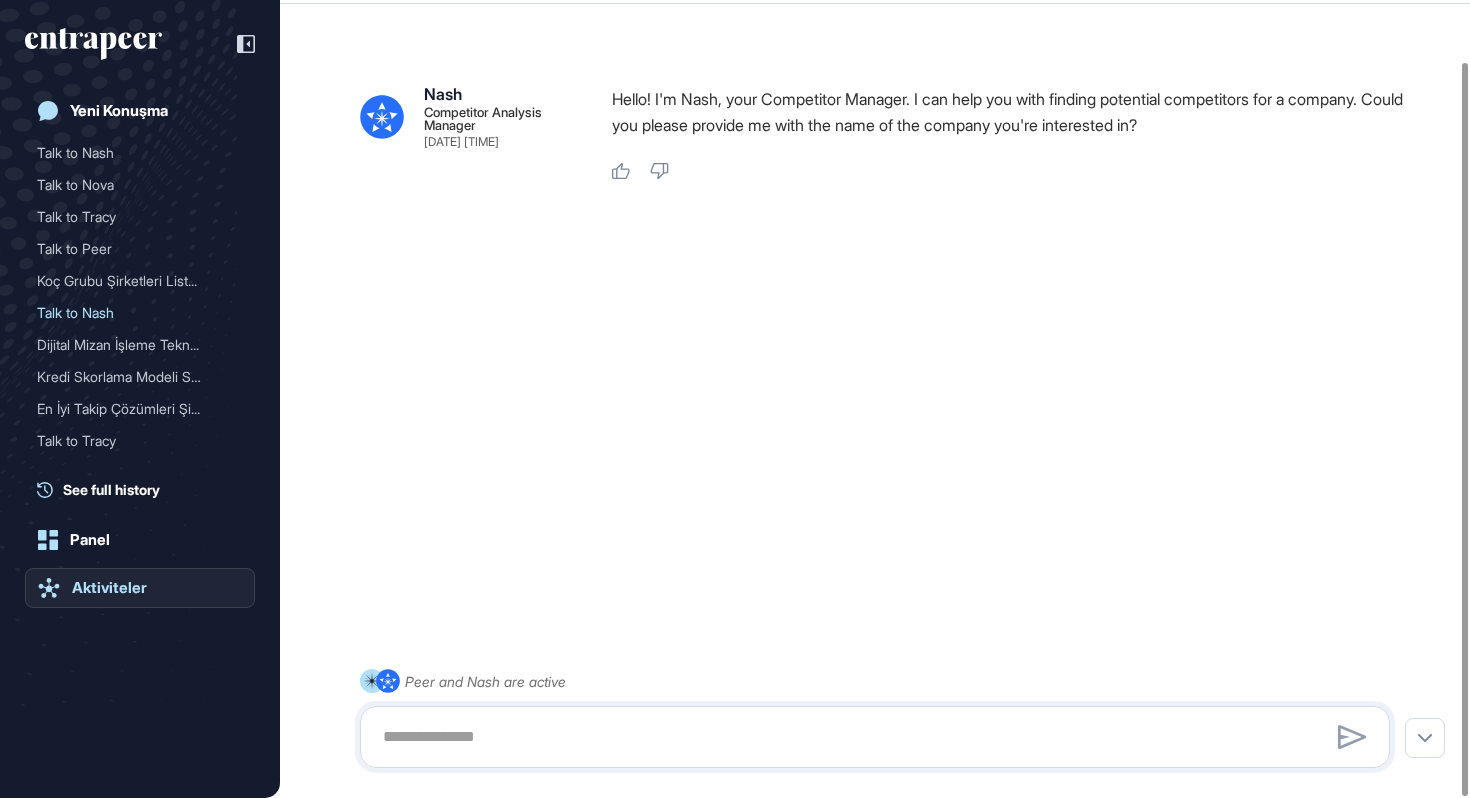 scroll, scrollTop: 66, scrollLeft: 0, axis: vertical 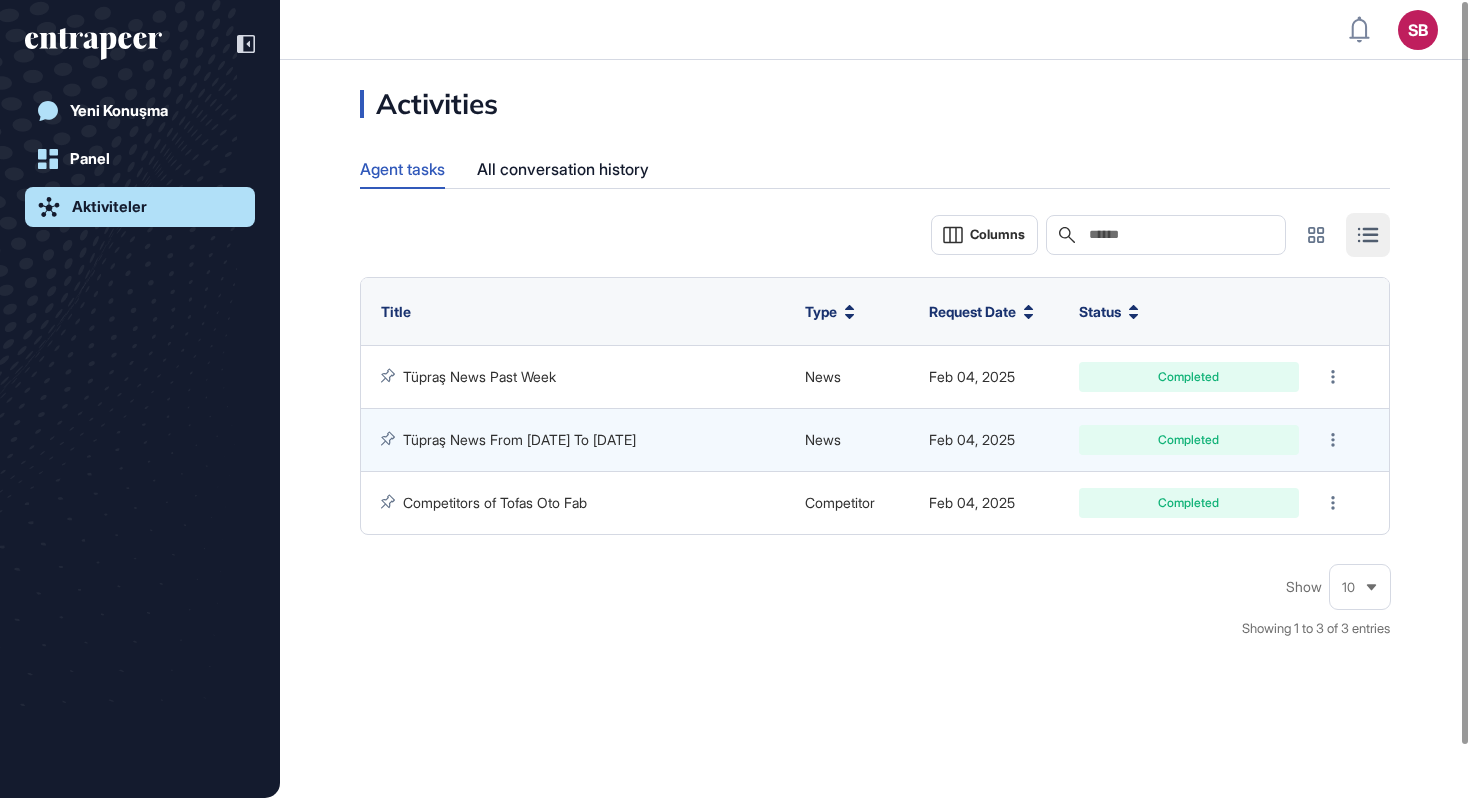 click on "Columns Search" at bounding box center (875, 235) 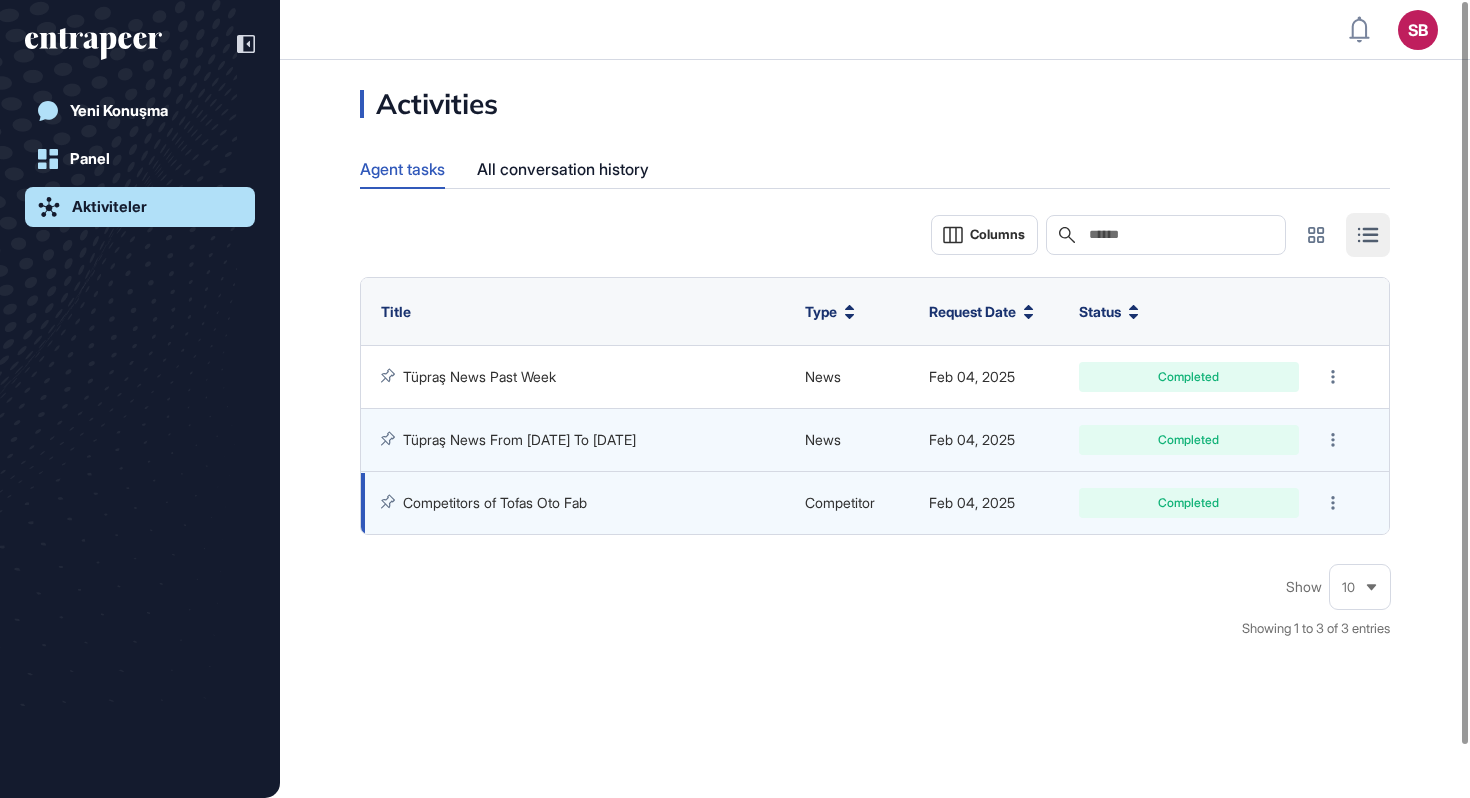 click on "Competitors of Tofas Oto Fab" 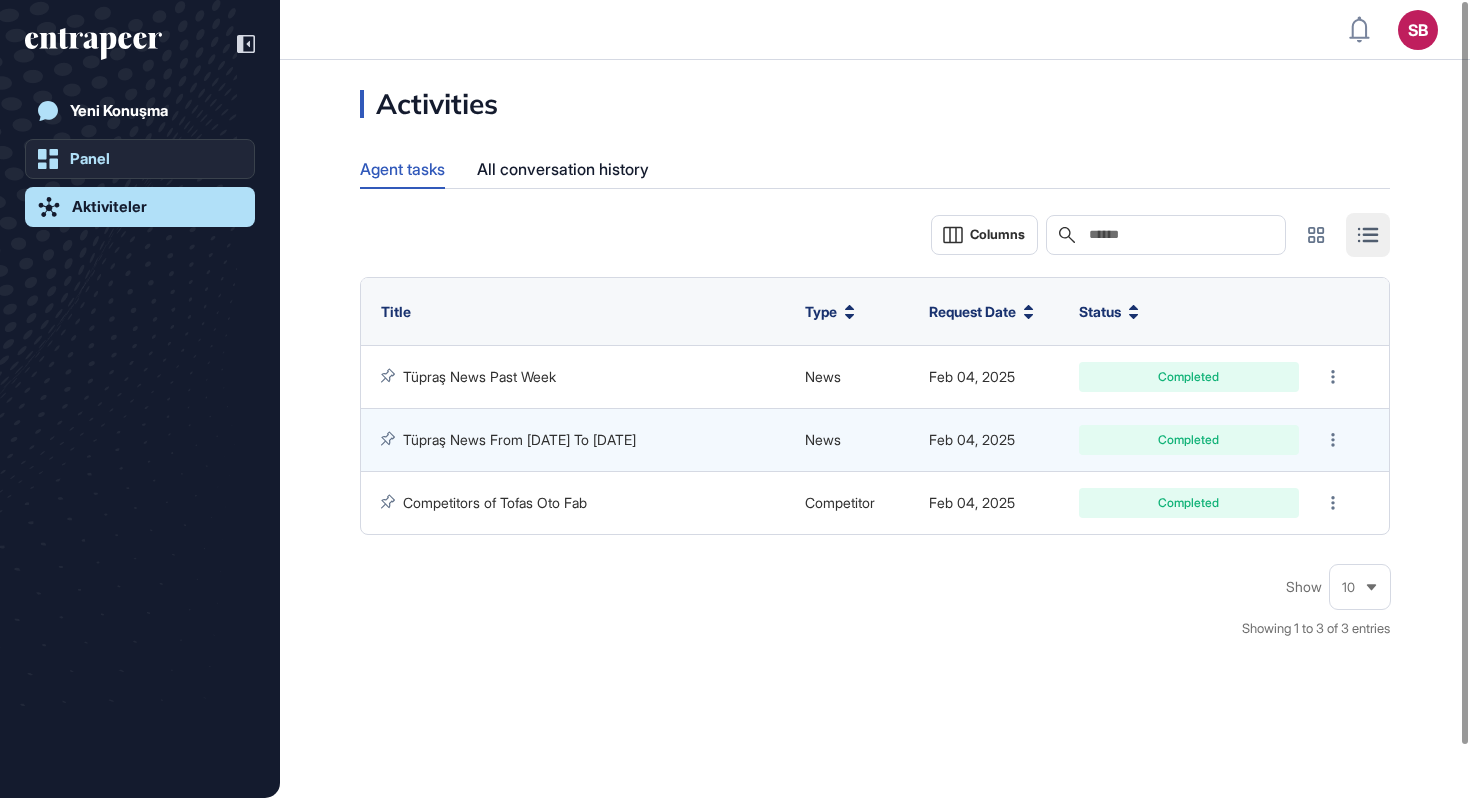 click on "Panel" 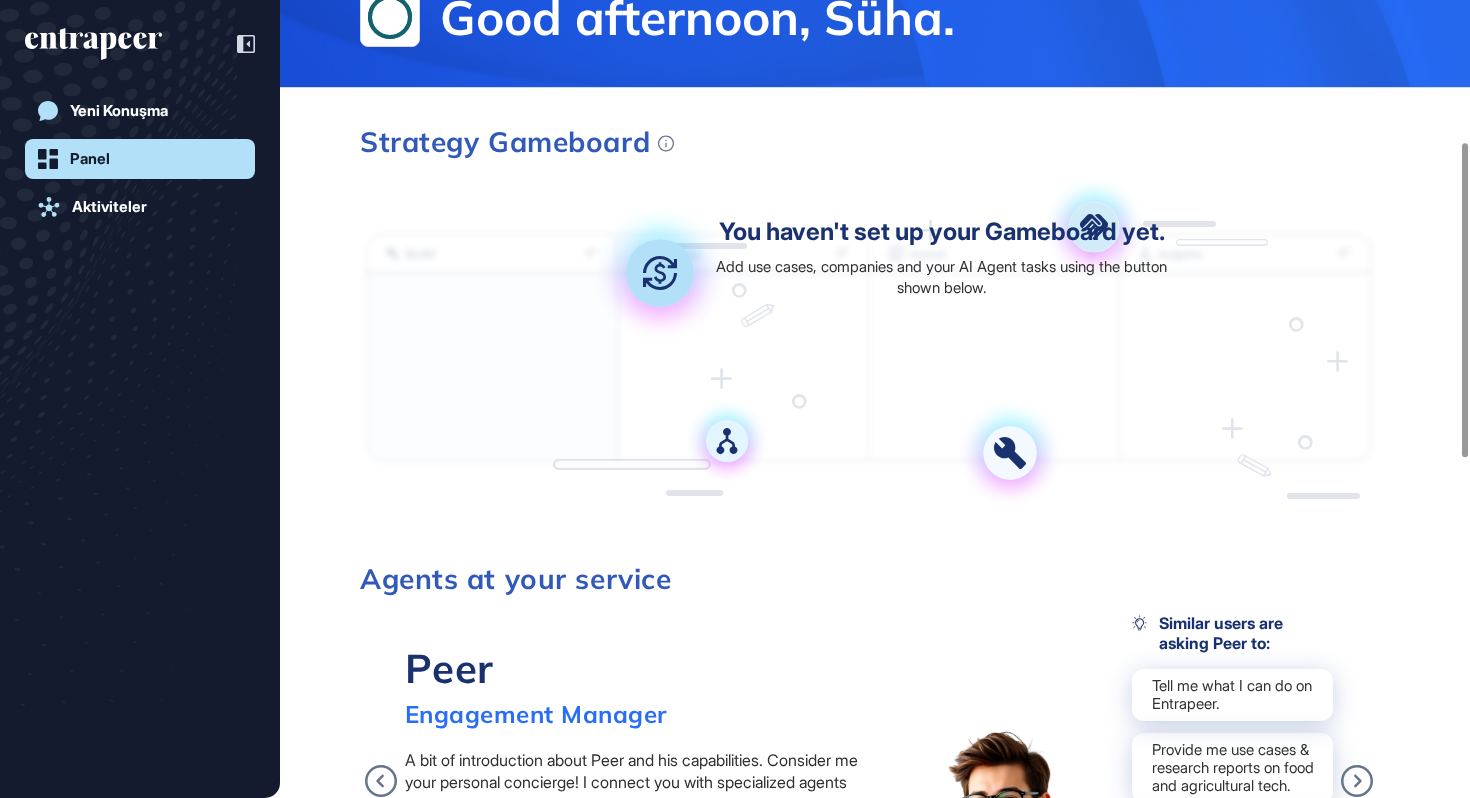 scroll, scrollTop: 44, scrollLeft: 0, axis: vertical 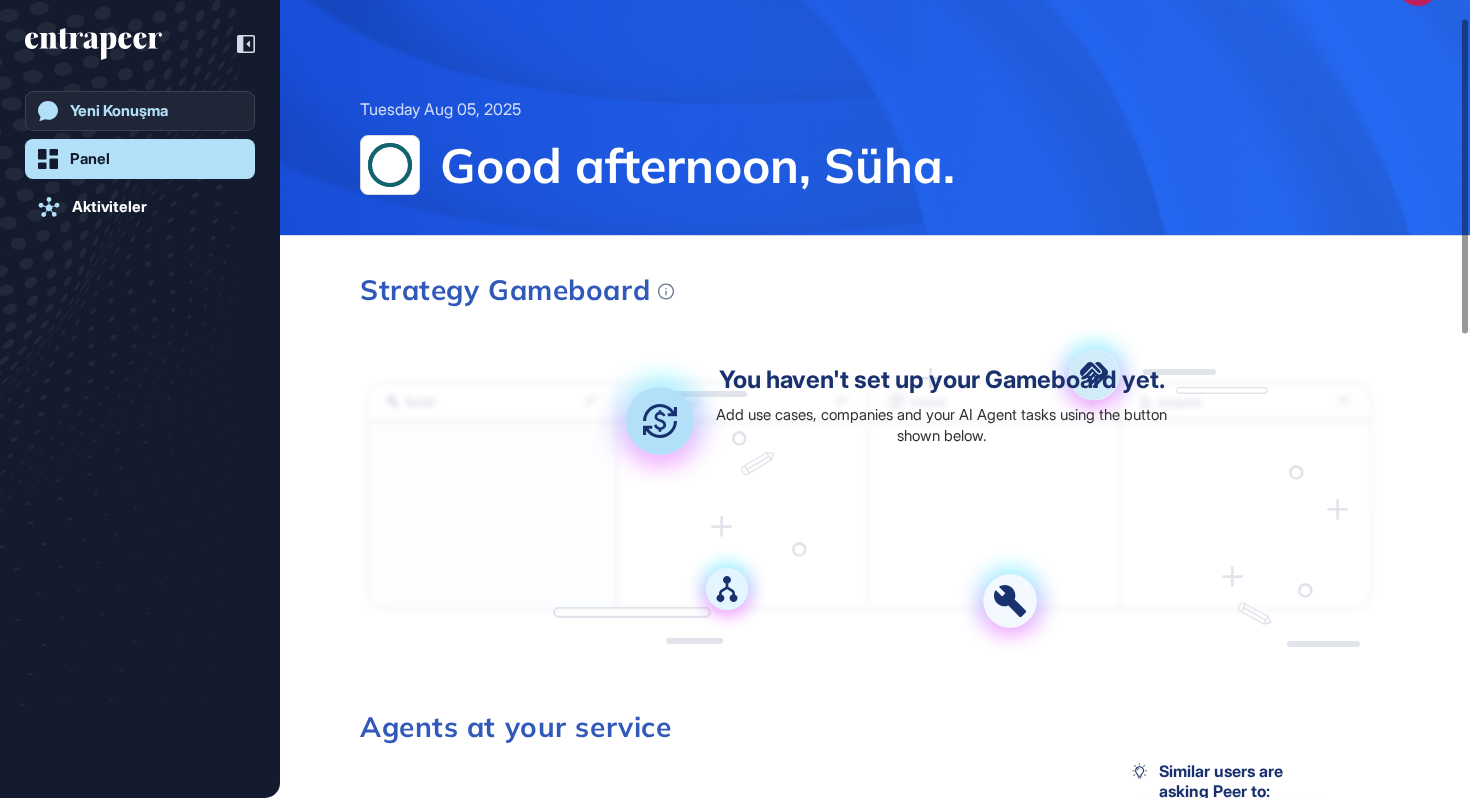 click on "Yeni Konuşma" at bounding box center [119, 111] 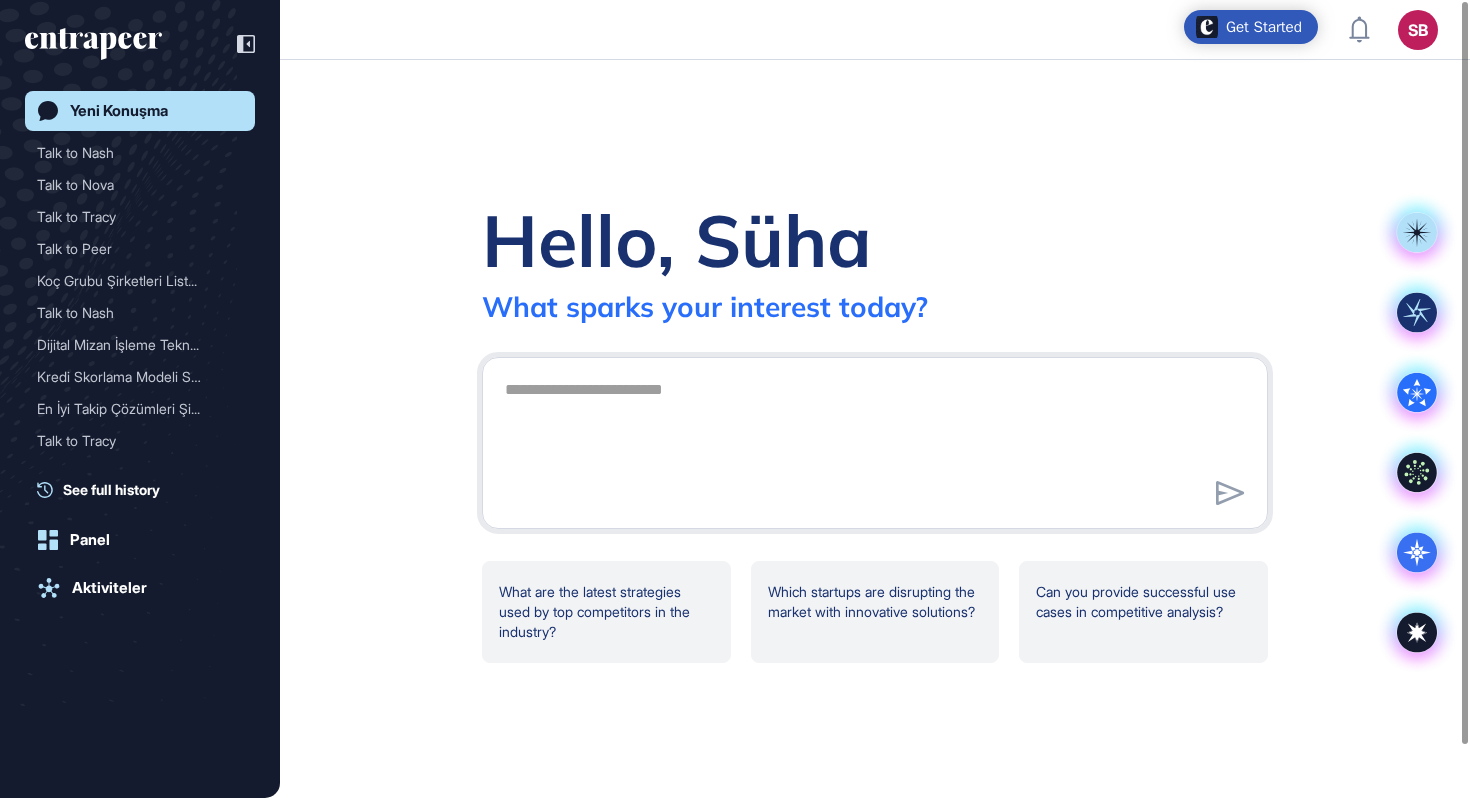 scroll, scrollTop: 0, scrollLeft: 0, axis: both 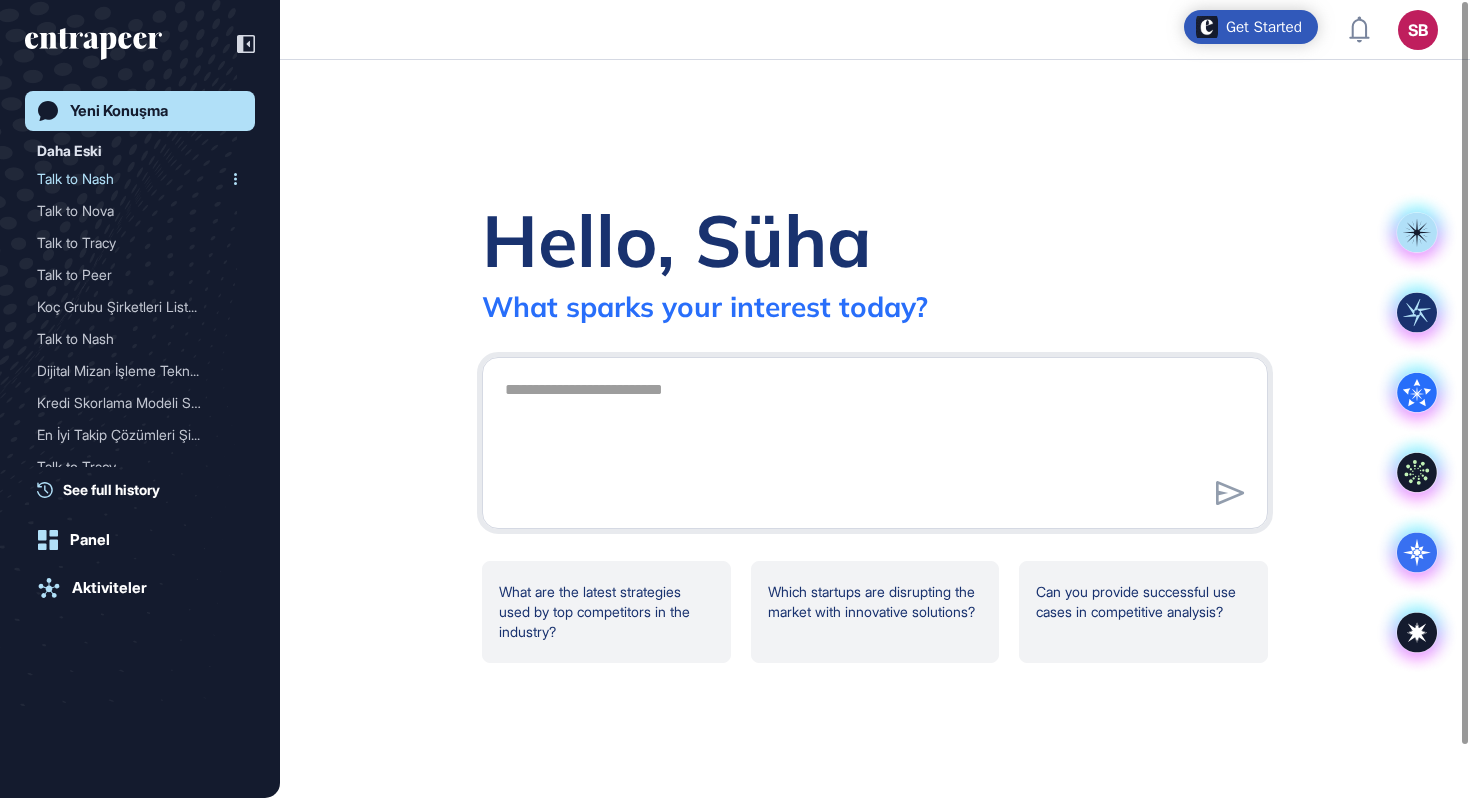 click on "Talk to Nash" at bounding box center [132, 179] 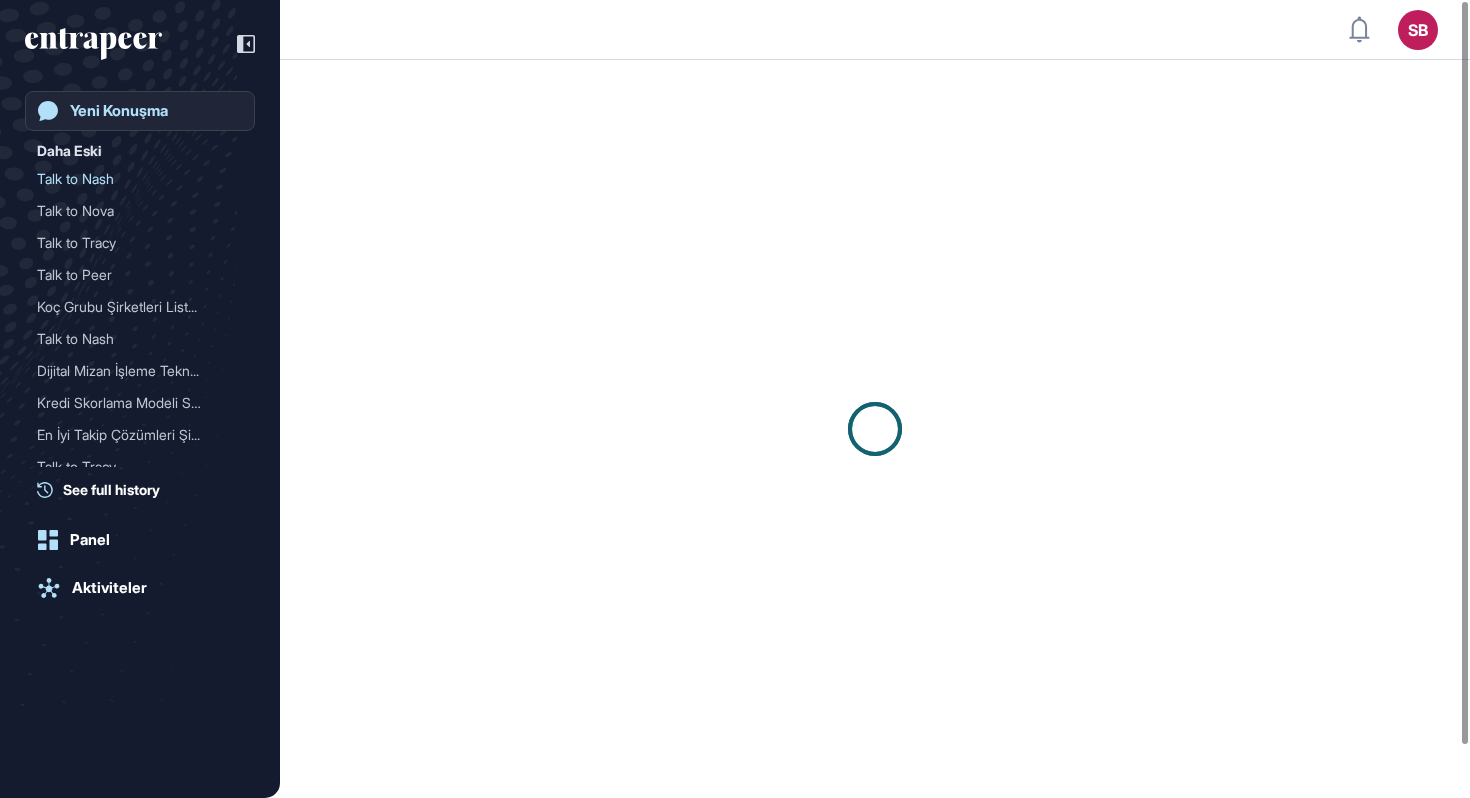 click on "Yeni Konuşma" at bounding box center [119, 111] 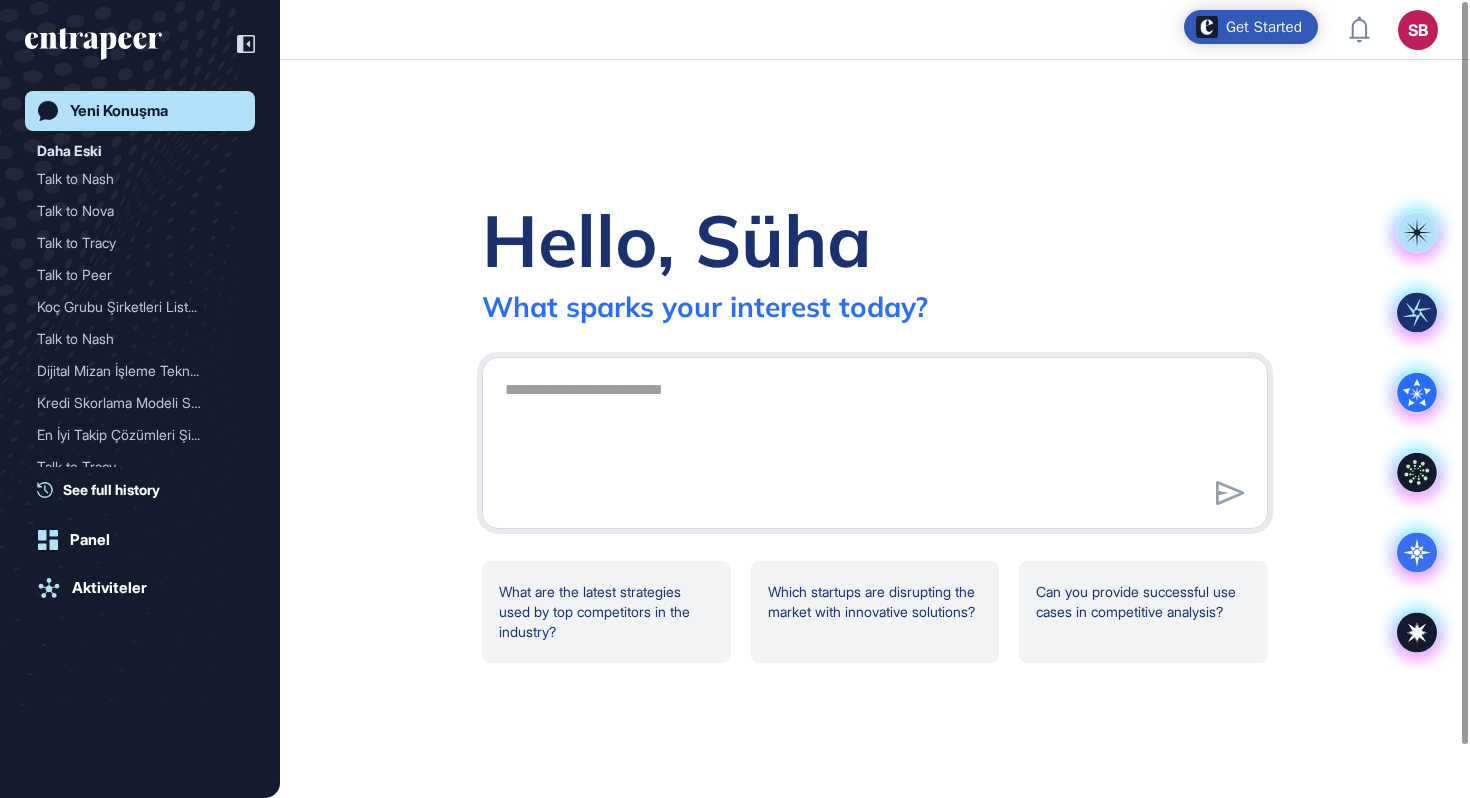scroll, scrollTop: 56, scrollLeft: 0, axis: vertical 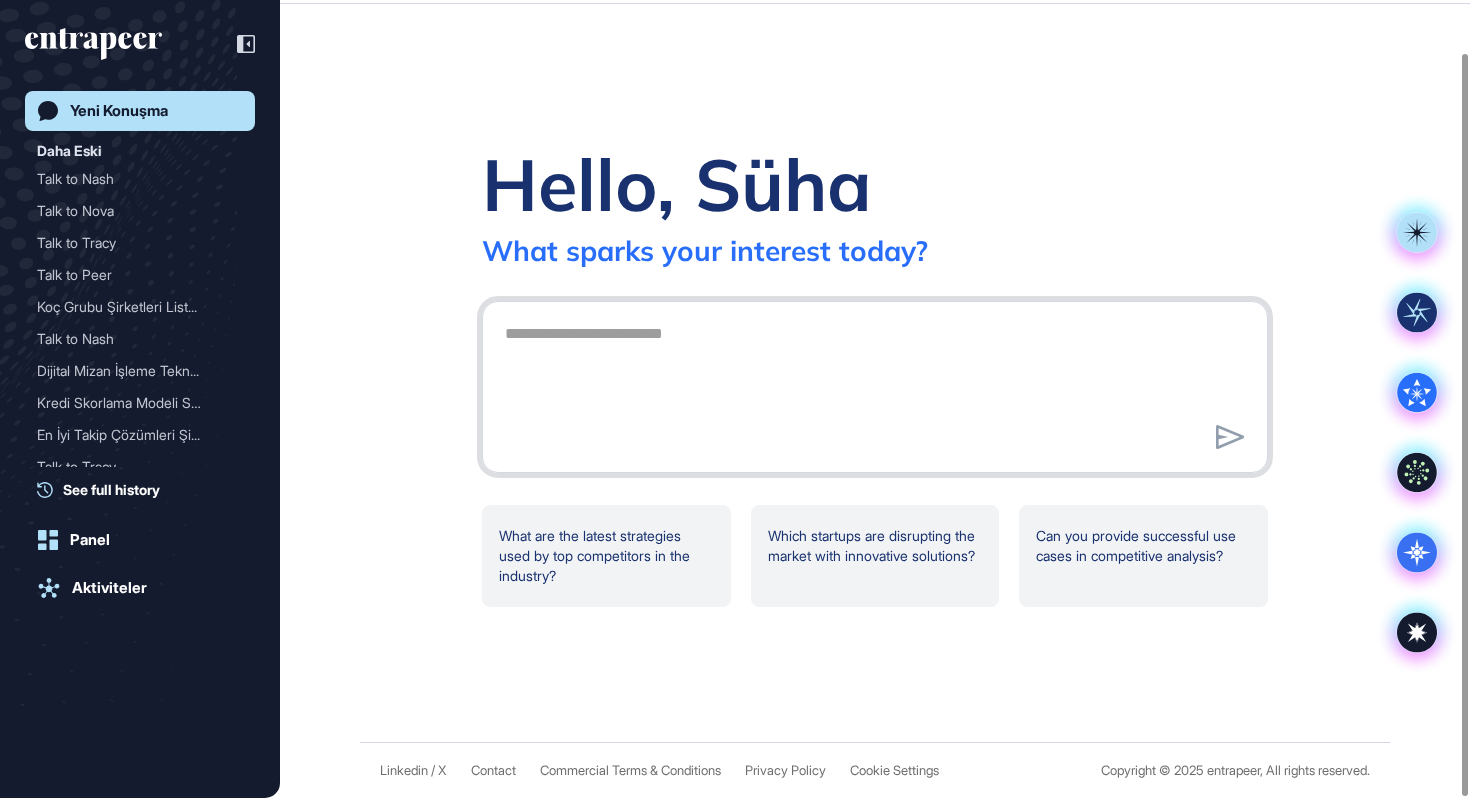 click at bounding box center [875, 384] 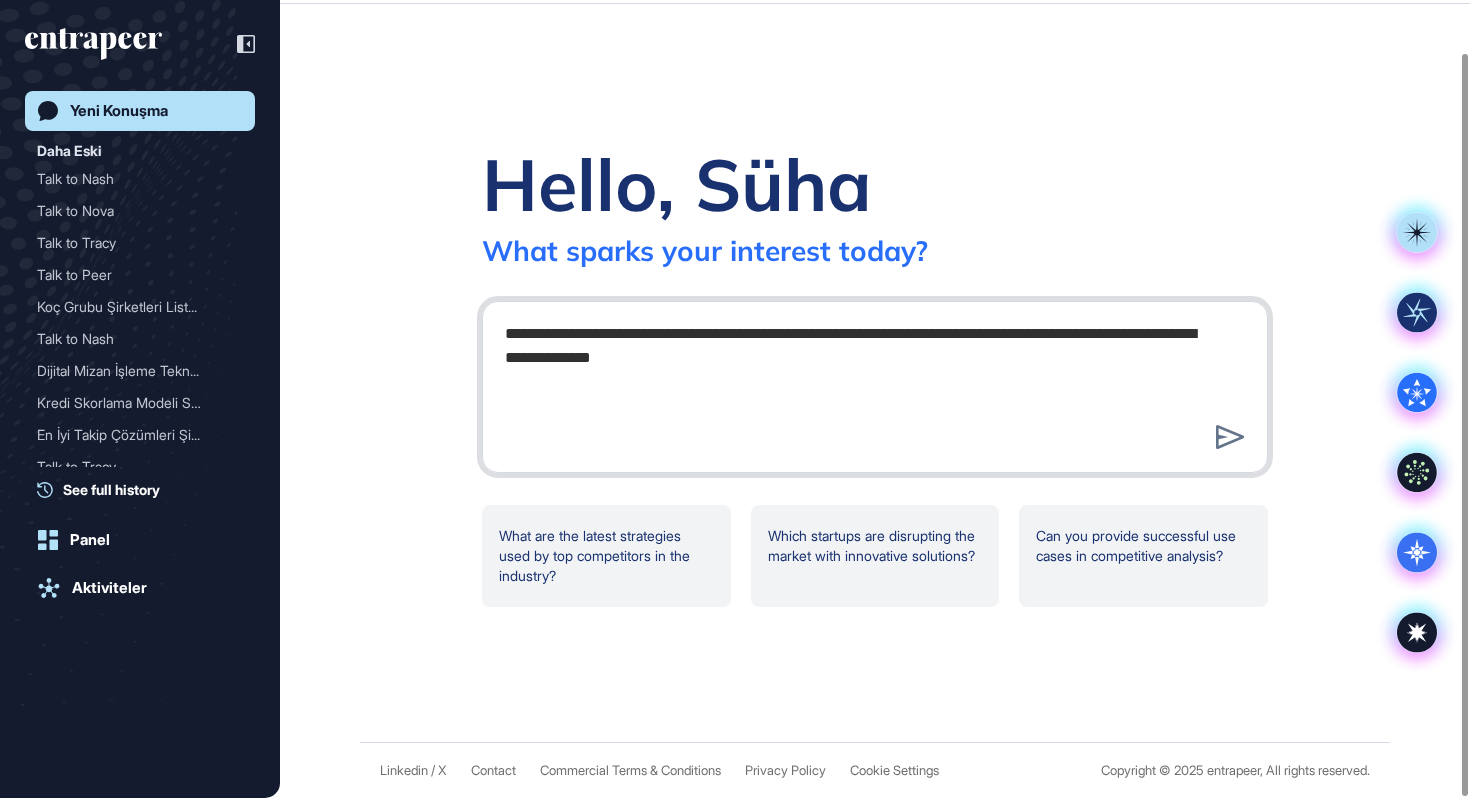 drag, startPoint x: 737, startPoint y: 364, endPoint x: 842, endPoint y: 364, distance: 105 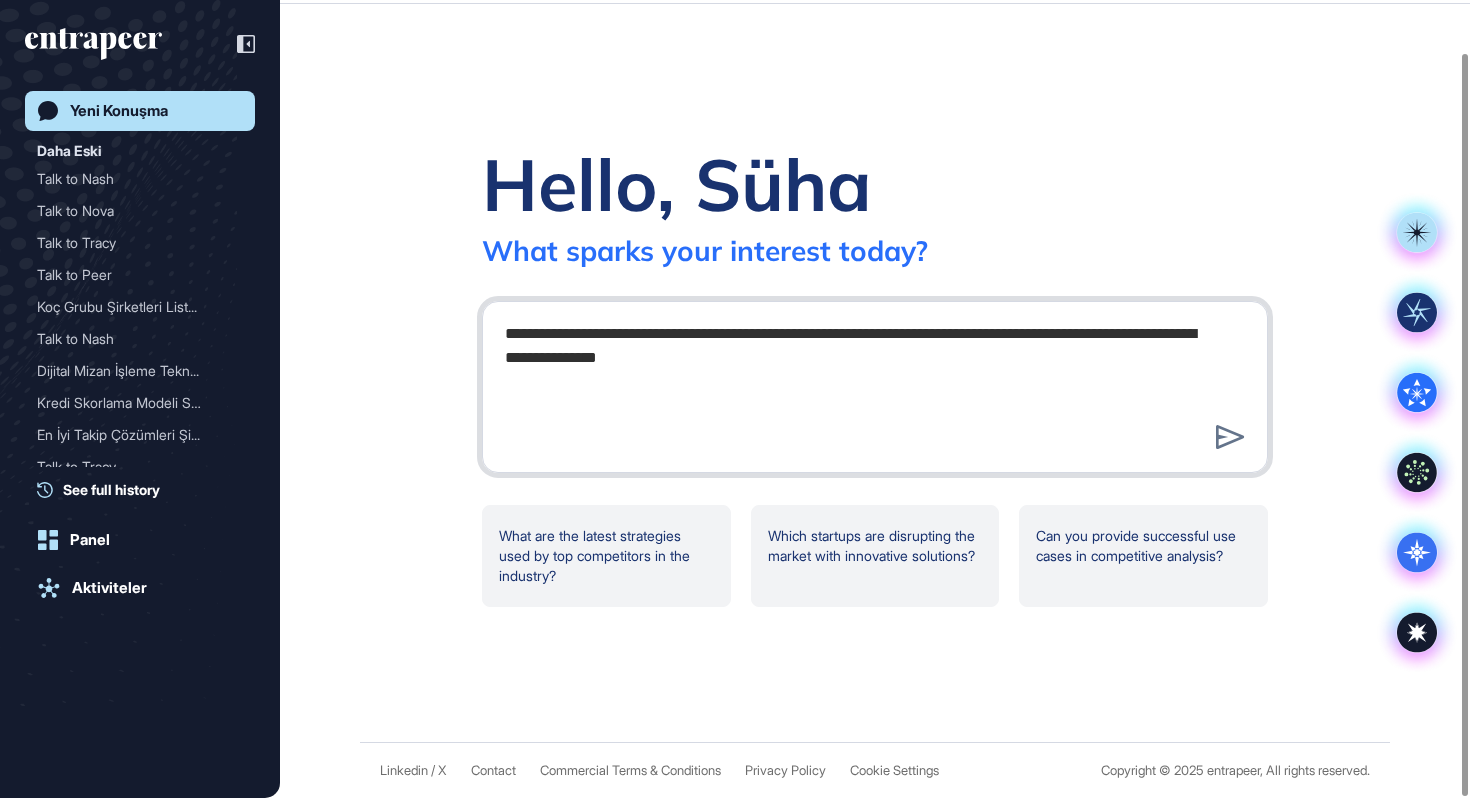 type on "**********" 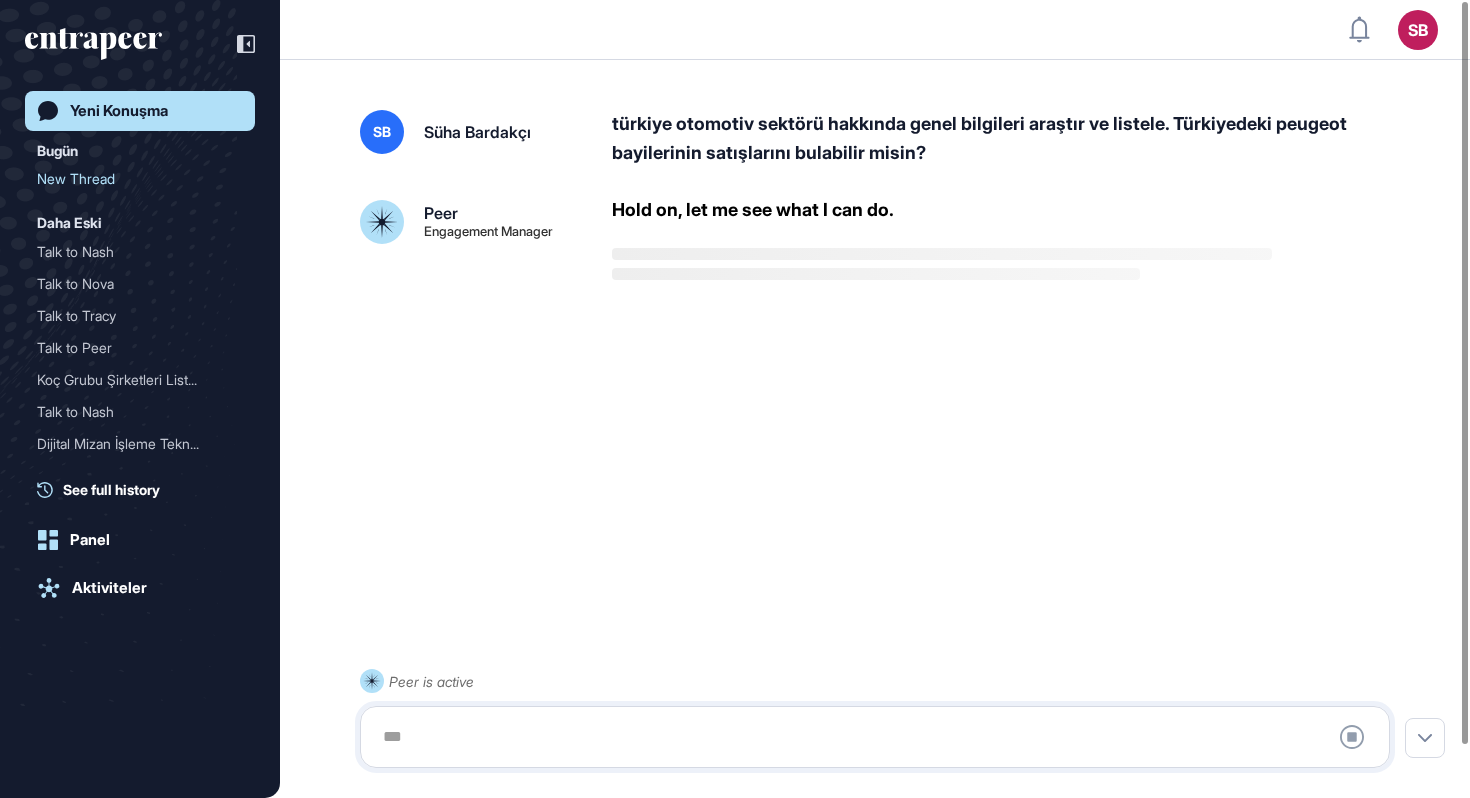 scroll, scrollTop: 56, scrollLeft: 0, axis: vertical 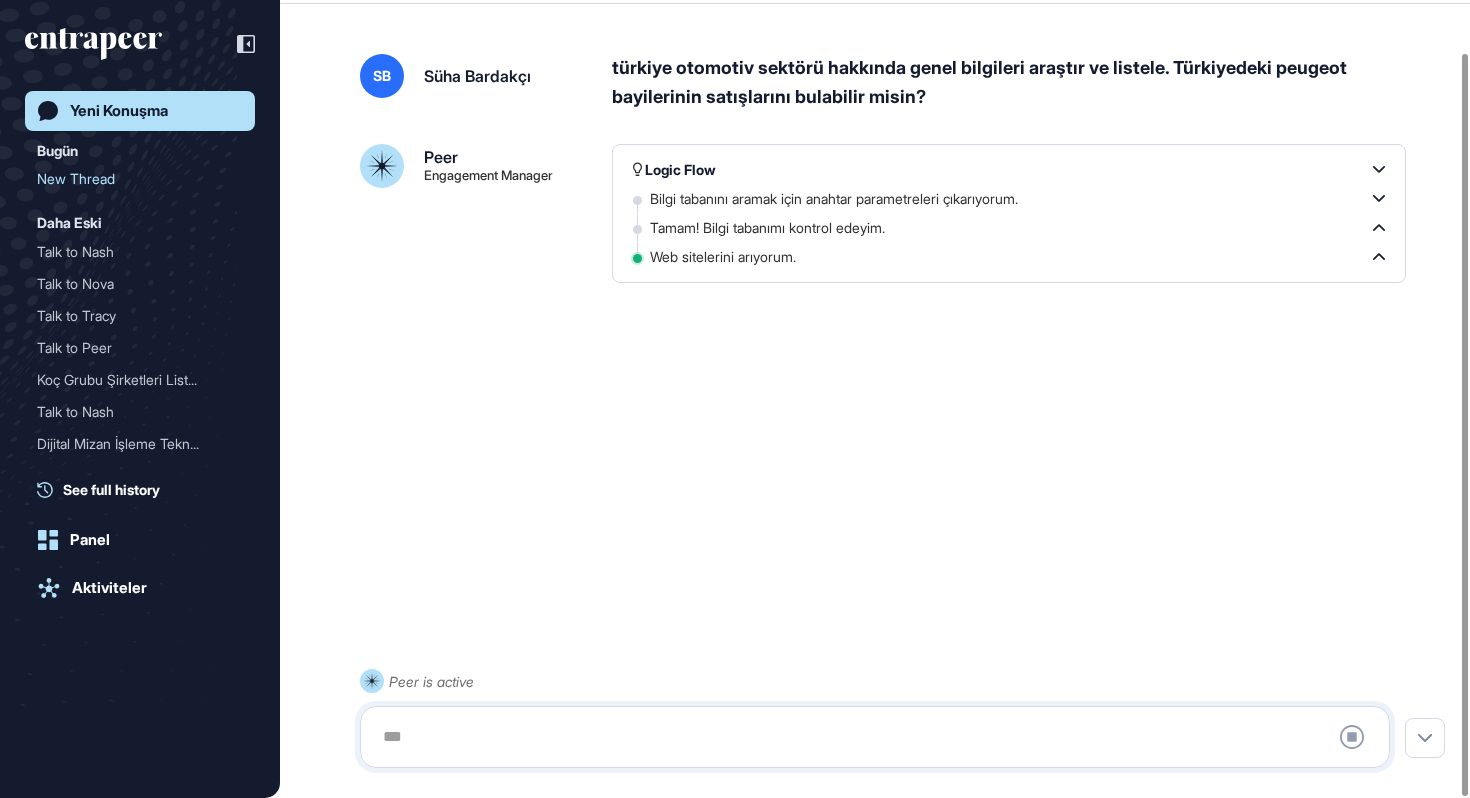click on "Tamam! Bilgi tabanımı kontrol edeyim." at bounding box center [1017, 228] 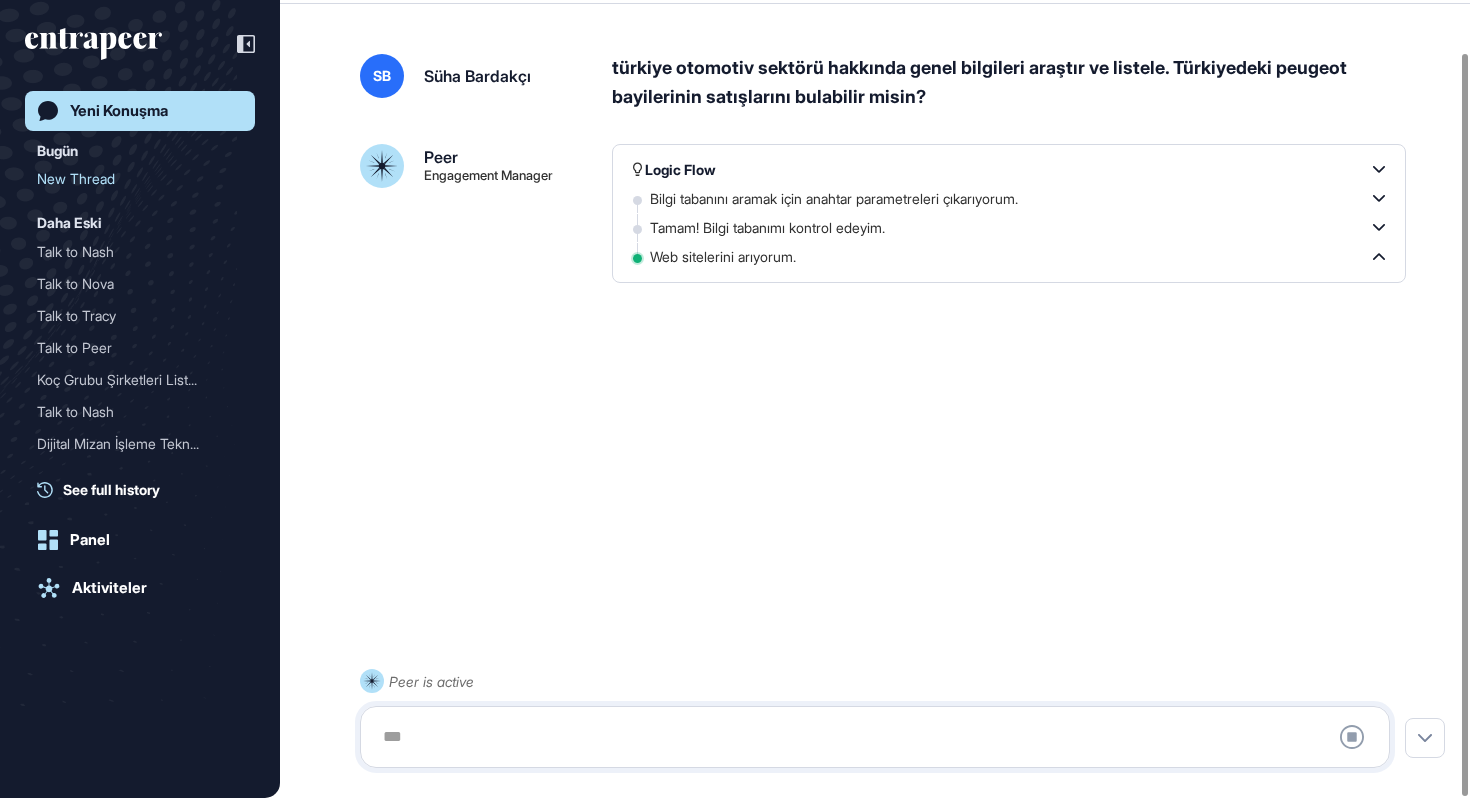click on "Tamam! Bilgi tabanımı kontrol edeyim." at bounding box center [1017, 228] 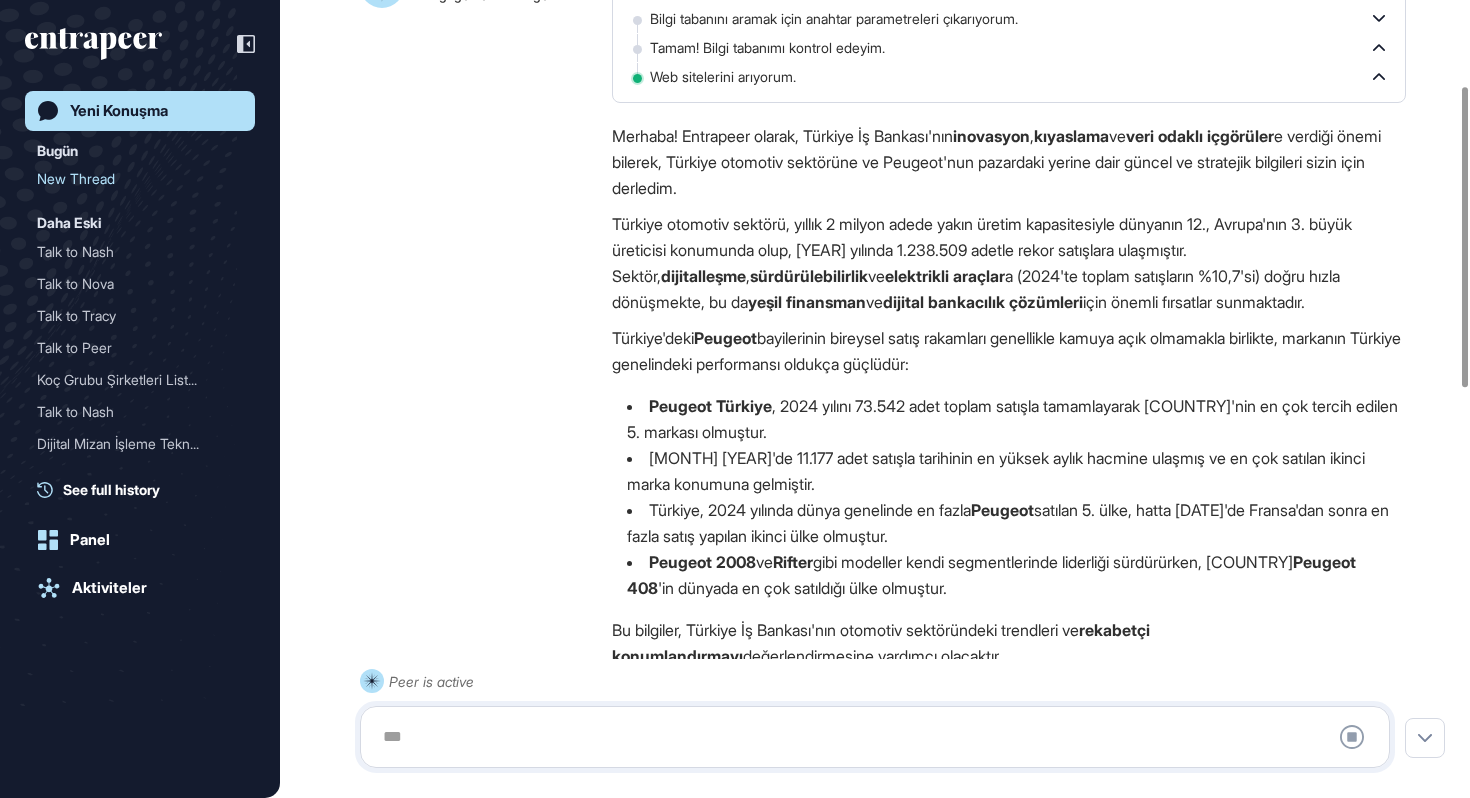 scroll, scrollTop: 0, scrollLeft: 0, axis: both 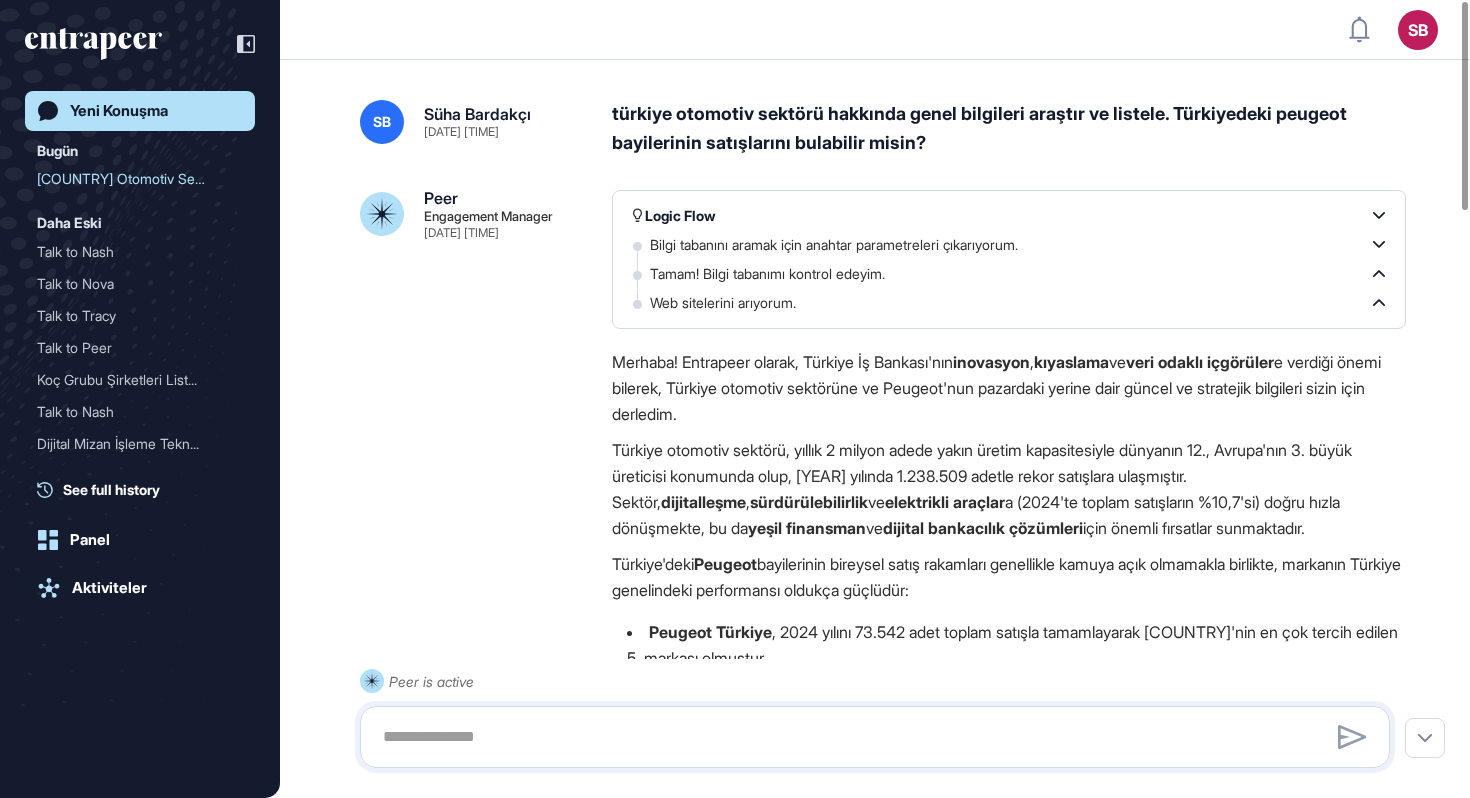 click 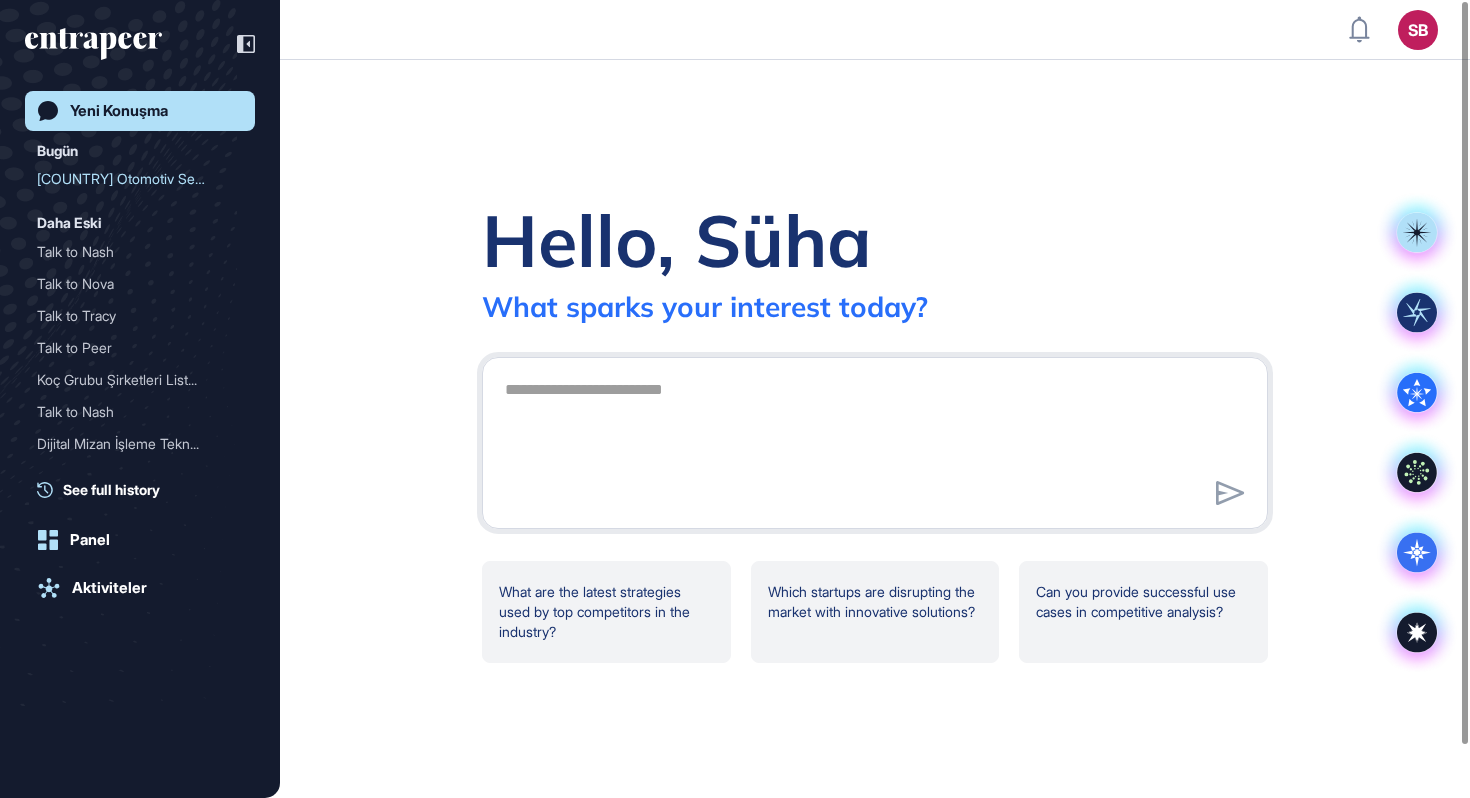 scroll, scrollTop: 56, scrollLeft: 0, axis: vertical 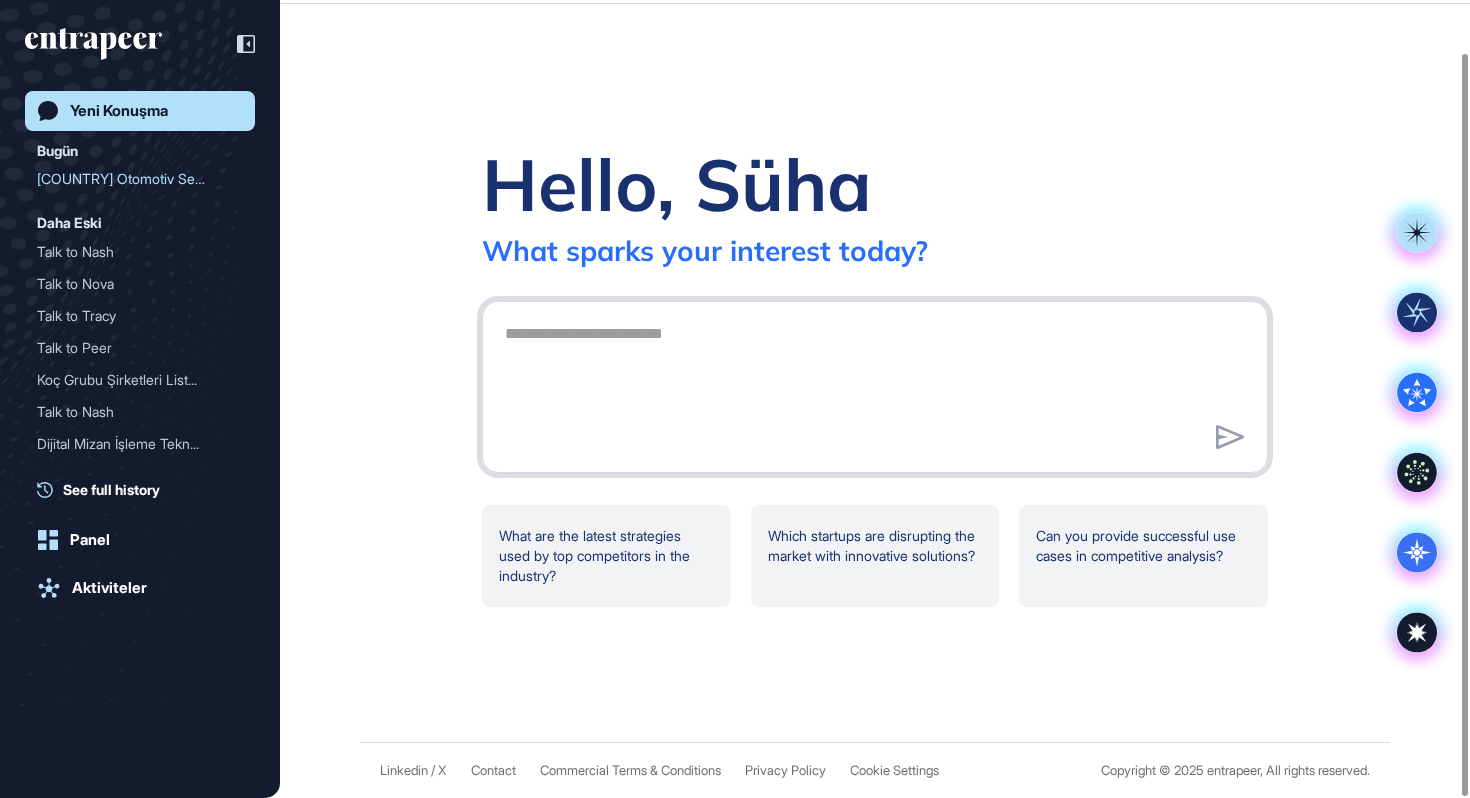 click at bounding box center (875, 384) 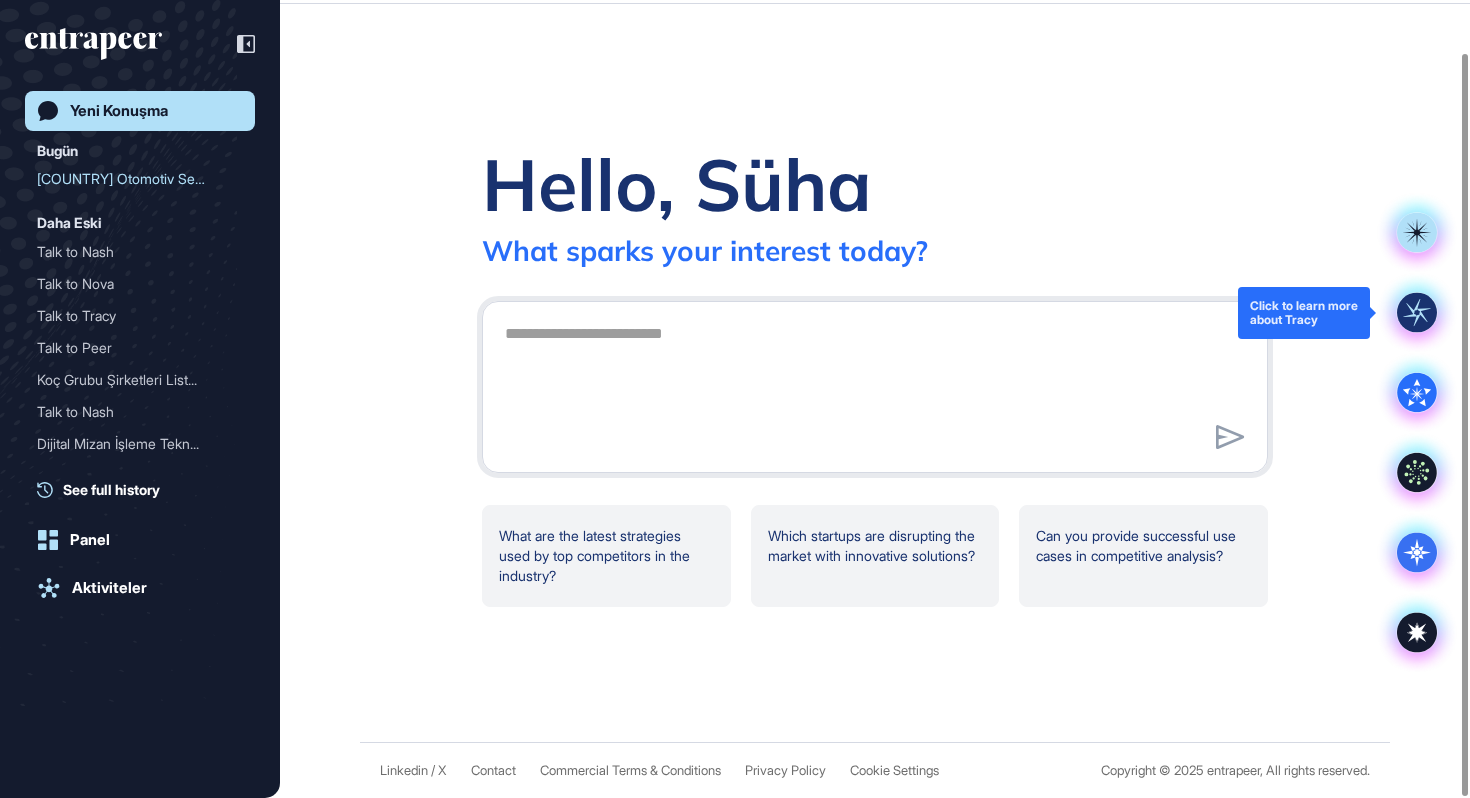 click 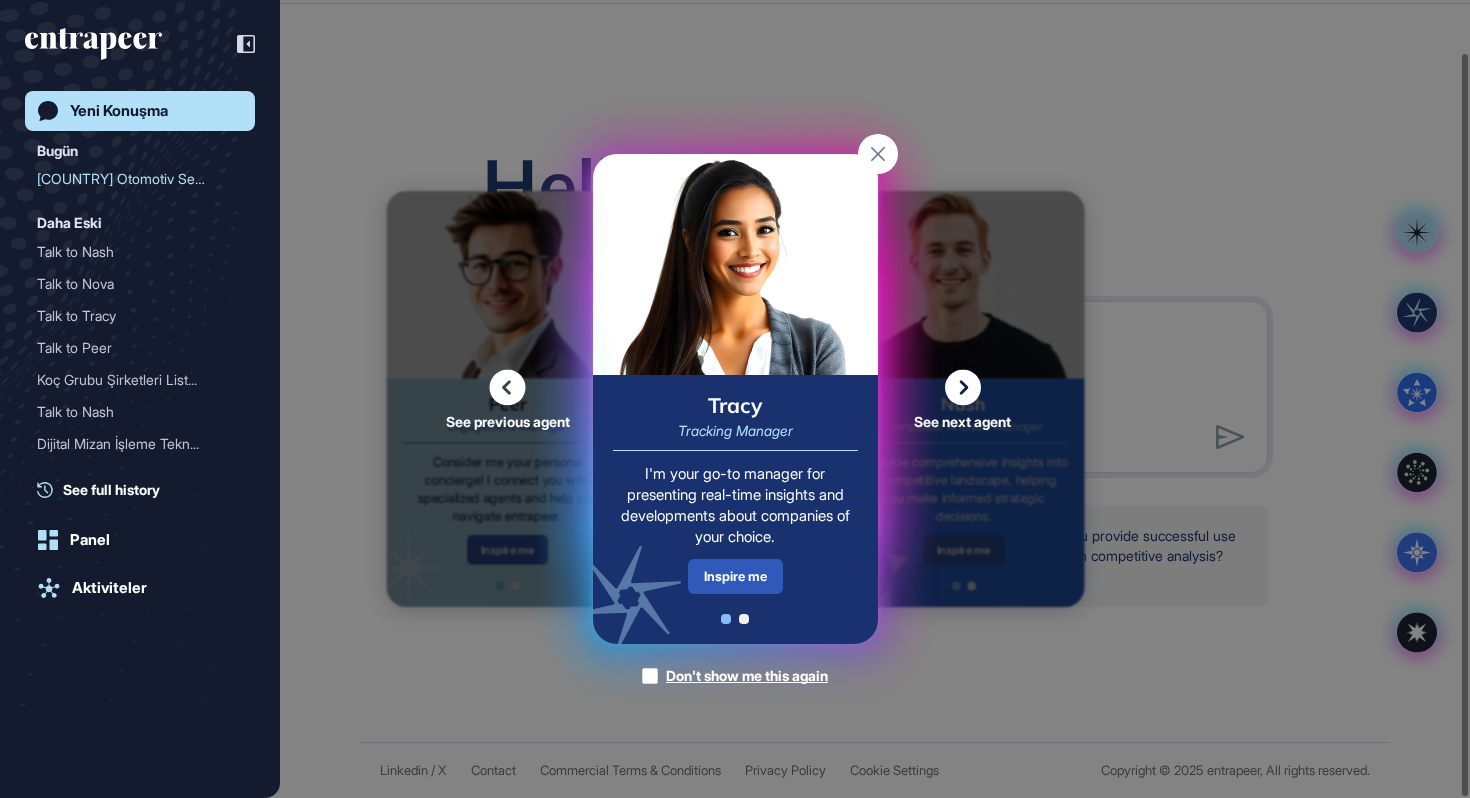click 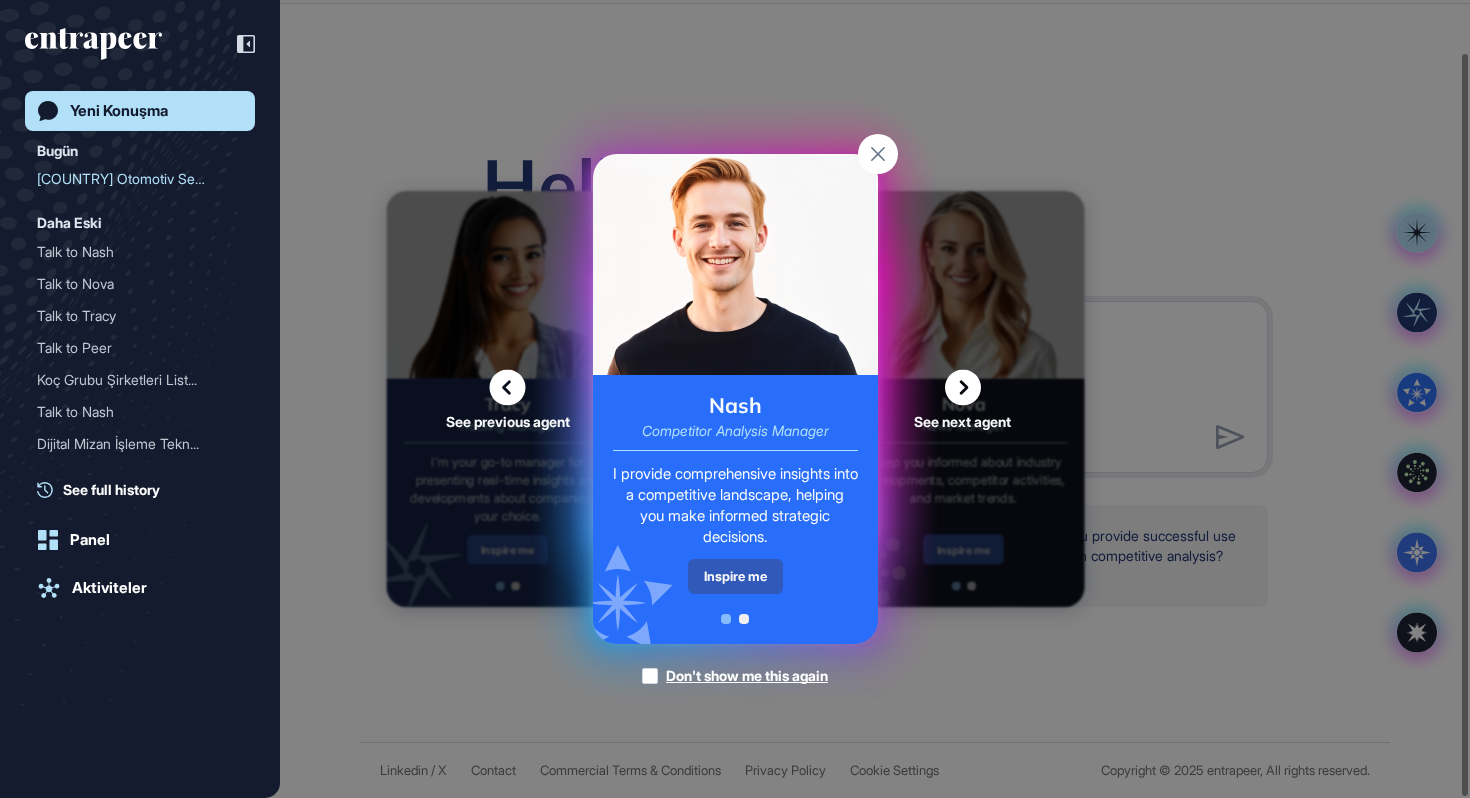click on "Nash Competitor Analysis Manager I provide comprehensive insights into a competitive landscape, helping you make informed strategic decisions. Inspire me" at bounding box center [735, 509] 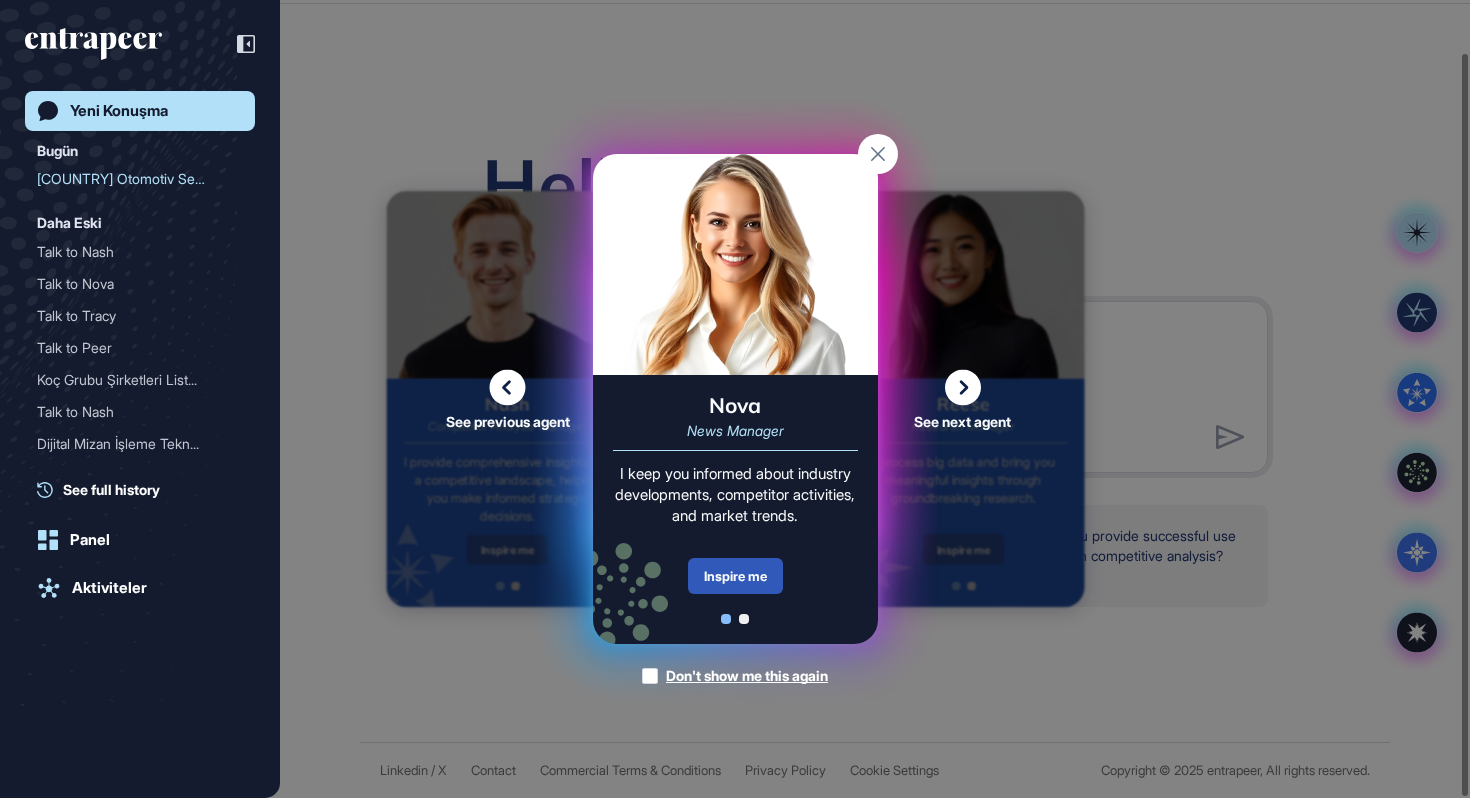 click on "See next agent" at bounding box center [963, 399] 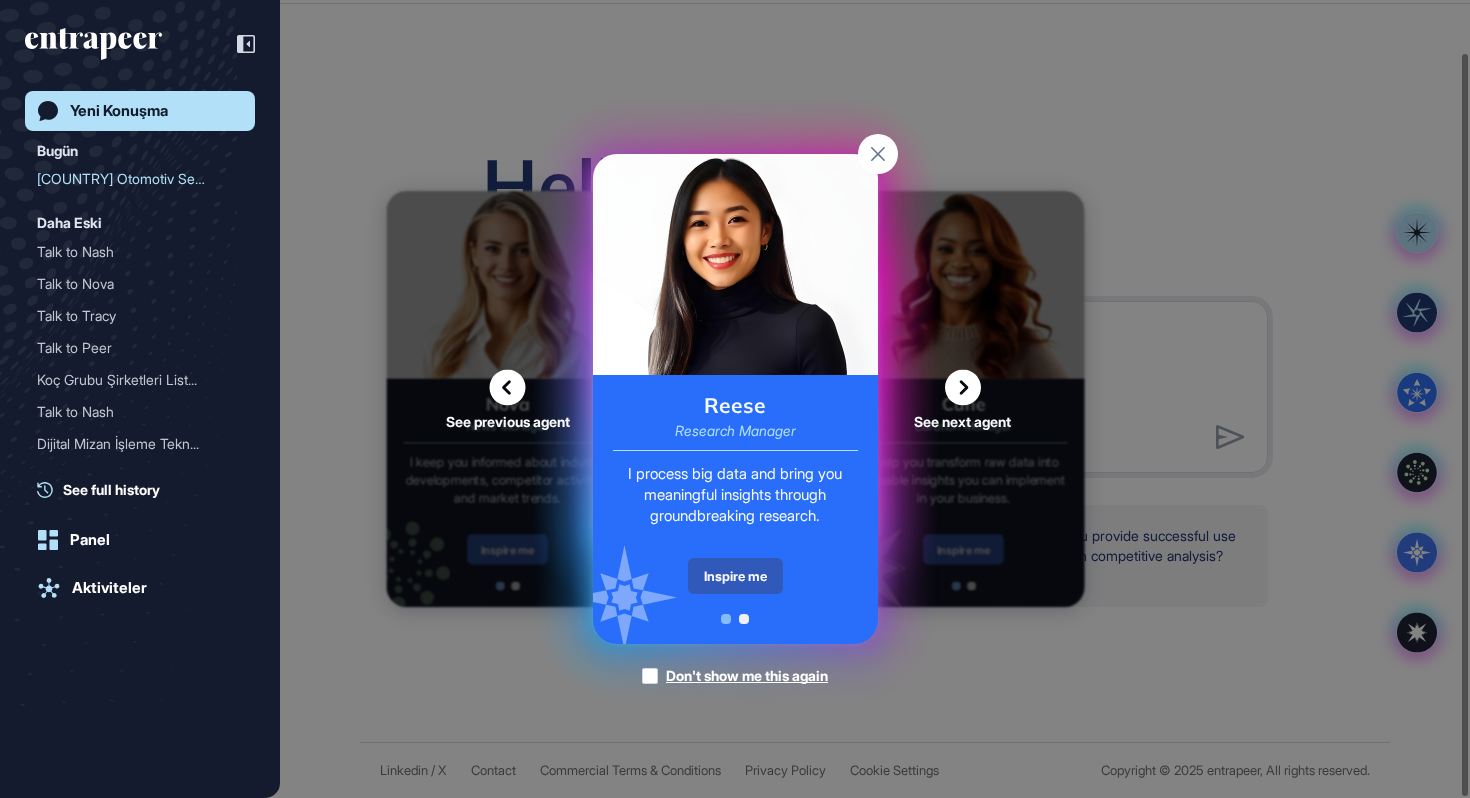 click on "See previous agent" at bounding box center [508, 399] 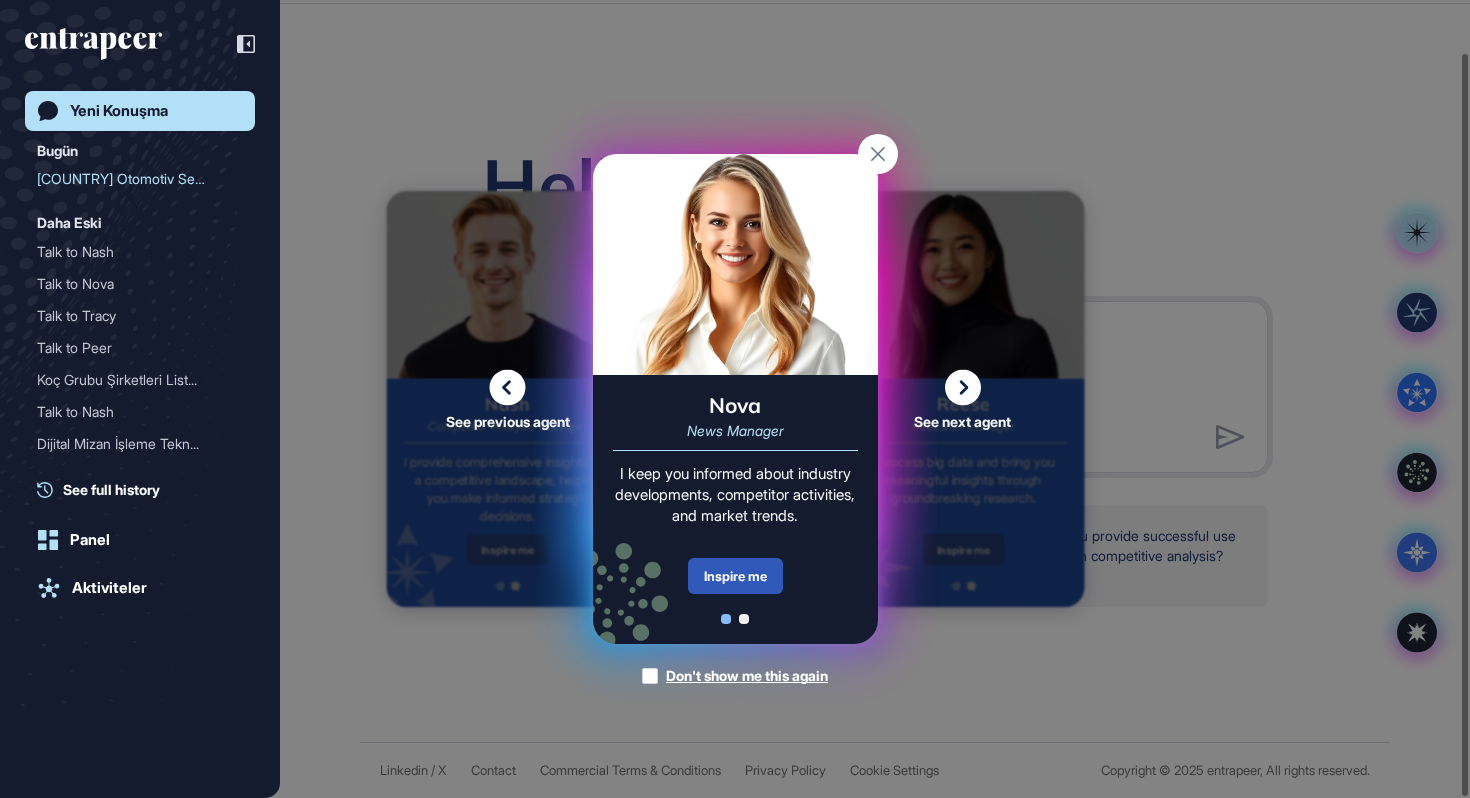 click 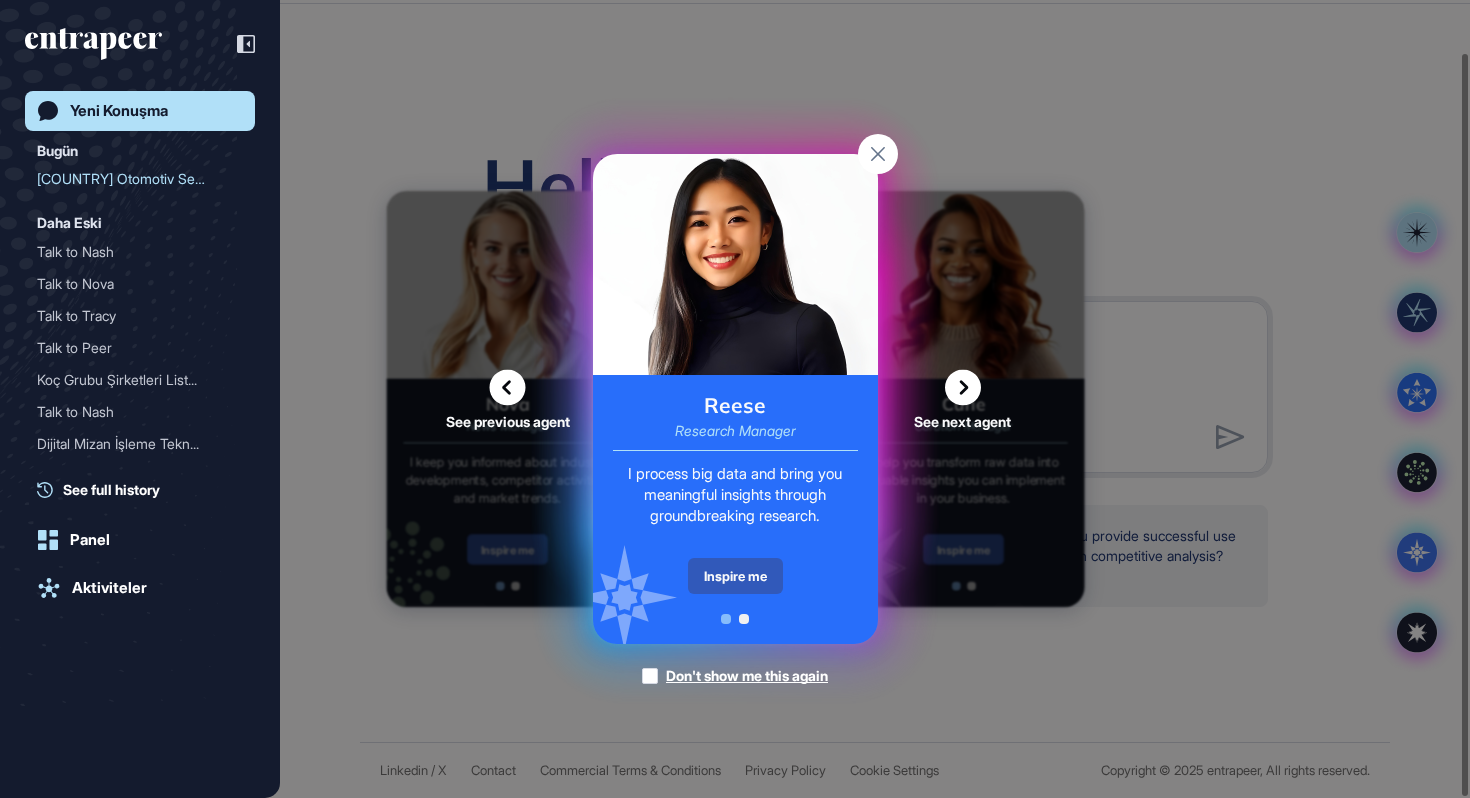click 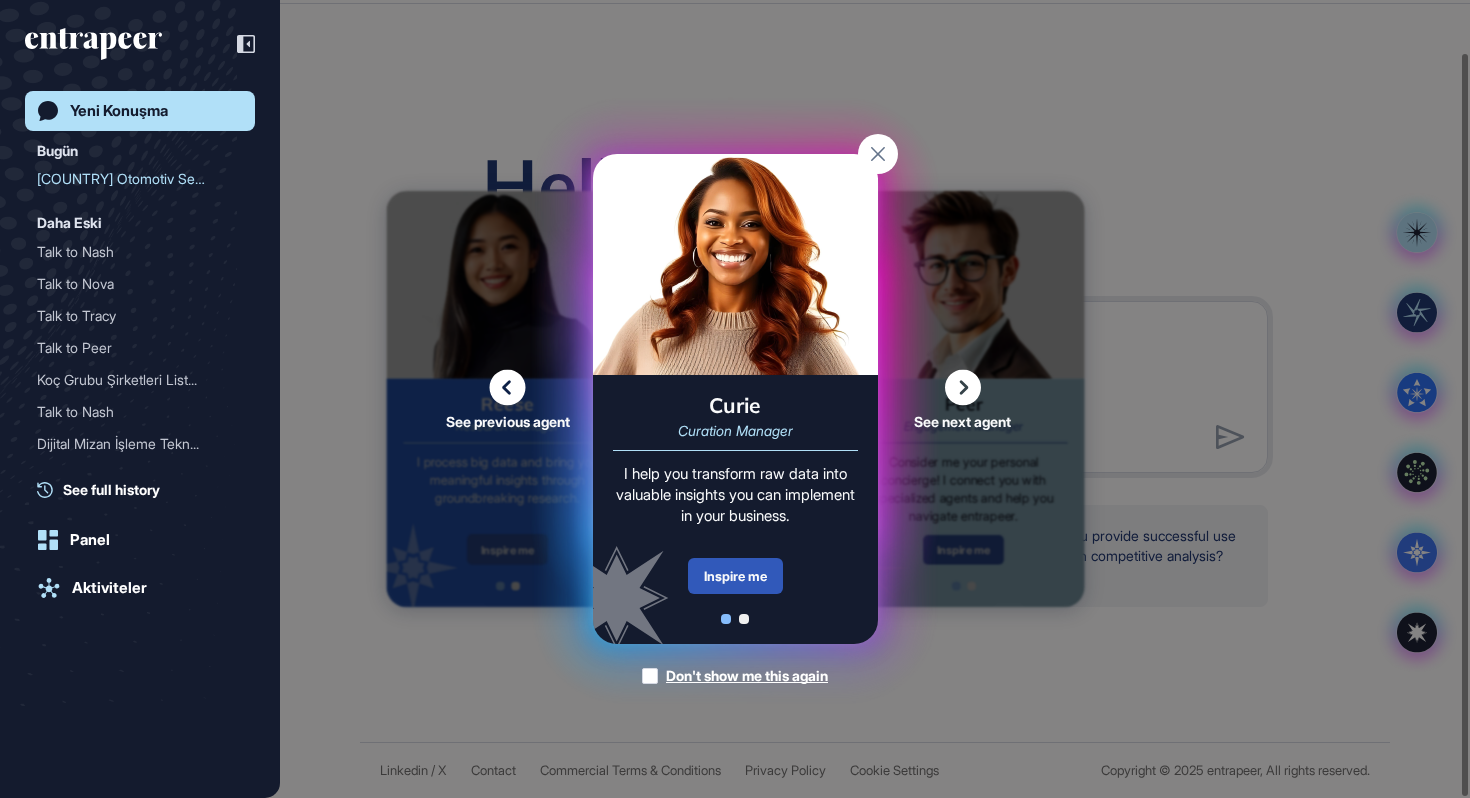 click 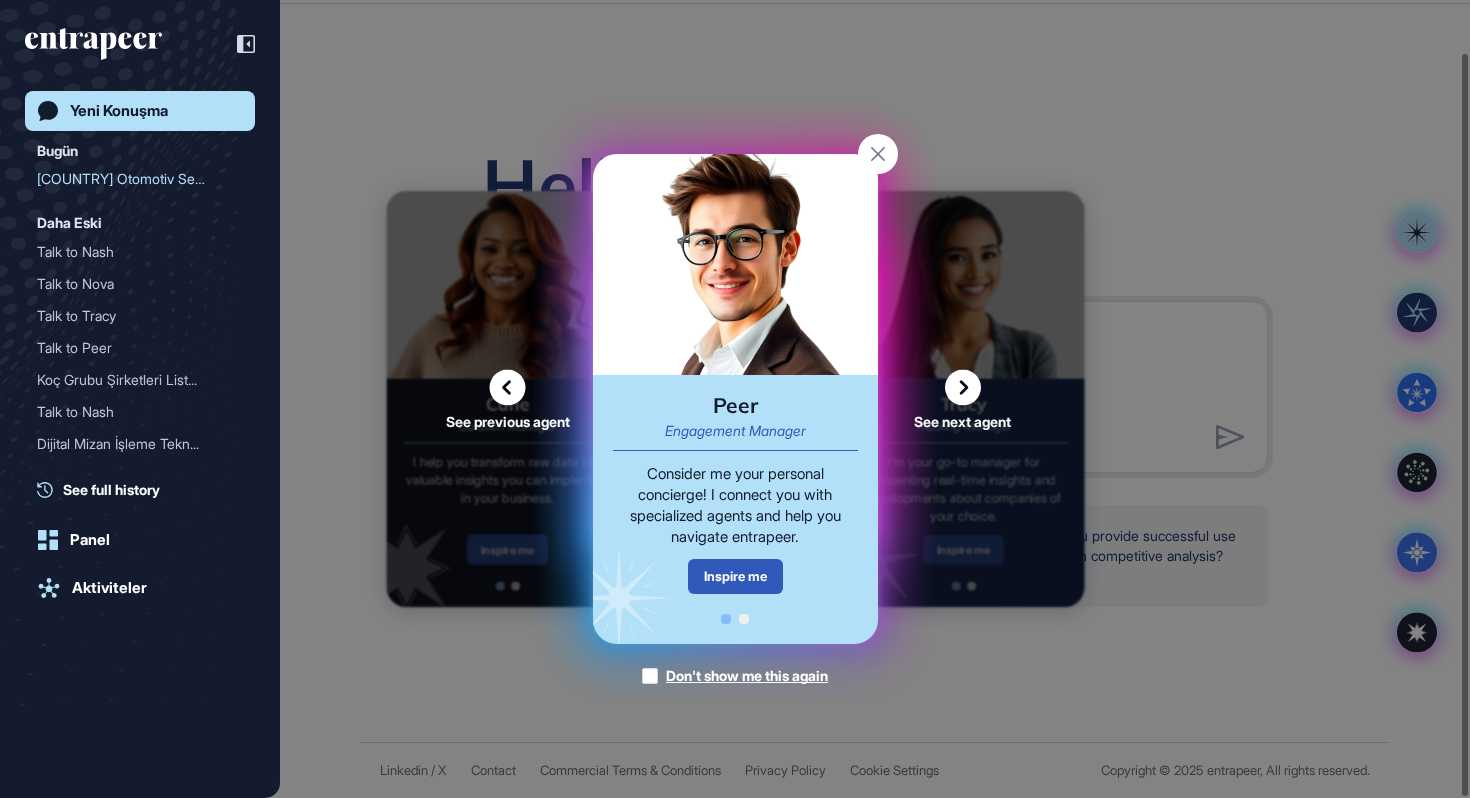 click 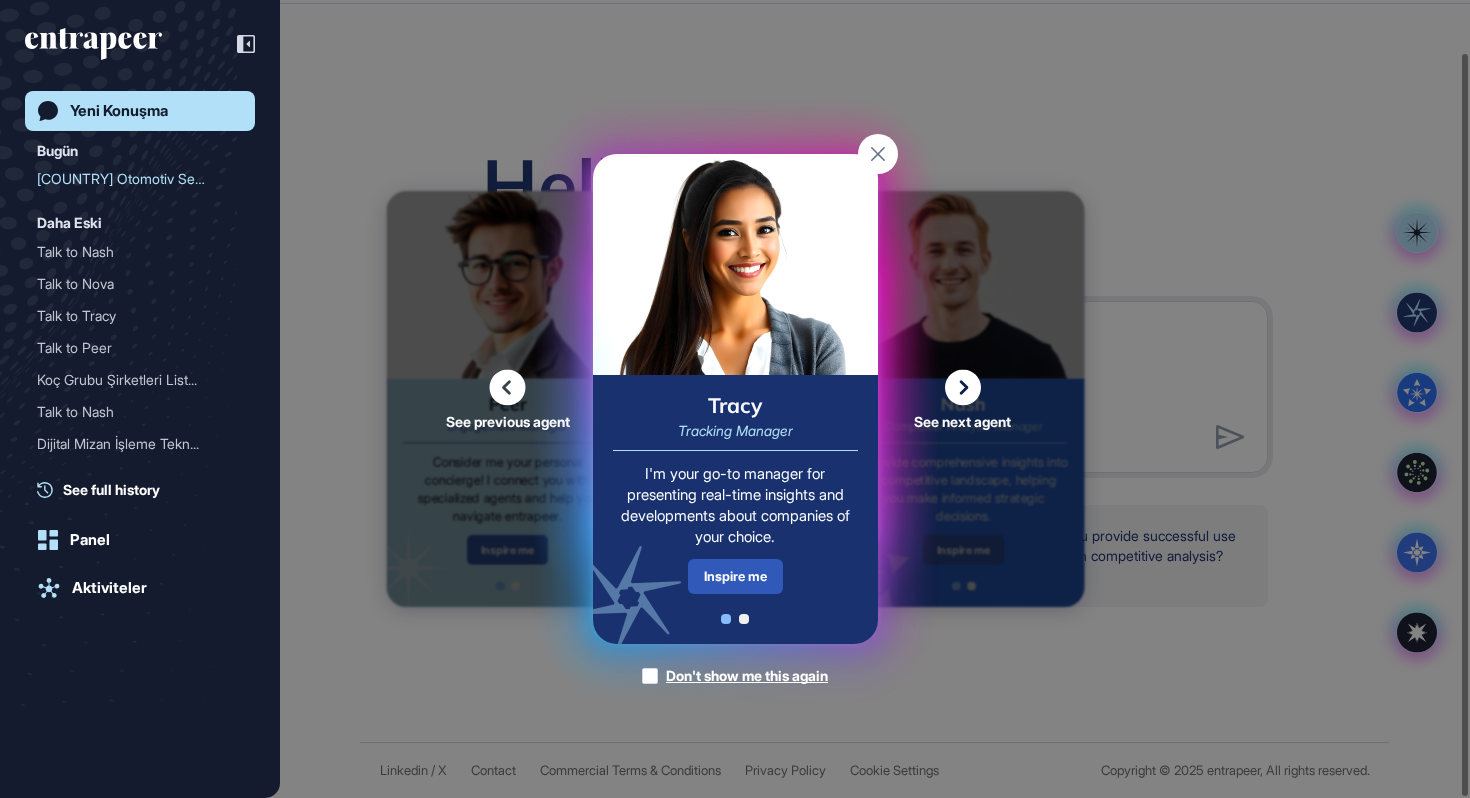 click 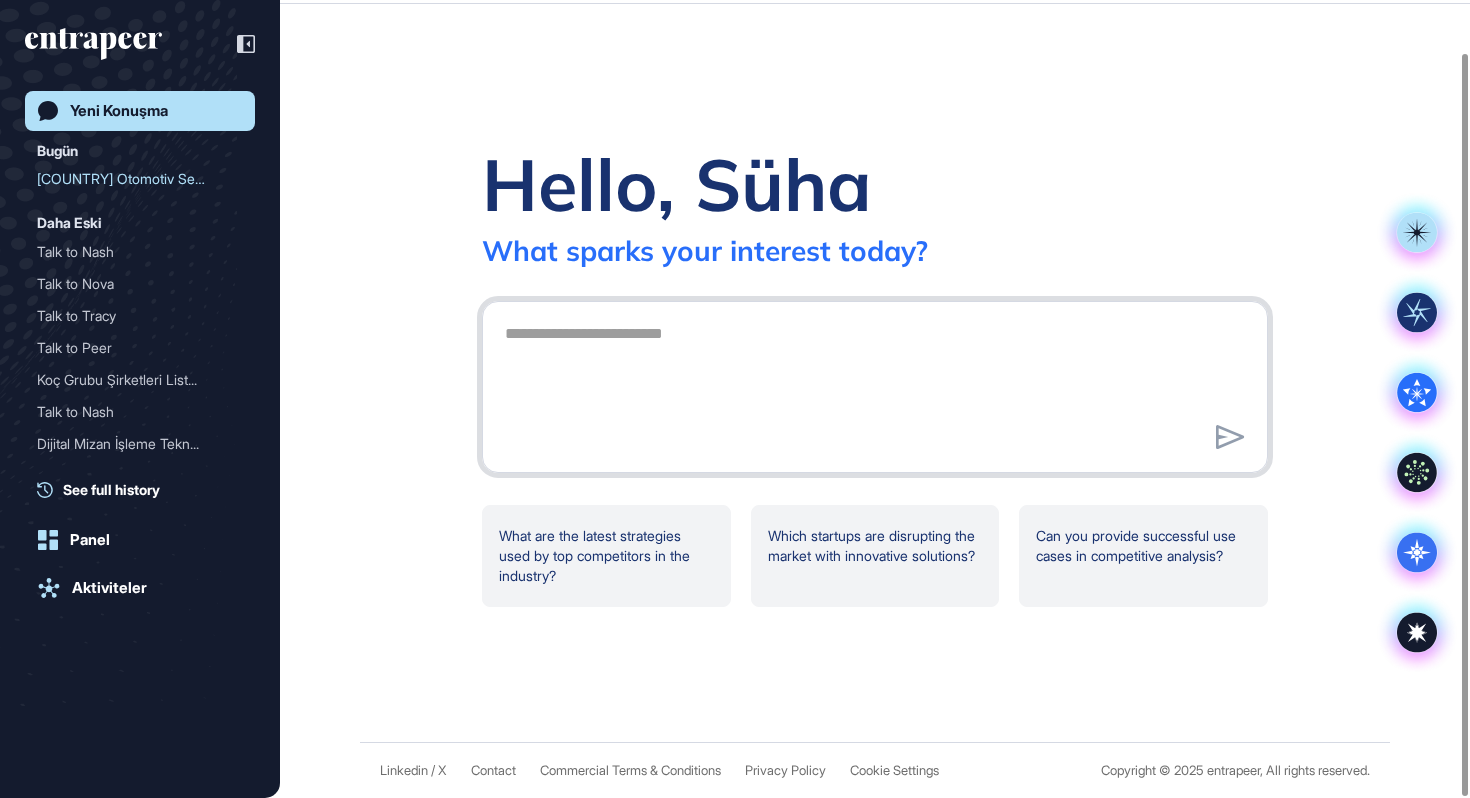click at bounding box center [875, 384] 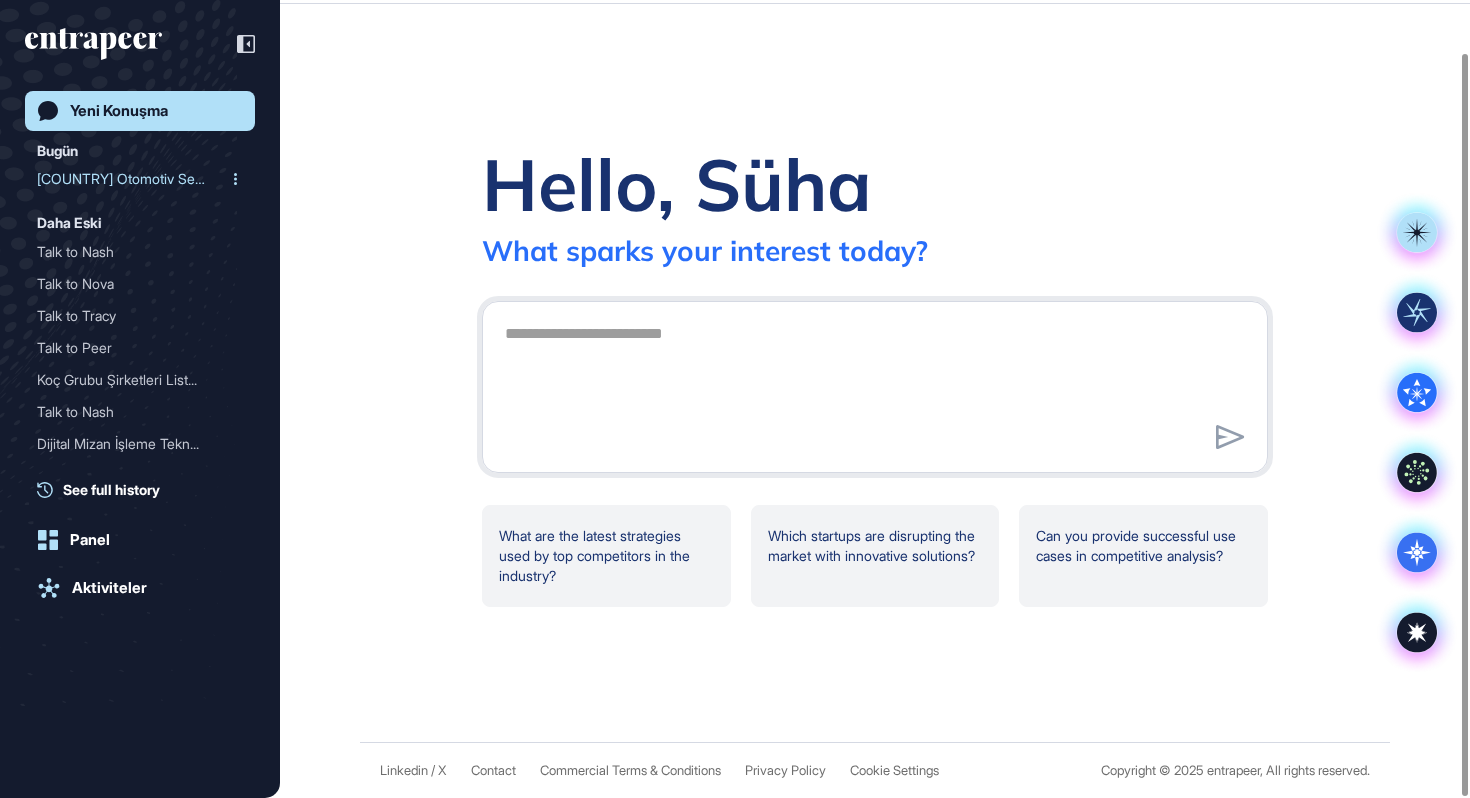 click on "[COUNTRY] Otomotiv Sektörü ..." at bounding box center (132, 179) 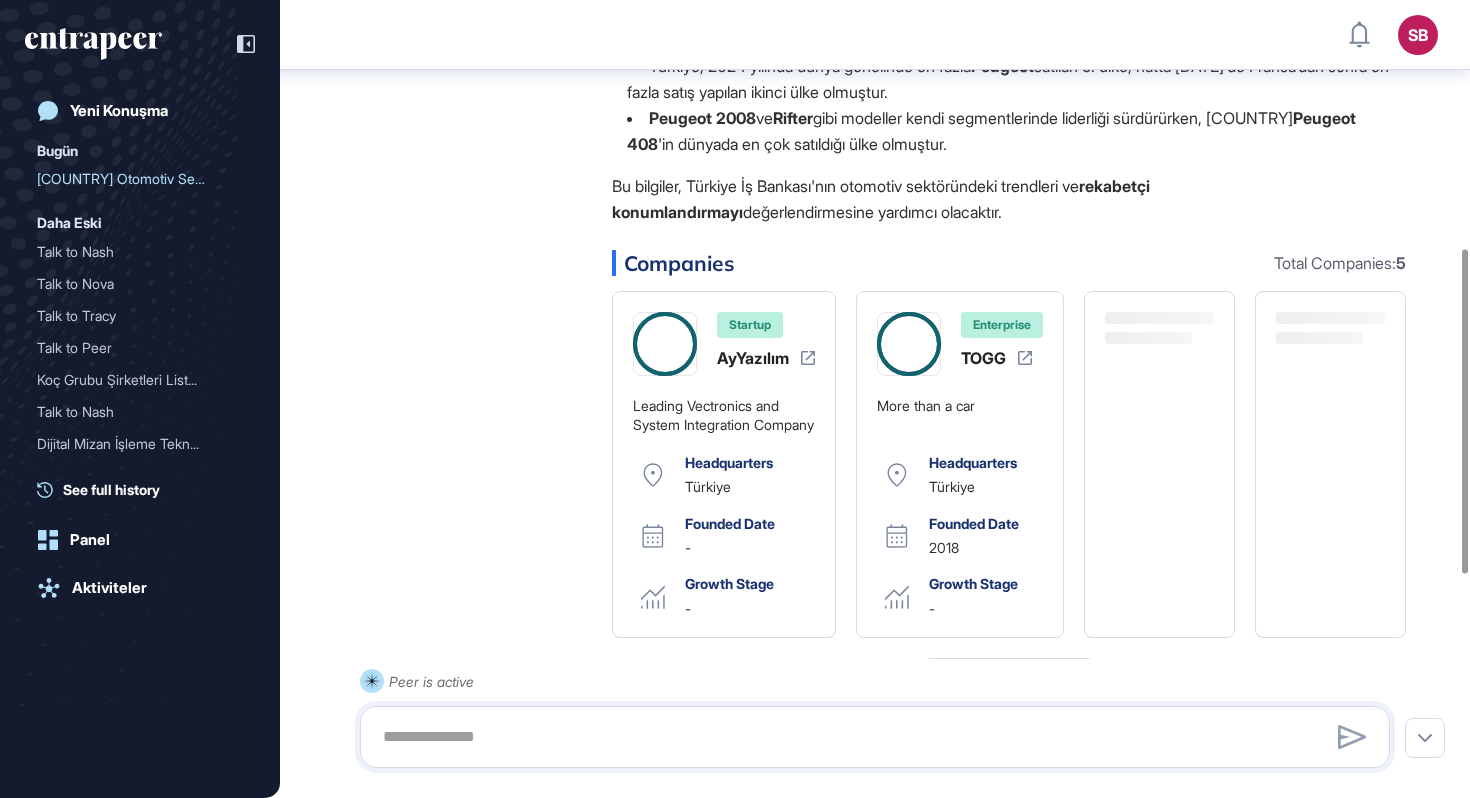 scroll, scrollTop: 0, scrollLeft: 0, axis: both 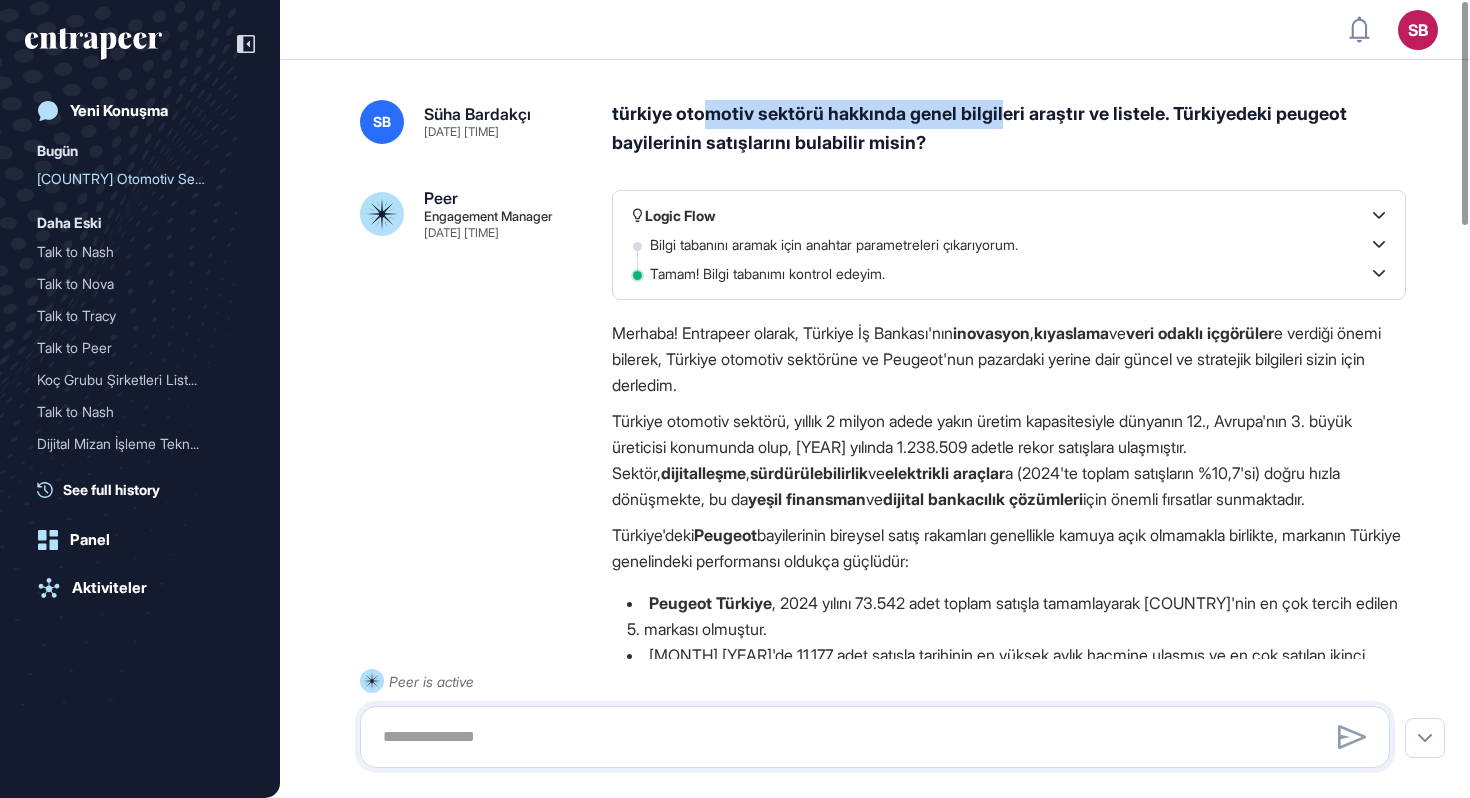 drag, startPoint x: 705, startPoint y: 113, endPoint x: 1000, endPoint y: 111, distance: 295.00677 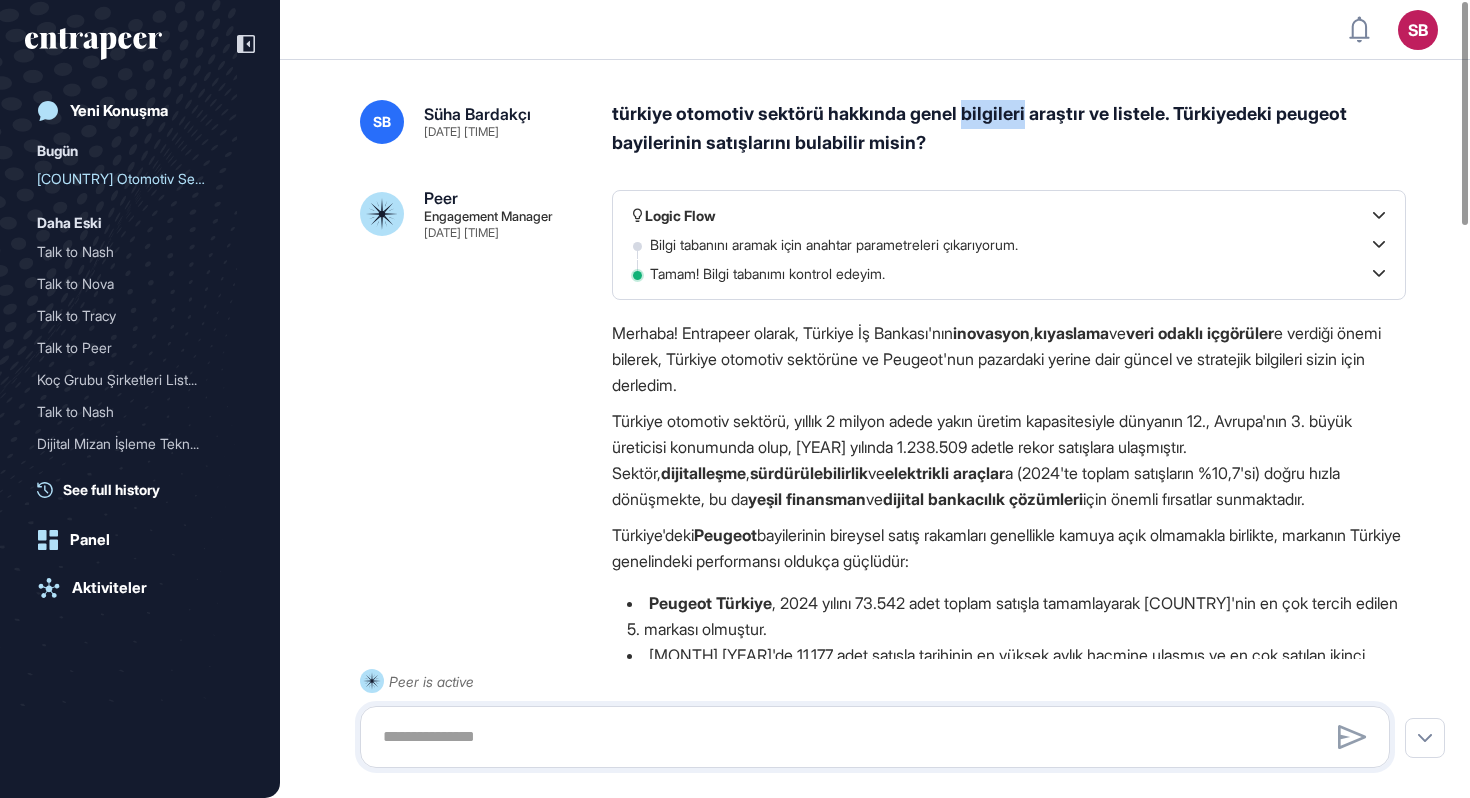 click on "türkiye otomotiv sektörü hakkında genel bilgileri araştır ve listele. Türkiyedeki peugeot bayilerinin satışlarını bulabilir misin?" at bounding box center [1009, 129] 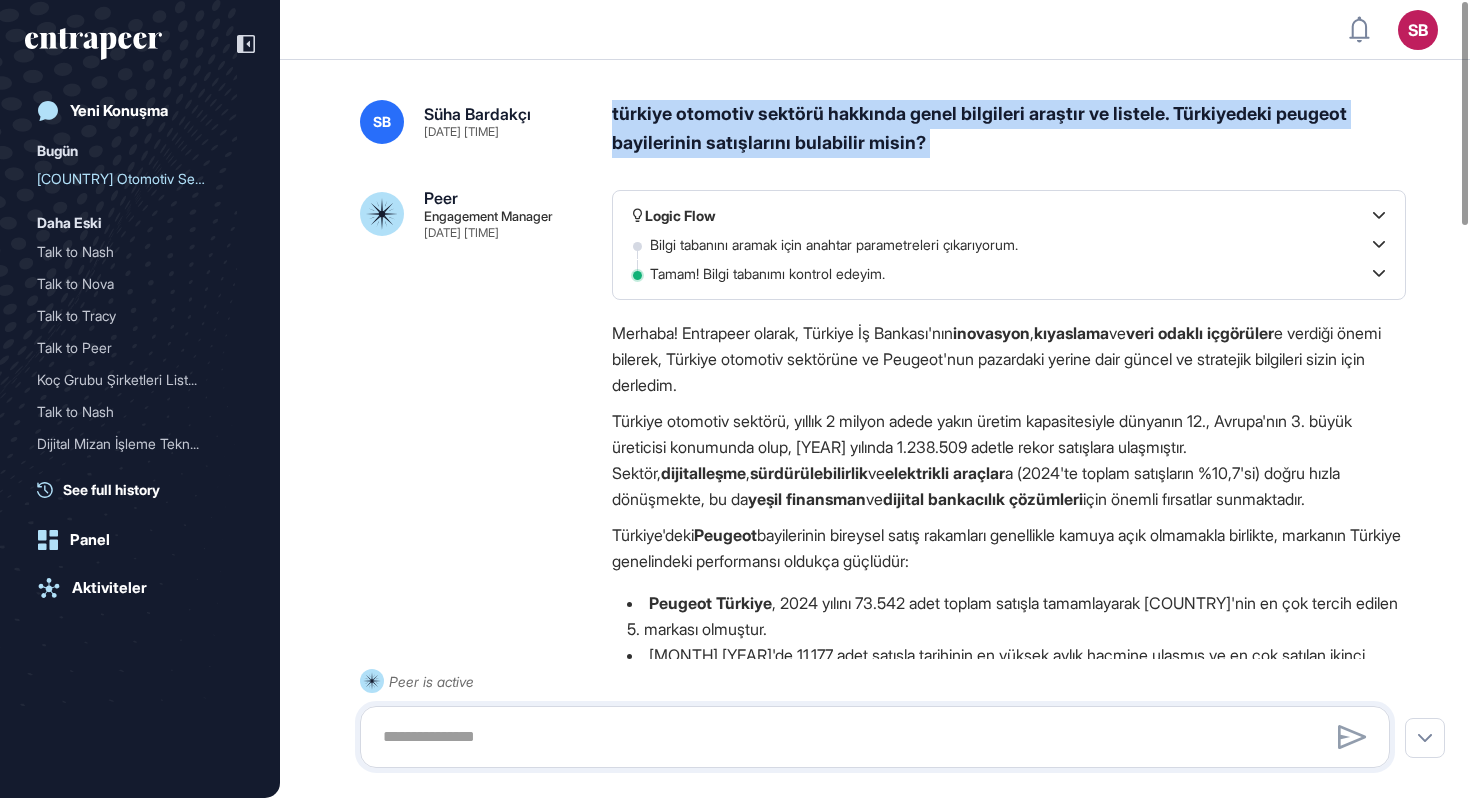 click on "türkiye otomotiv sektörü hakkında genel bilgileri araştır ve listele. Türkiyedeki peugeot bayilerinin satışlarını bulabilir misin?" at bounding box center [1009, 129] 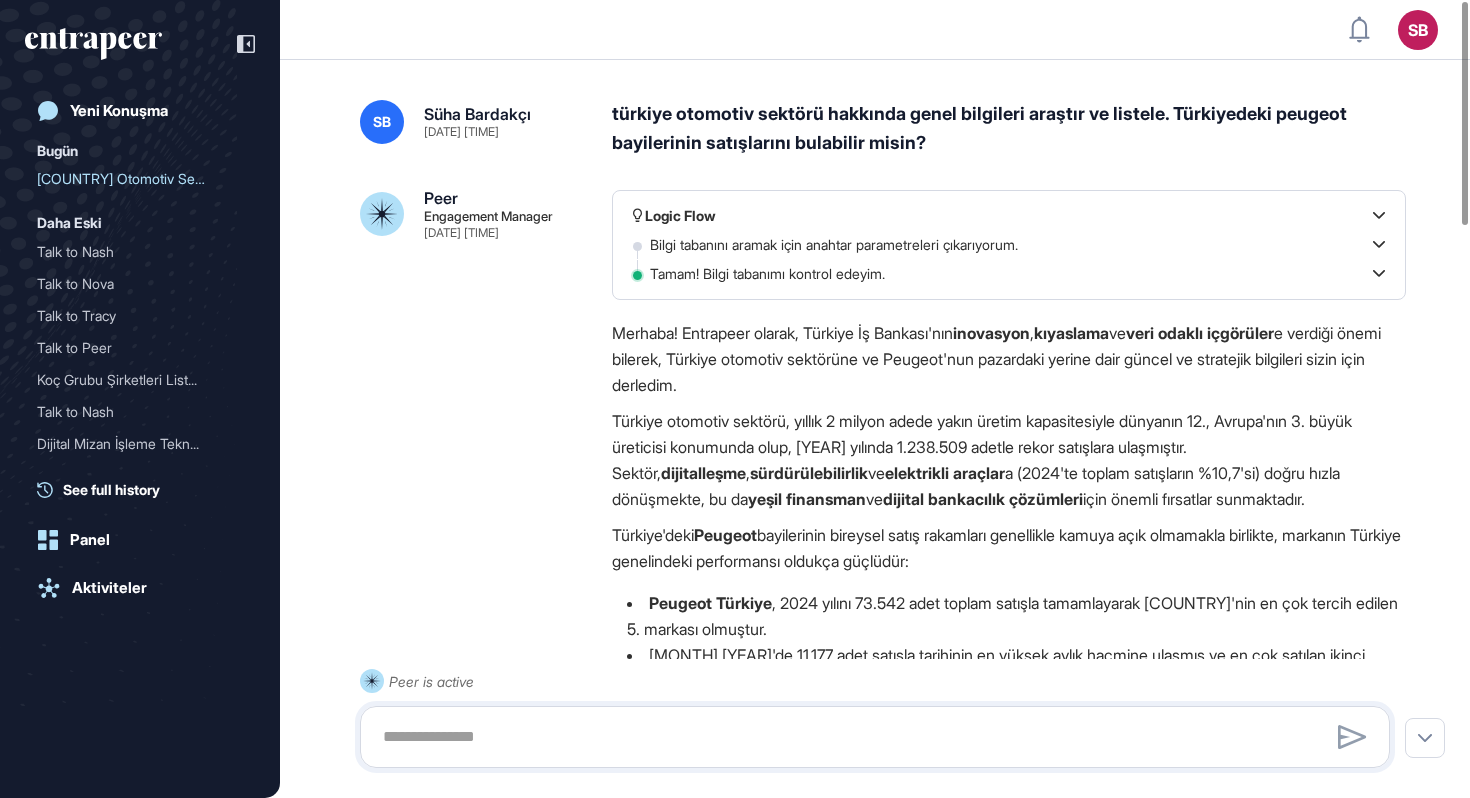 click on "türkiye otomotiv sektörü hakkında genel bilgileri araştır ve listele. Türkiyedeki peugeot bayilerinin satışlarını bulabilir misin?" at bounding box center (1009, 129) 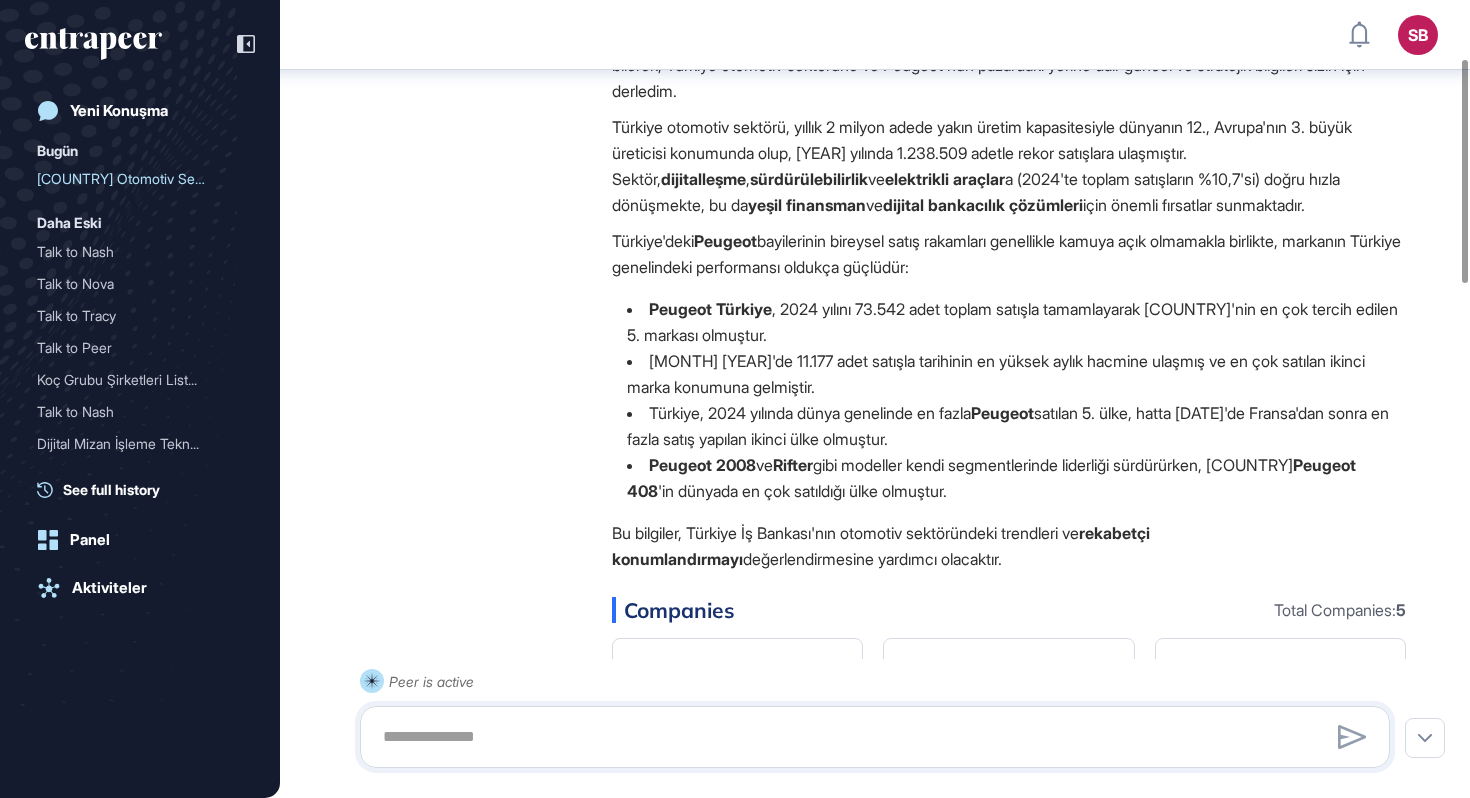 scroll, scrollTop: 162, scrollLeft: 0, axis: vertical 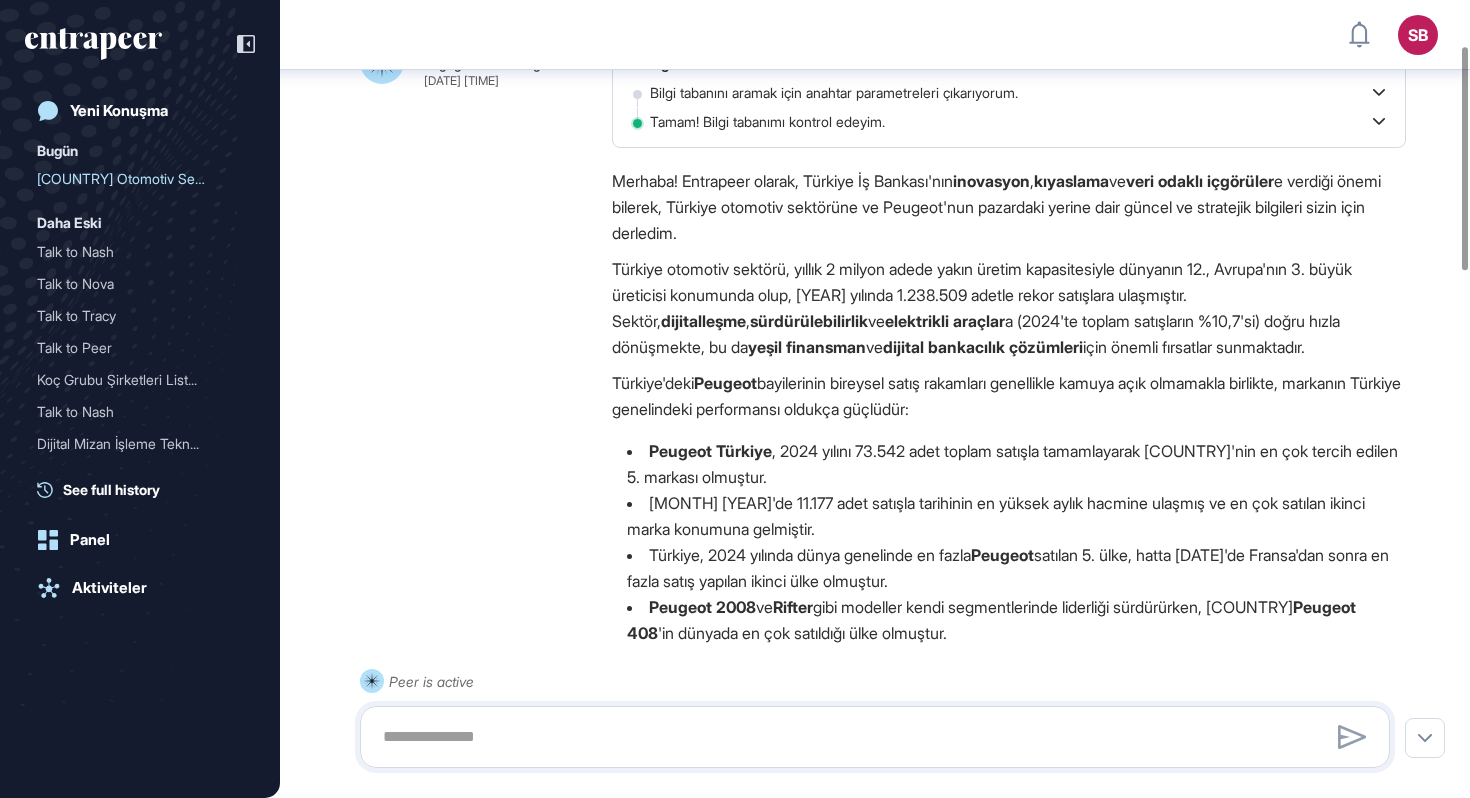 click on "[COUNTRY] otomotiv sektörü, yıllık 2 milyon adede yakın üretim kapasitesiyle dünyanın 12., Avrupa'nın 3. büyük üreticisi konumunda olup, 2024'te 1.238.509 adetle rekor satışlara ulaşmıştır. Sektör, dijitalleşme , sürdürülebilirlik ve elektrikli araçlar a (2024'te toplam satışların %10,7'si) doğru hızla dönüşmekte, bu da yeşil finansman ve dijital bankacılık çözümleri için önemli fırsatlar sunmaktadır." at bounding box center [1009, 308] 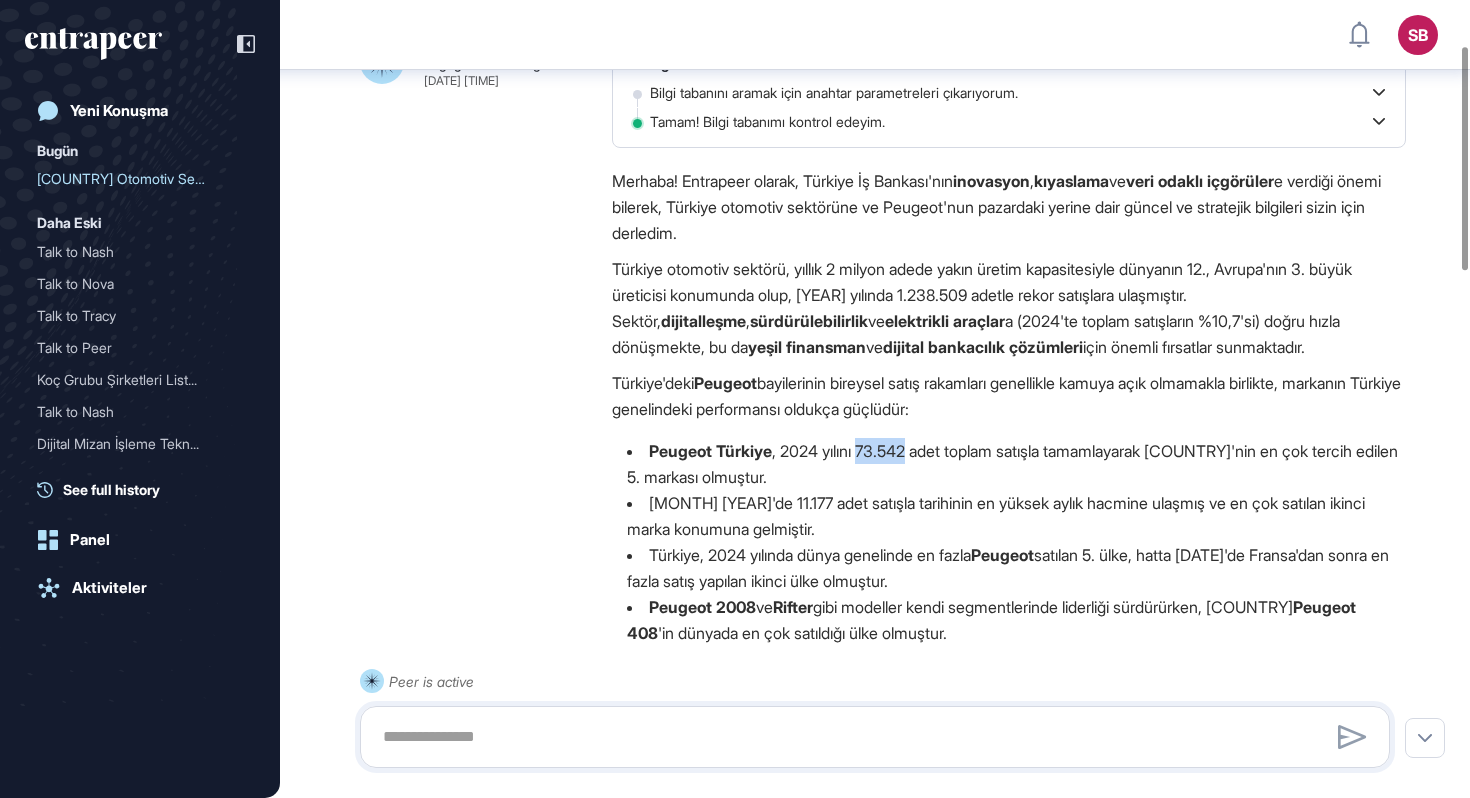 click on "Peugeot Türkiye , [YEAR] yılı 73.542 adet toplam satışla tamamlayarak Türkiye'nin en çok tercih edilen 5. markası olmuştur." at bounding box center [1009, 464] 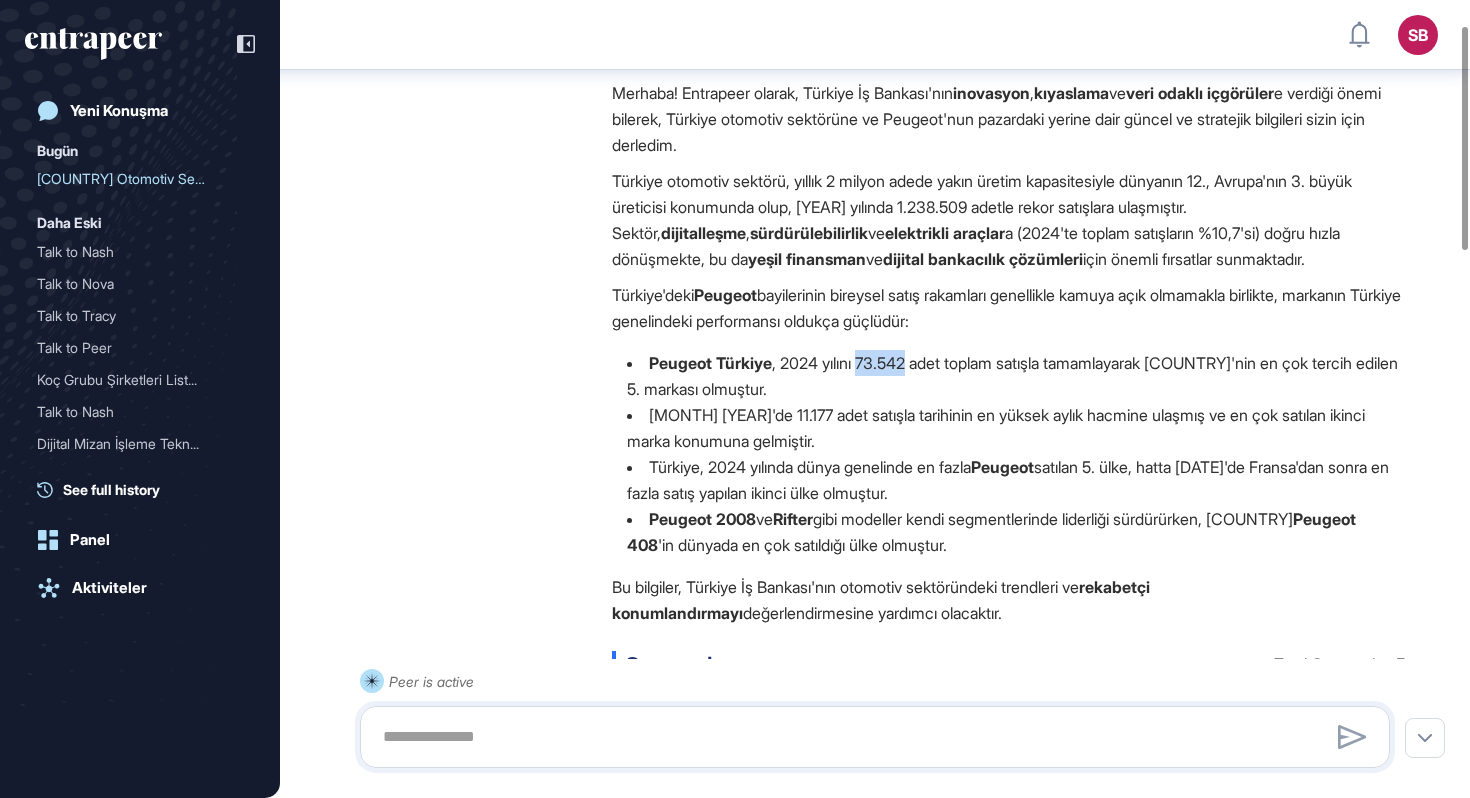 scroll, scrollTop: 0, scrollLeft: 0, axis: both 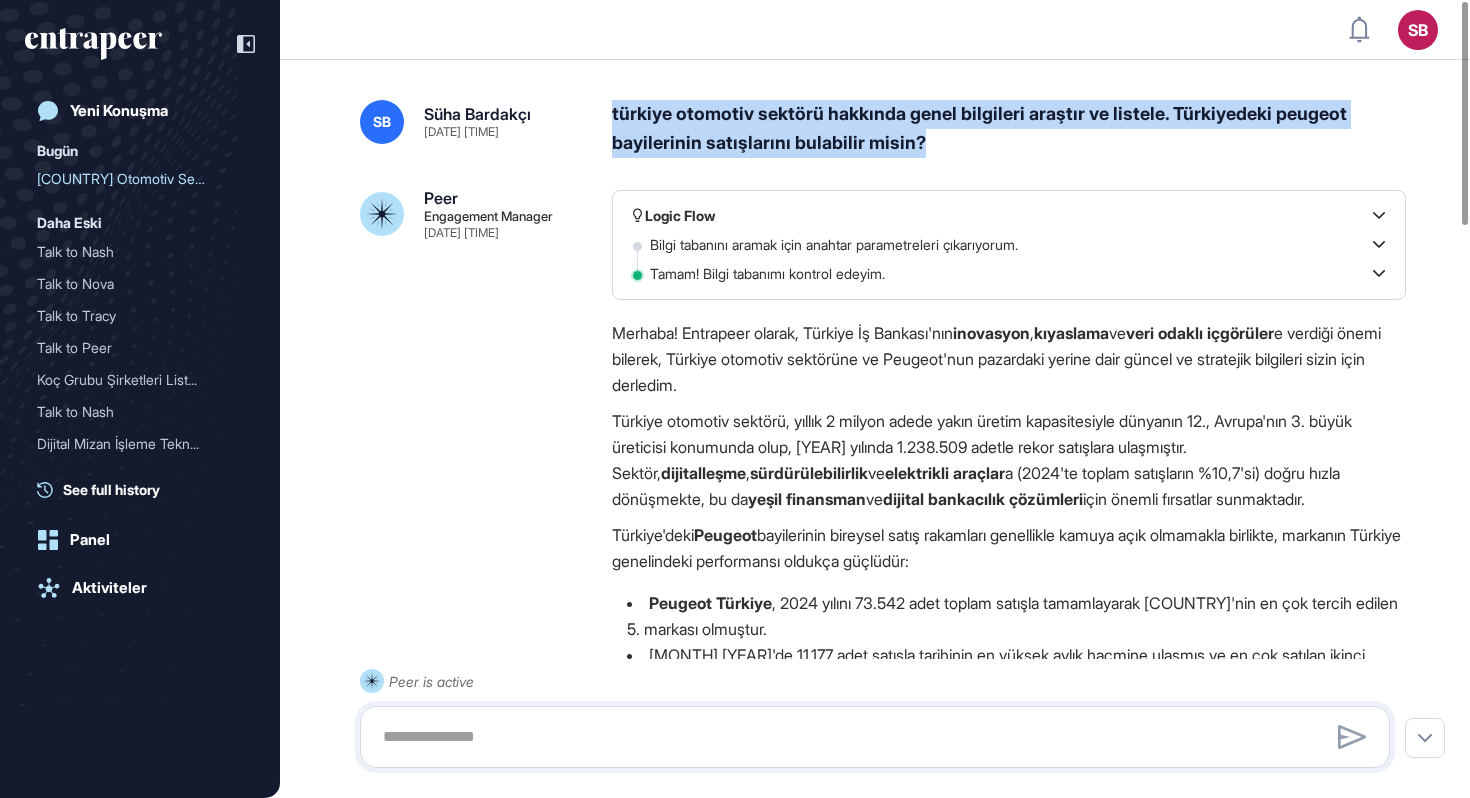 drag, startPoint x: 611, startPoint y: 101, endPoint x: 939, endPoint y: 144, distance: 330.80658 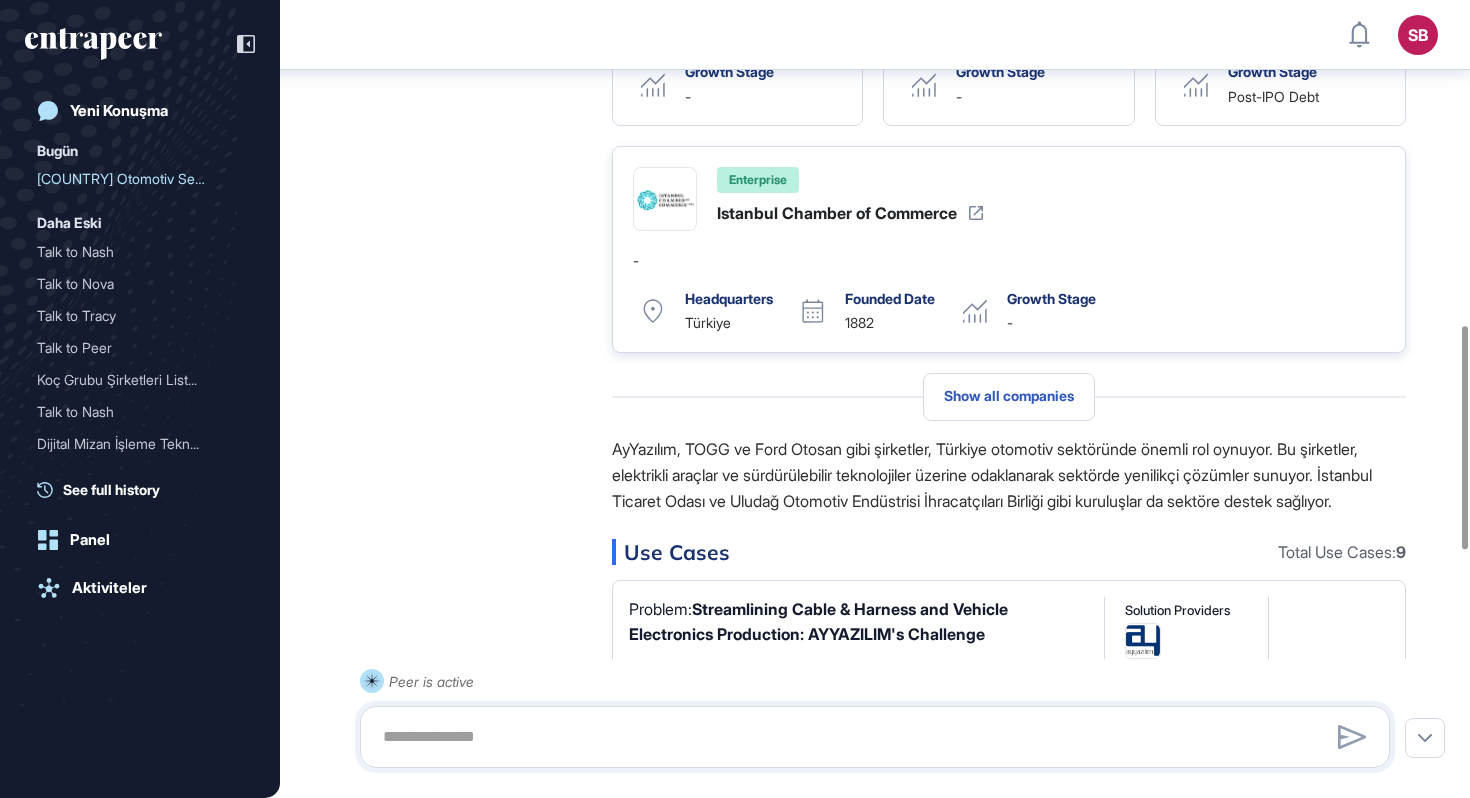 scroll, scrollTop: 1165, scrollLeft: 0, axis: vertical 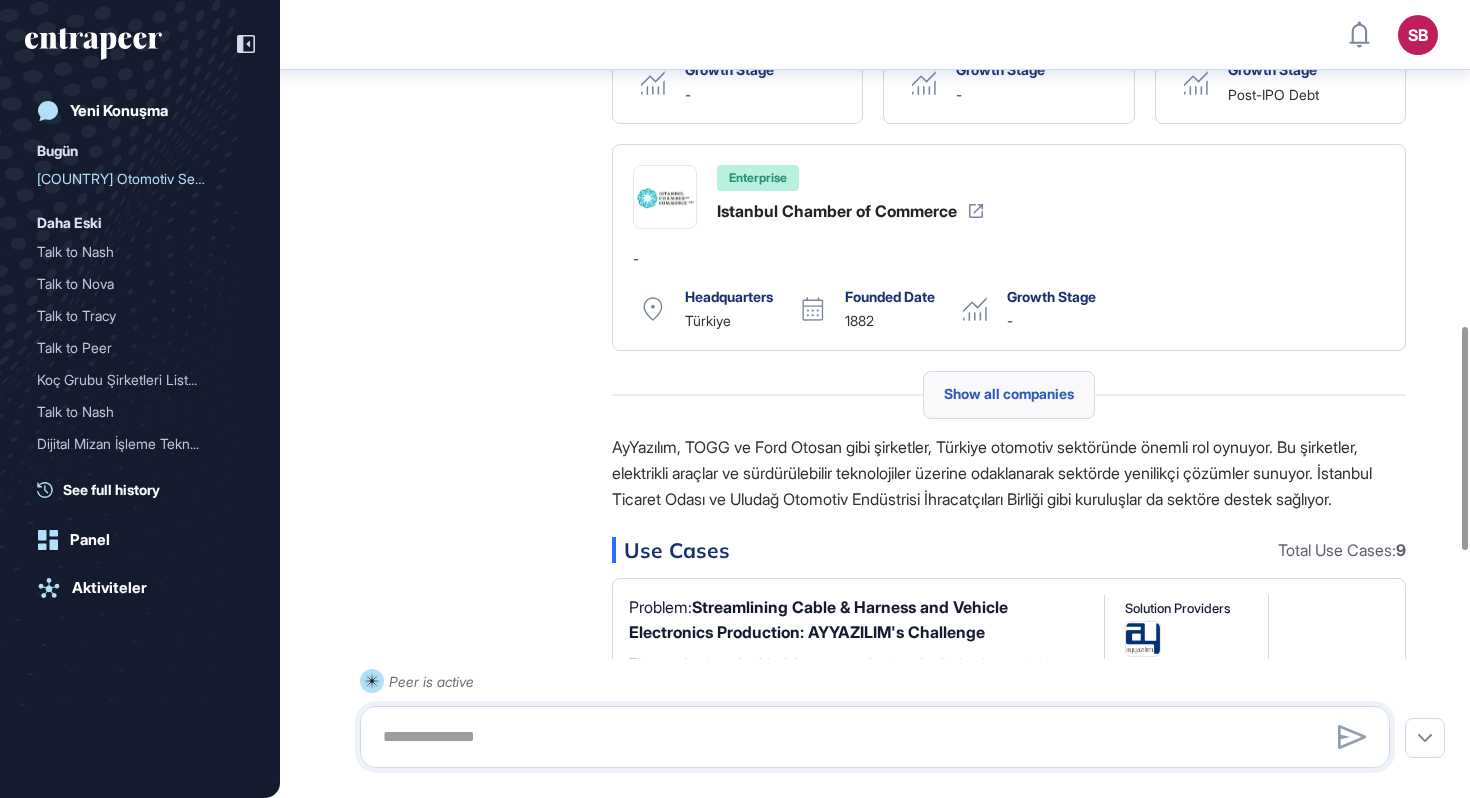 click on "Show all companies" at bounding box center [1009, 395] 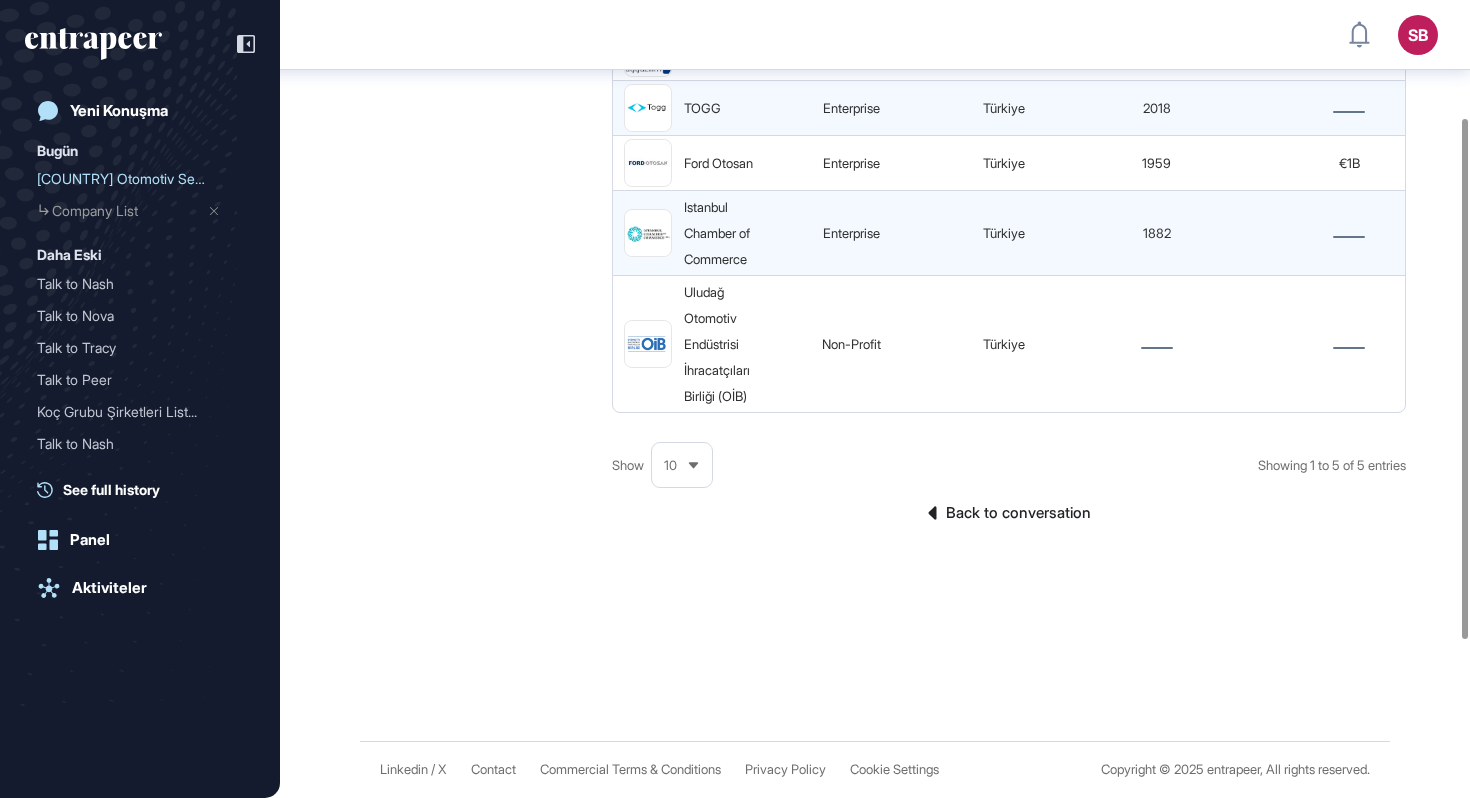 scroll, scrollTop: 429, scrollLeft: 0, axis: vertical 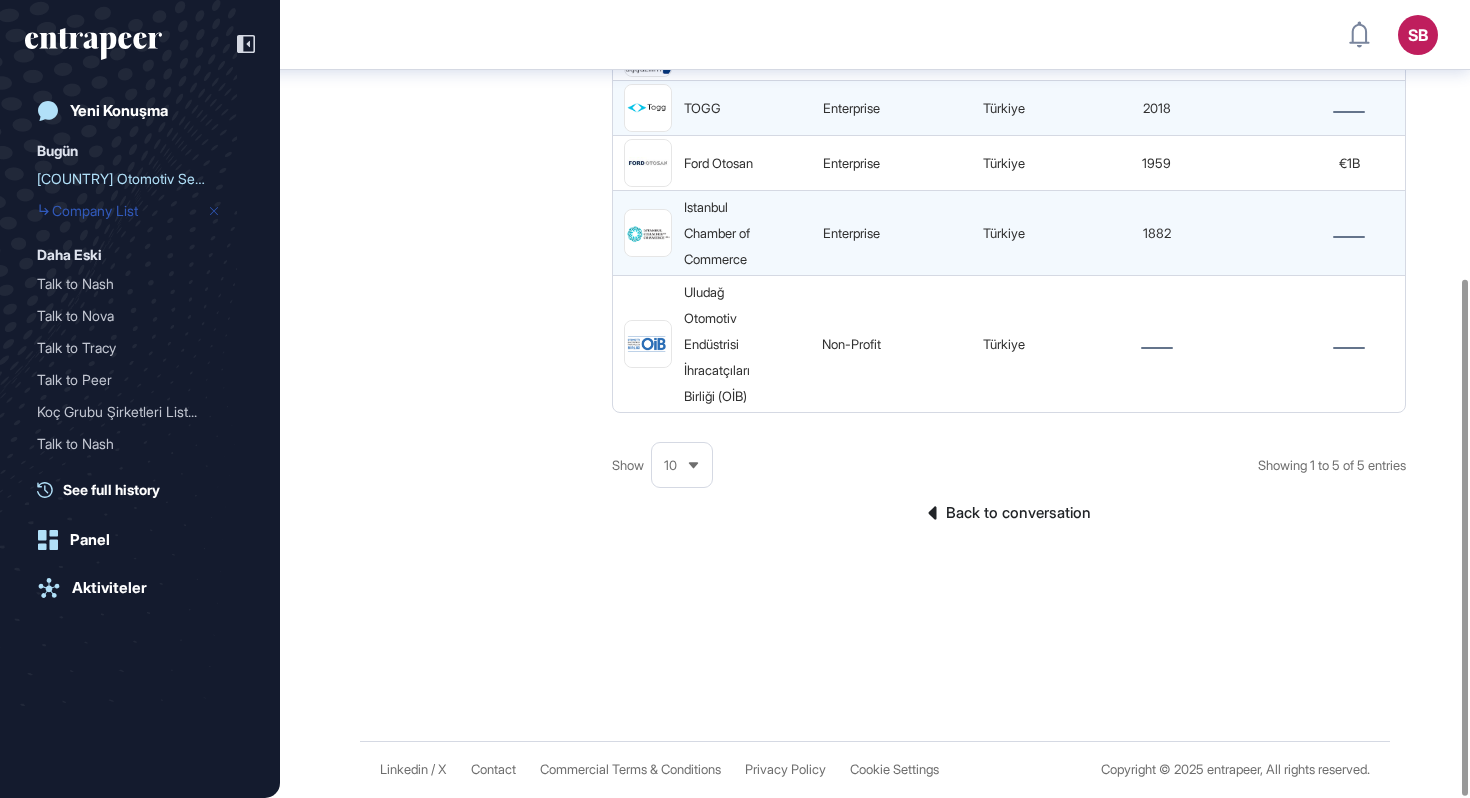 click on "Company List" at bounding box center (140, 211) 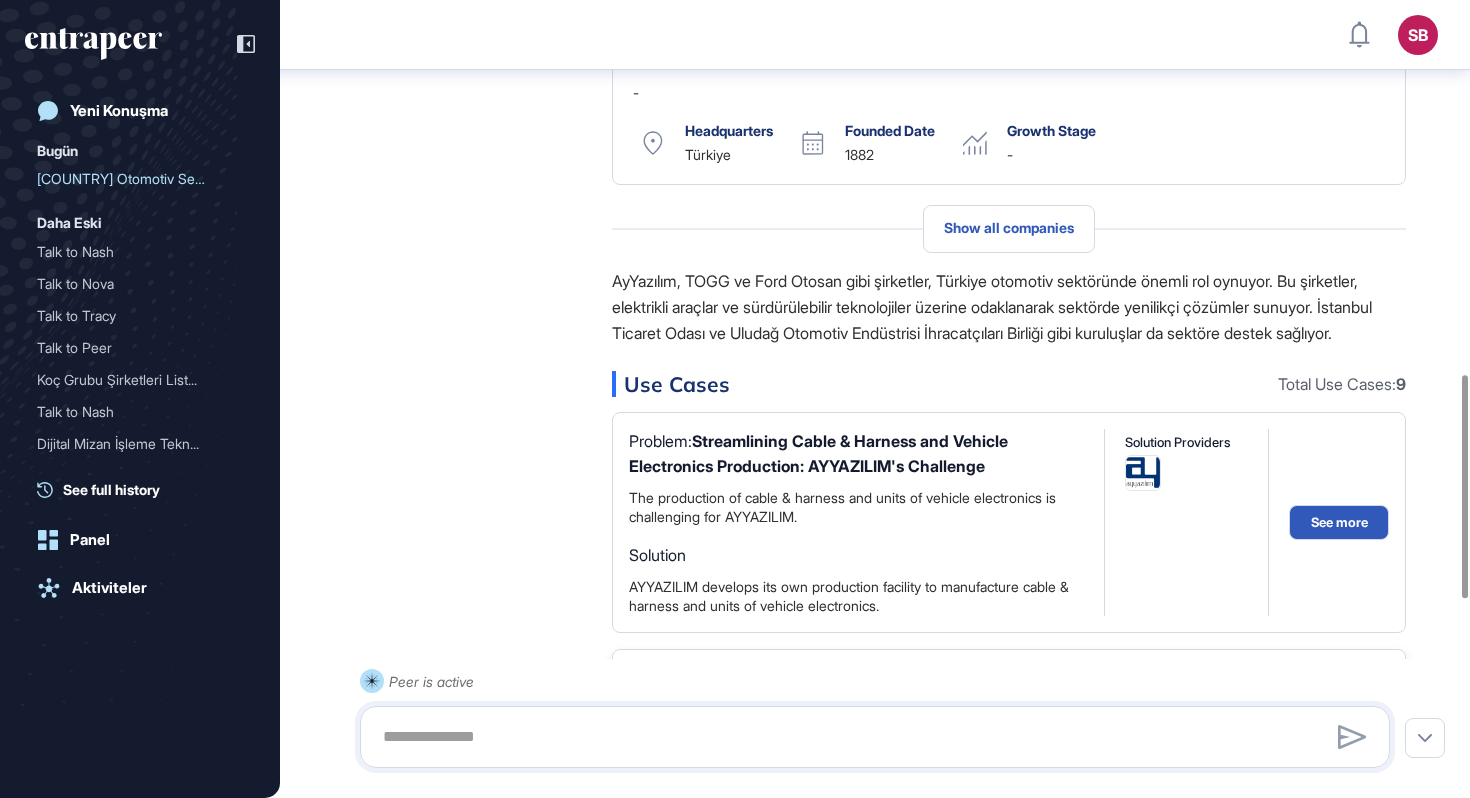 scroll, scrollTop: 1330, scrollLeft: 0, axis: vertical 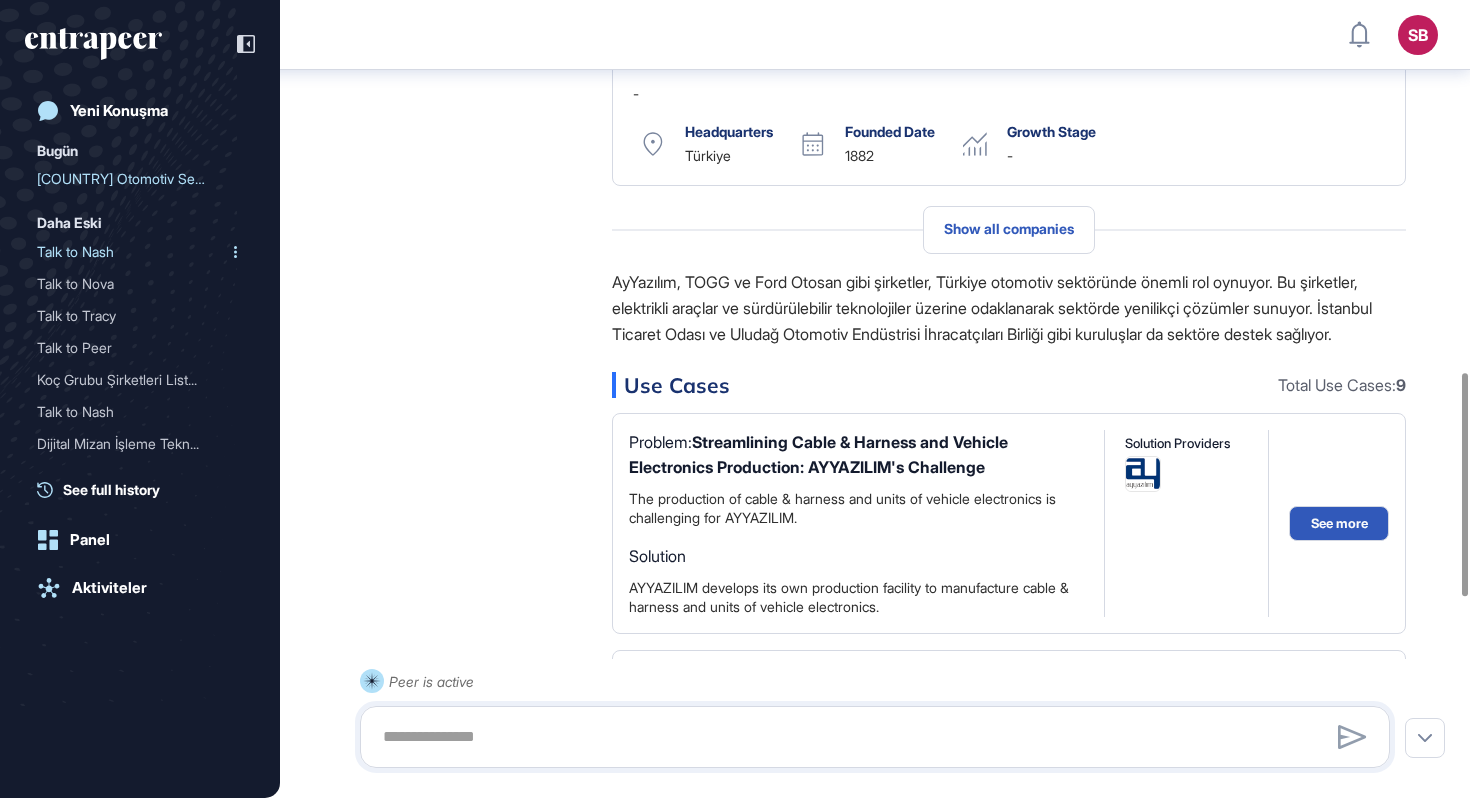 click on "Talk to Nash" at bounding box center (132, 252) 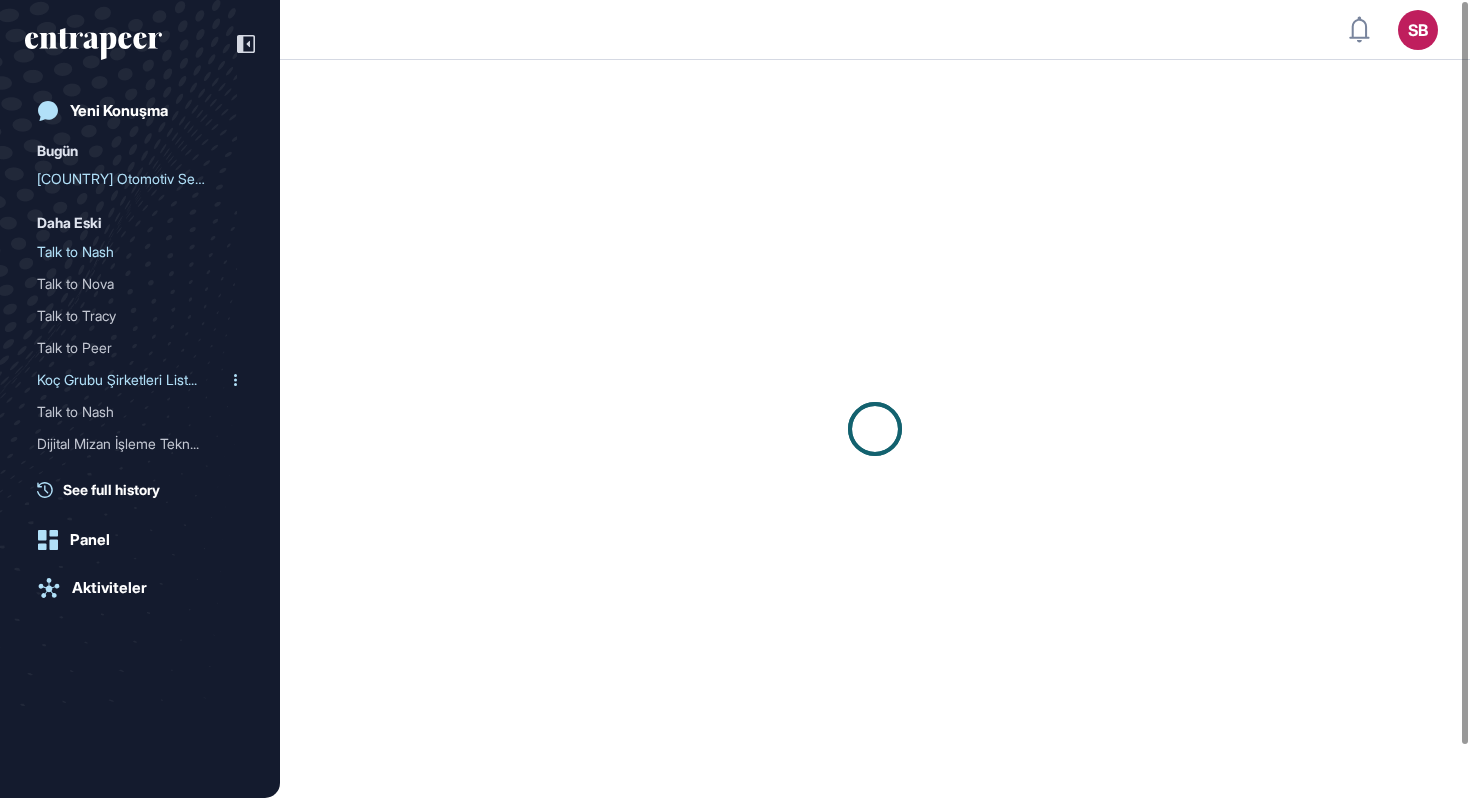 click on "Koç Grubu Şirketleri List..." at bounding box center (132, 380) 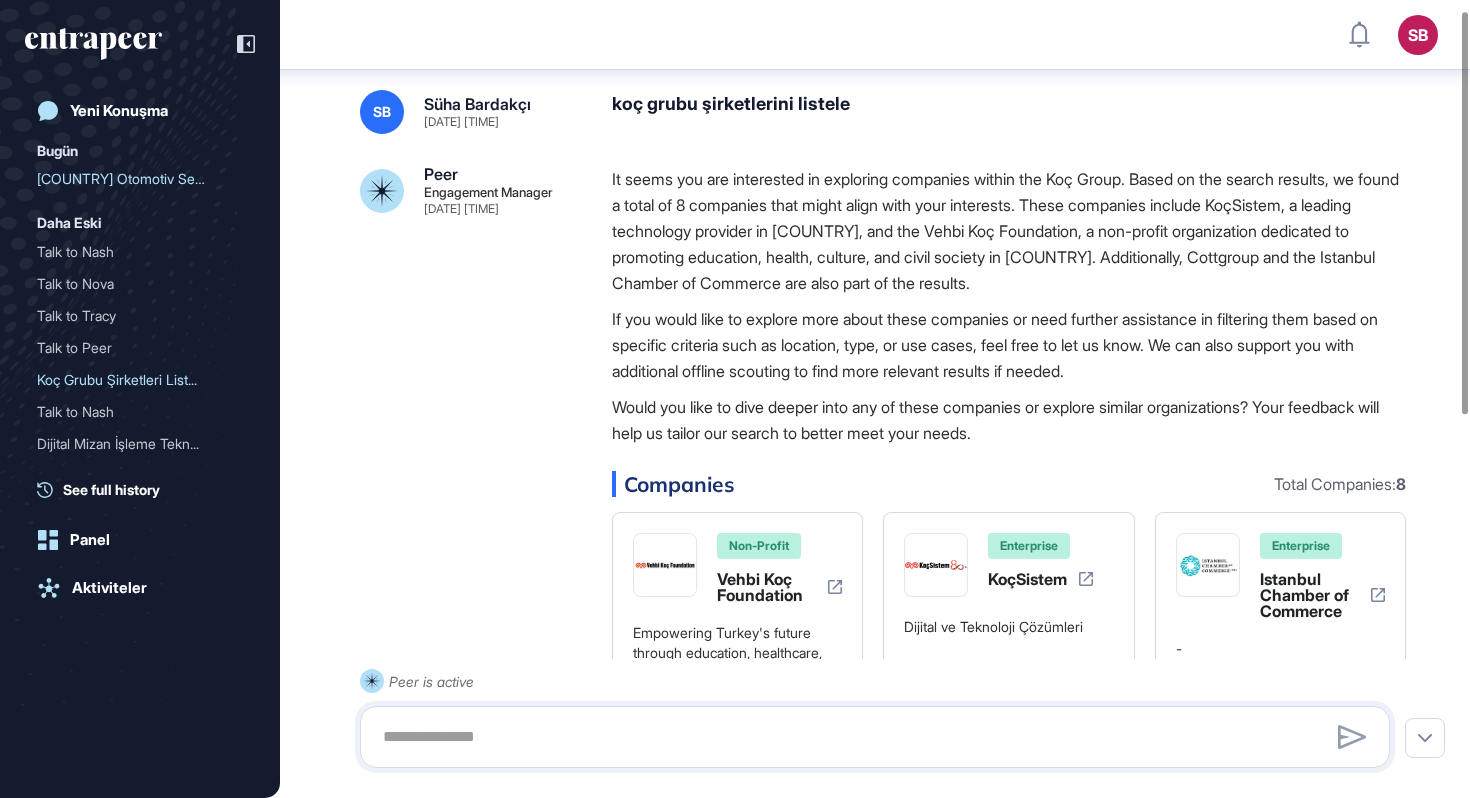scroll, scrollTop: 3, scrollLeft: 0, axis: vertical 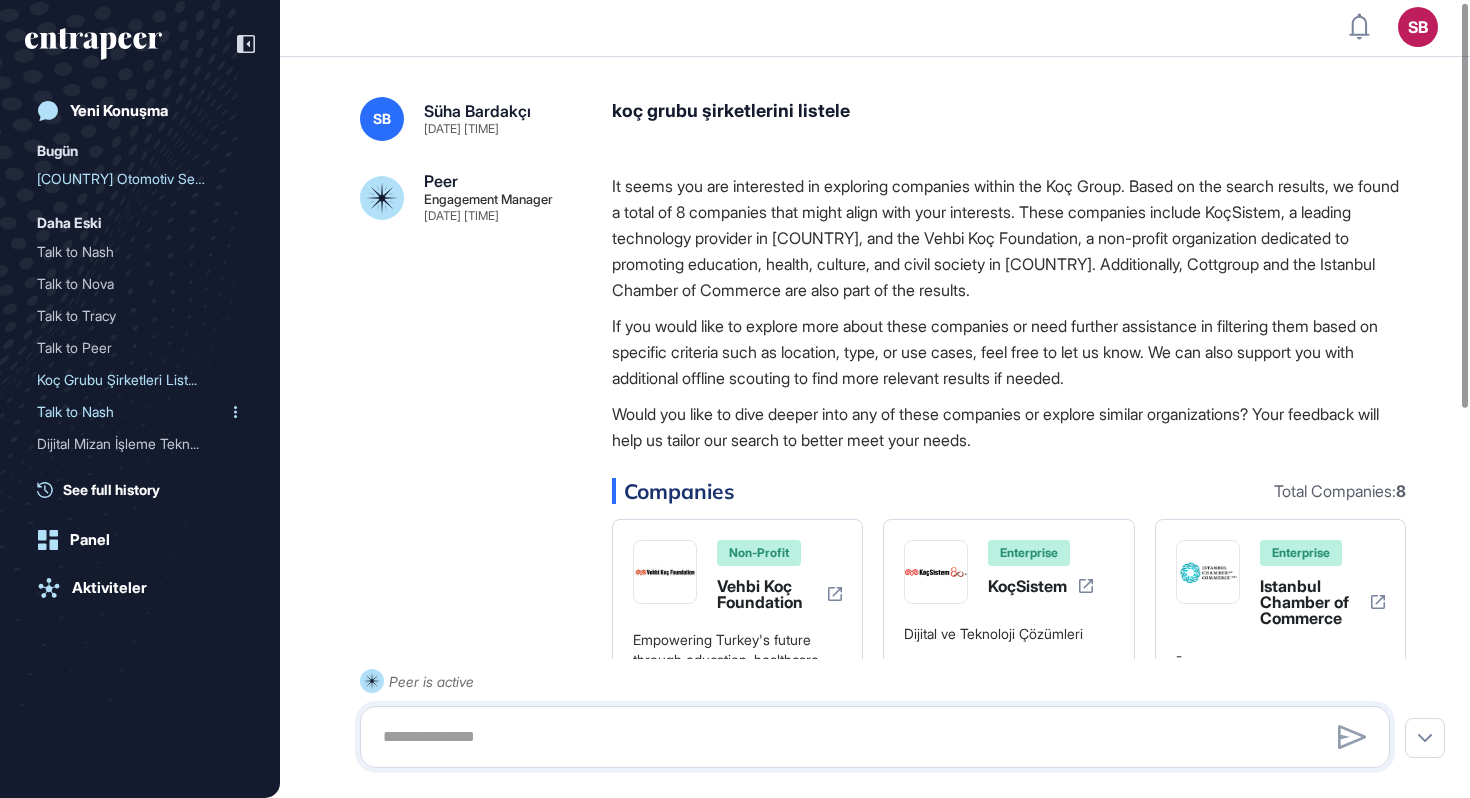 click on "Talk to Nash" at bounding box center (132, 412) 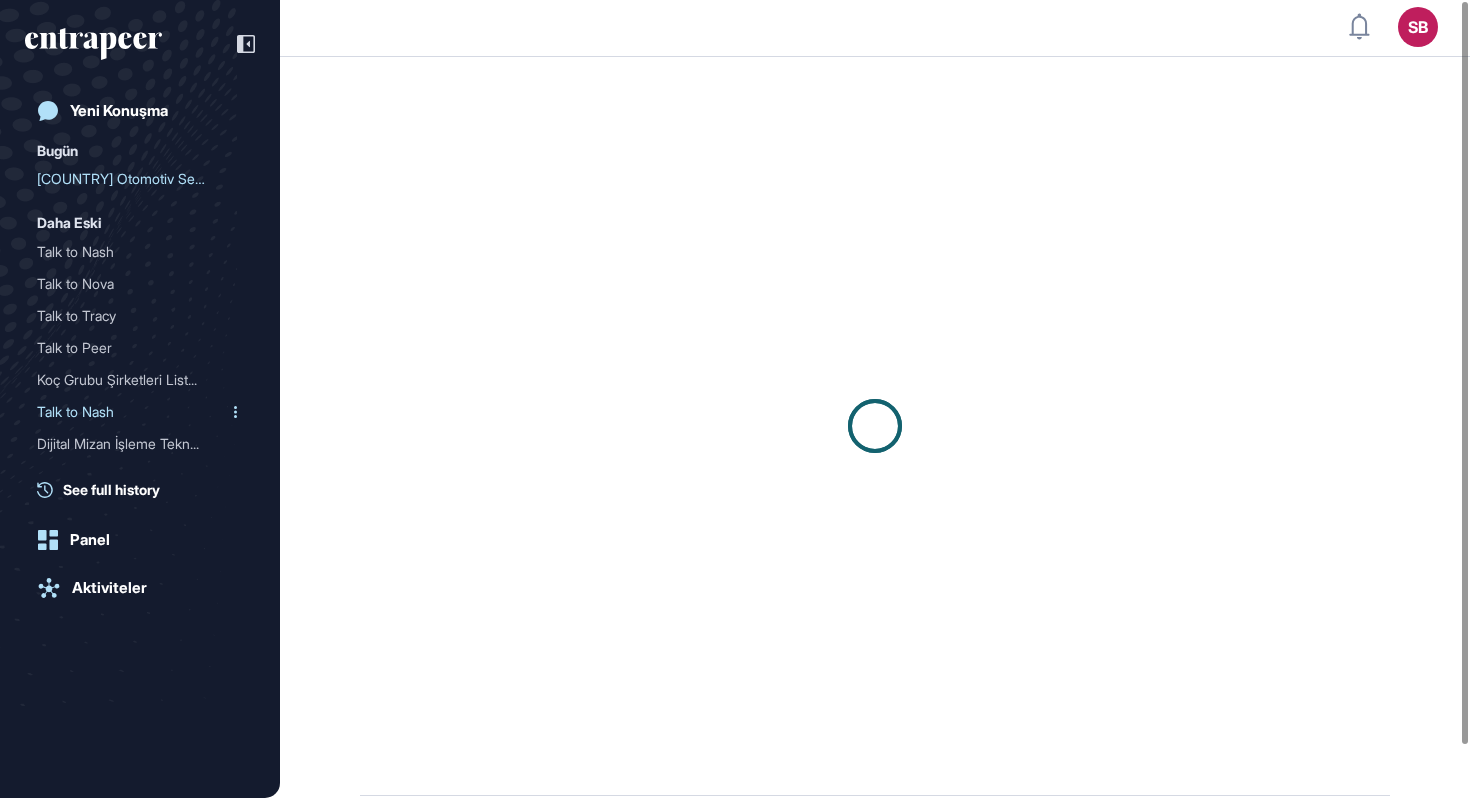 scroll, scrollTop: 0, scrollLeft: 0, axis: both 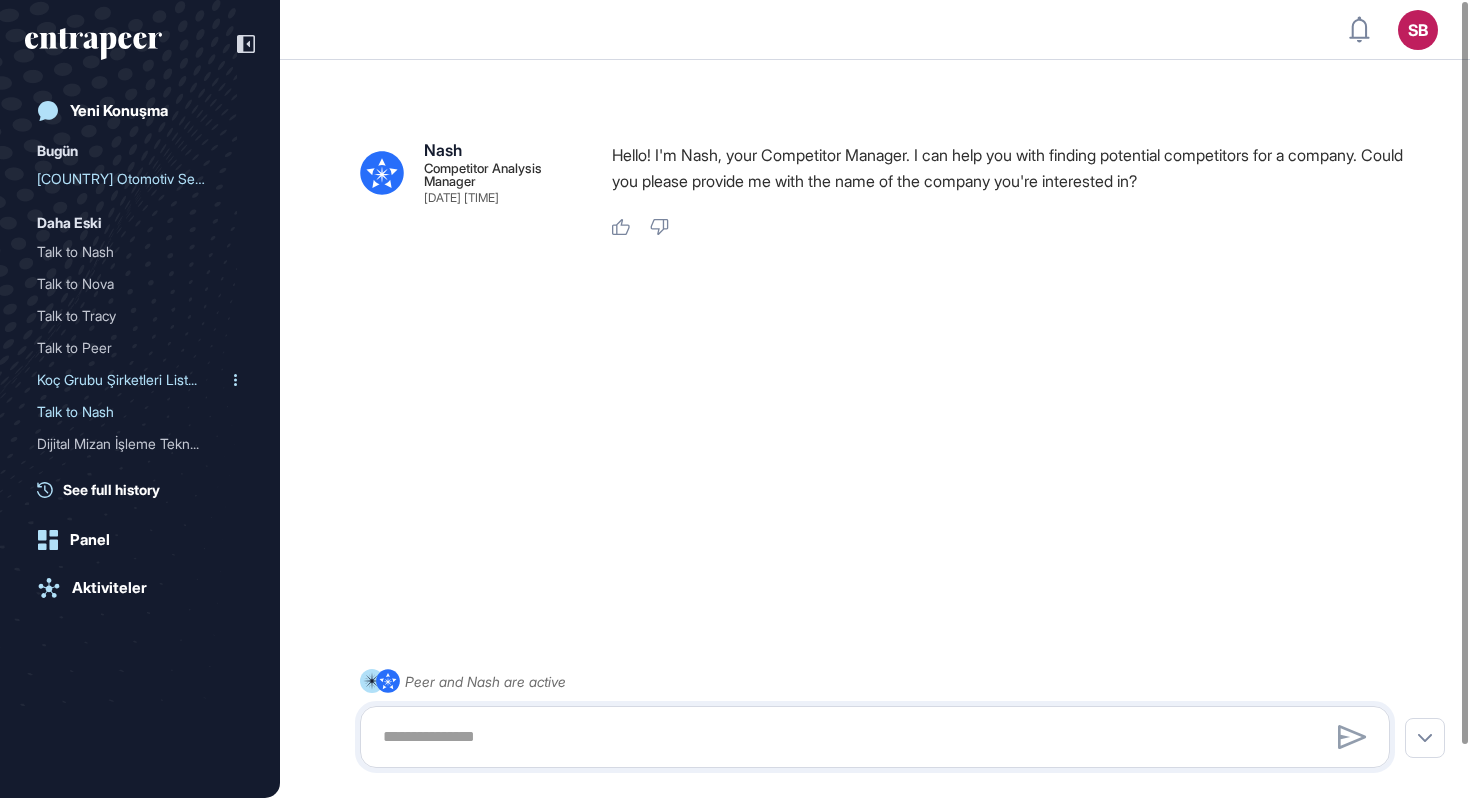 click on "Koç Grubu Şirketleri List..." at bounding box center [132, 380] 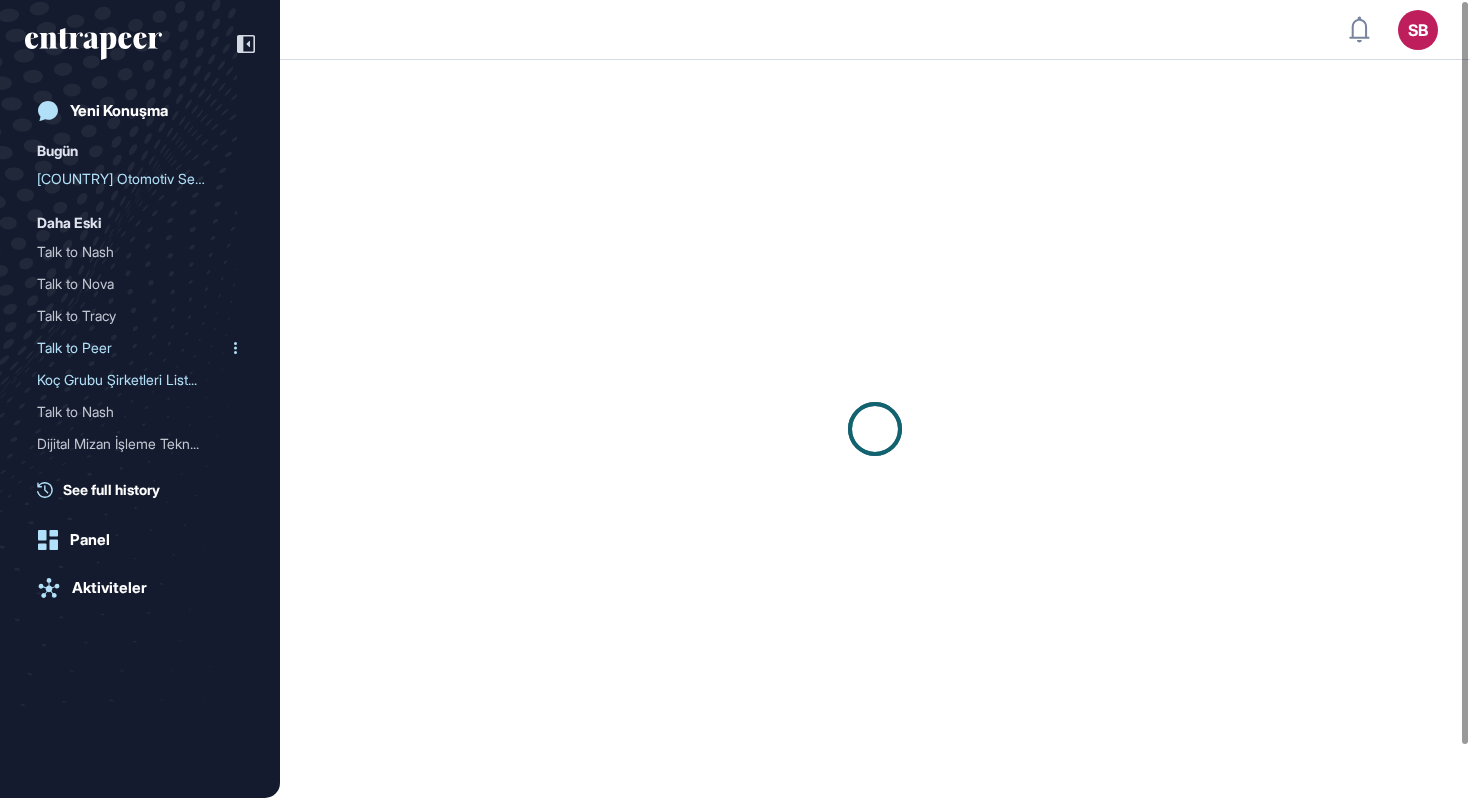 click on "Talk to Peer" at bounding box center [132, 348] 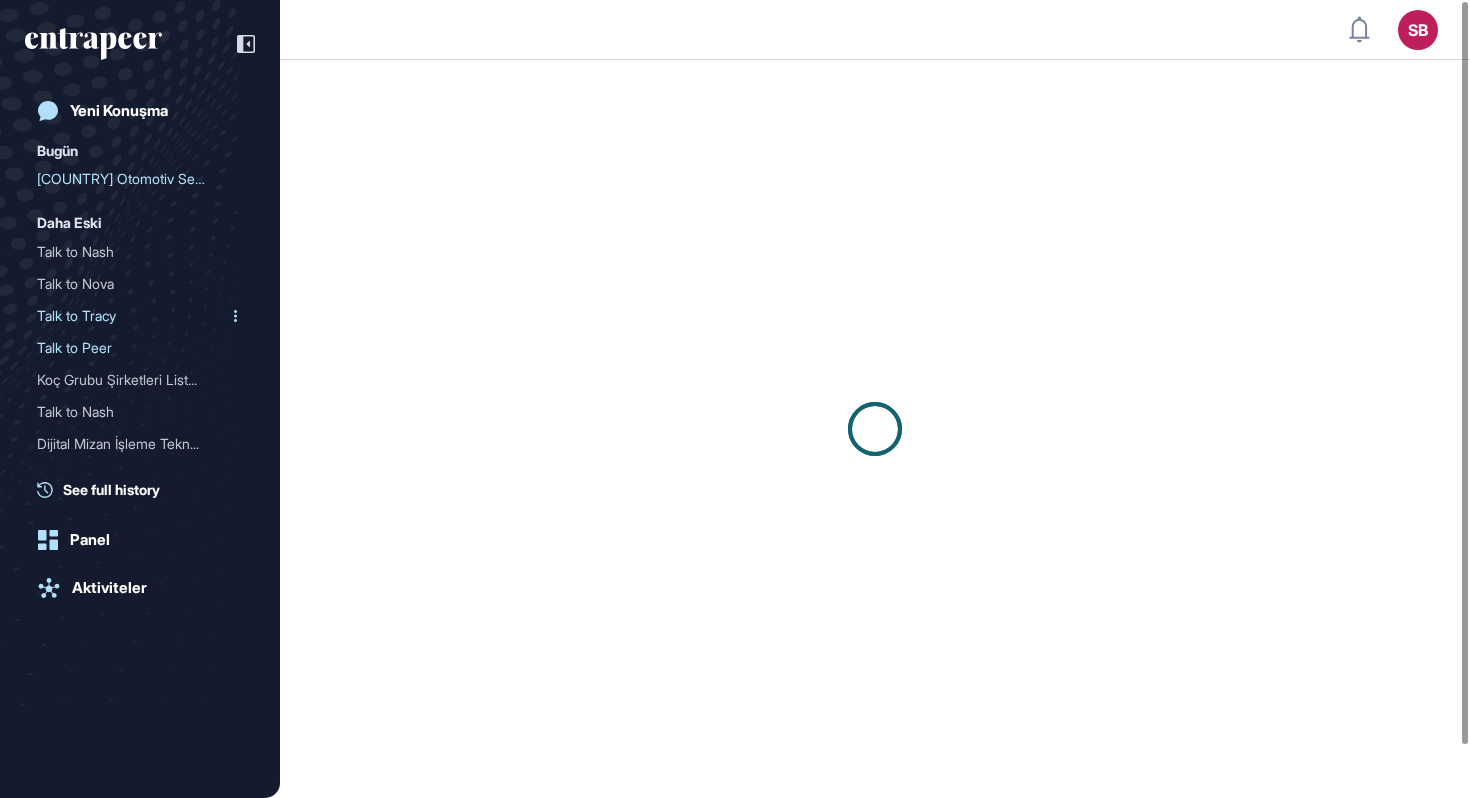click on "Talk to Tracy" at bounding box center (132, 316) 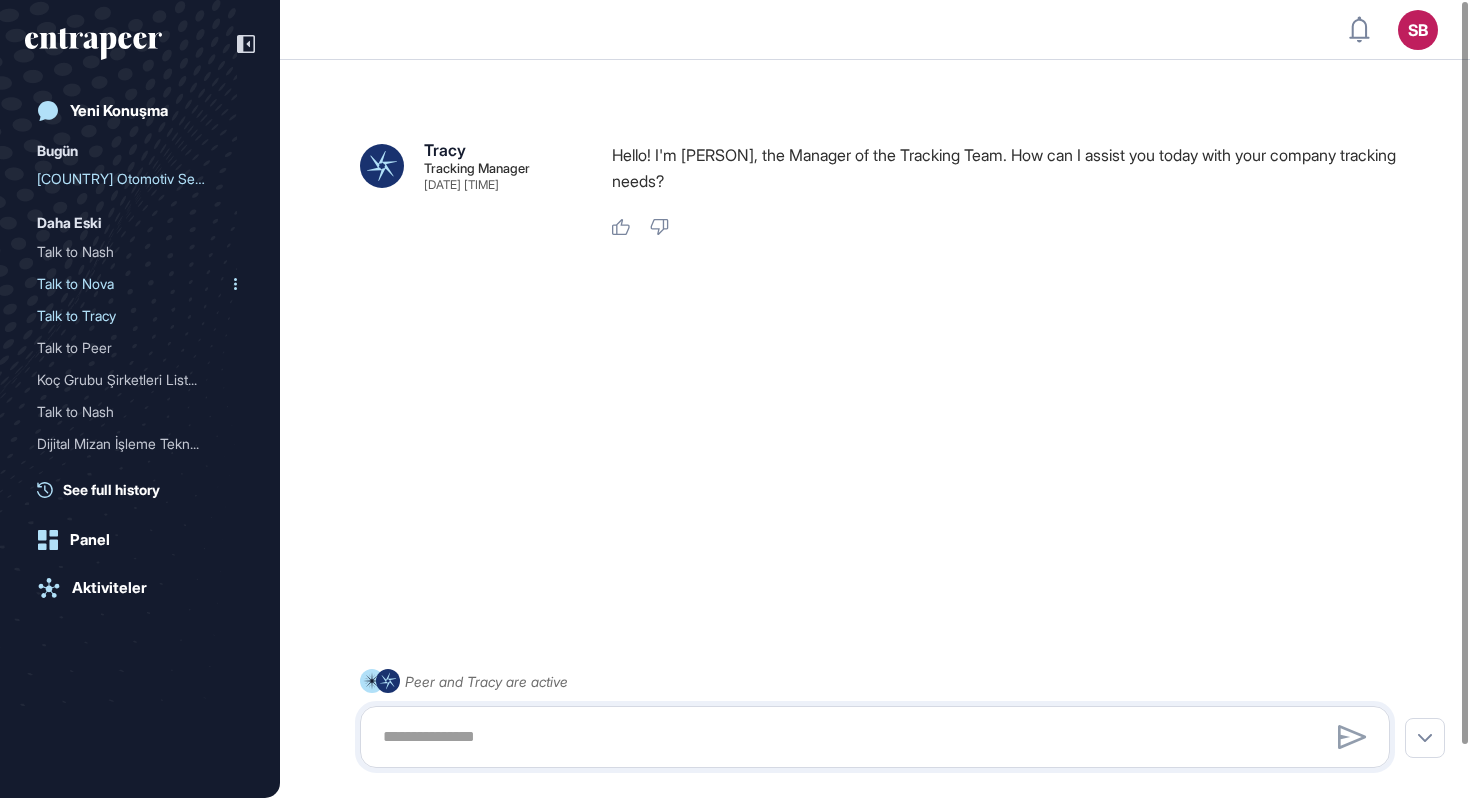 click on "Talk to Nova" at bounding box center (132, 284) 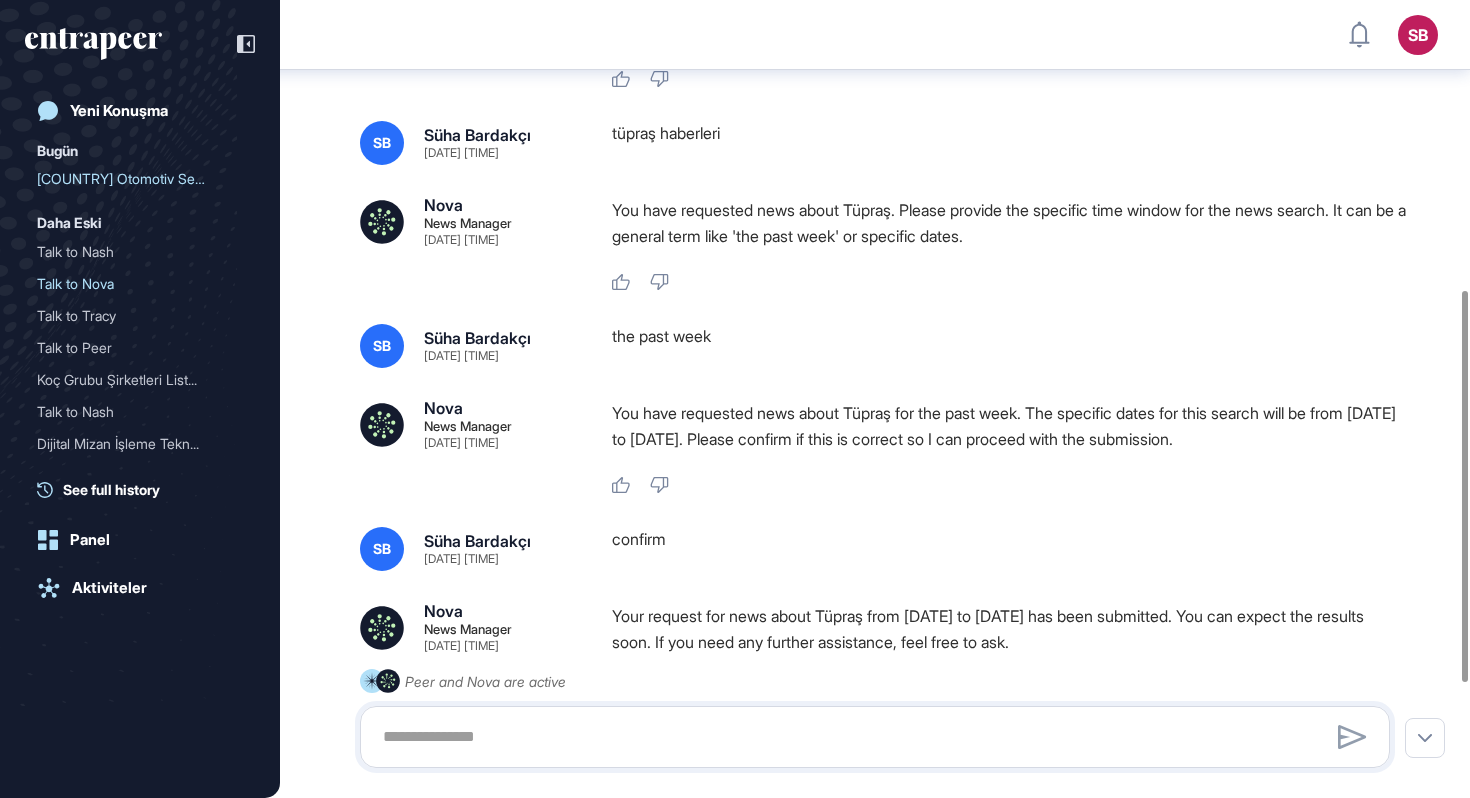 scroll, scrollTop: 598, scrollLeft: 0, axis: vertical 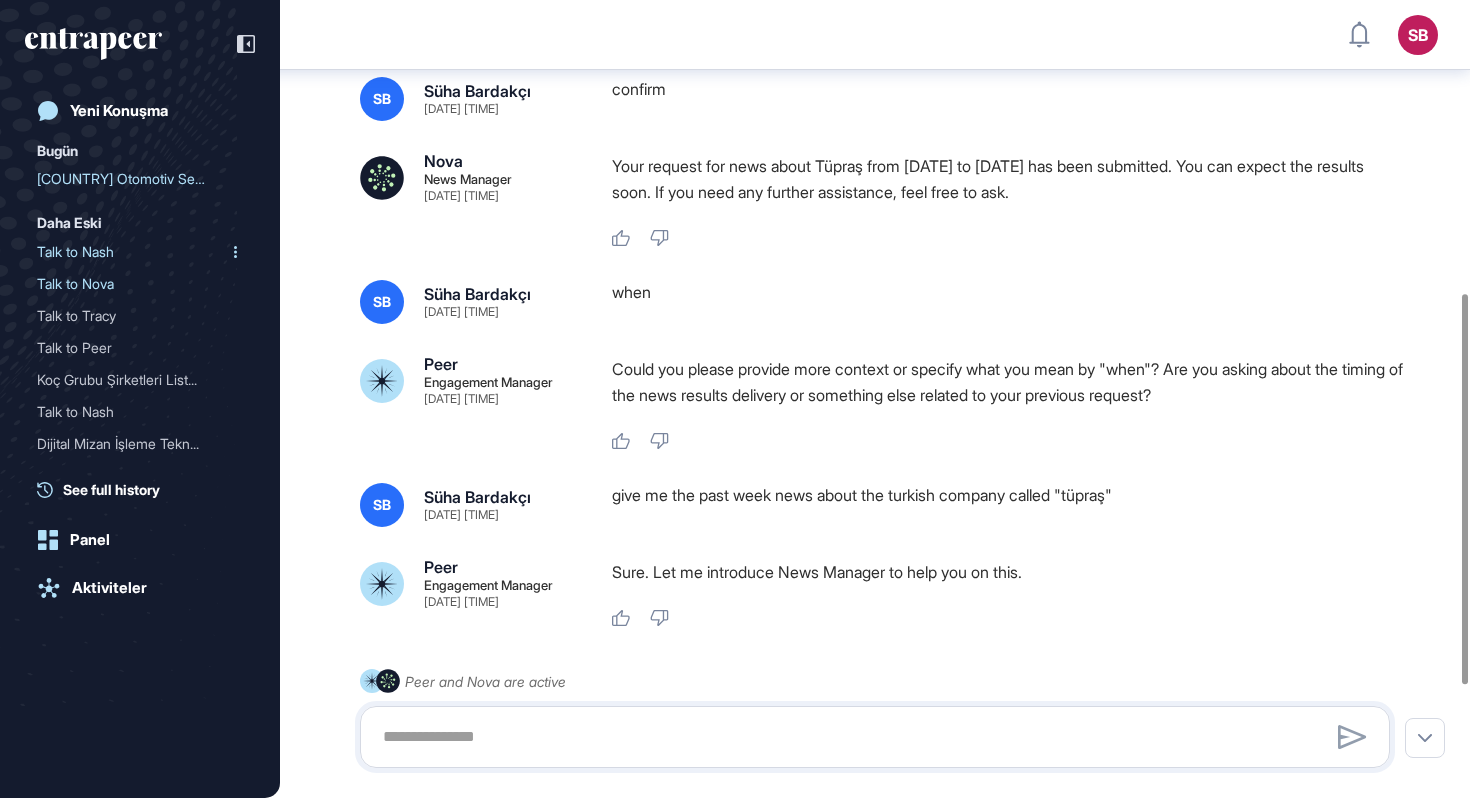 click on "Talk to Nash" at bounding box center [132, 252] 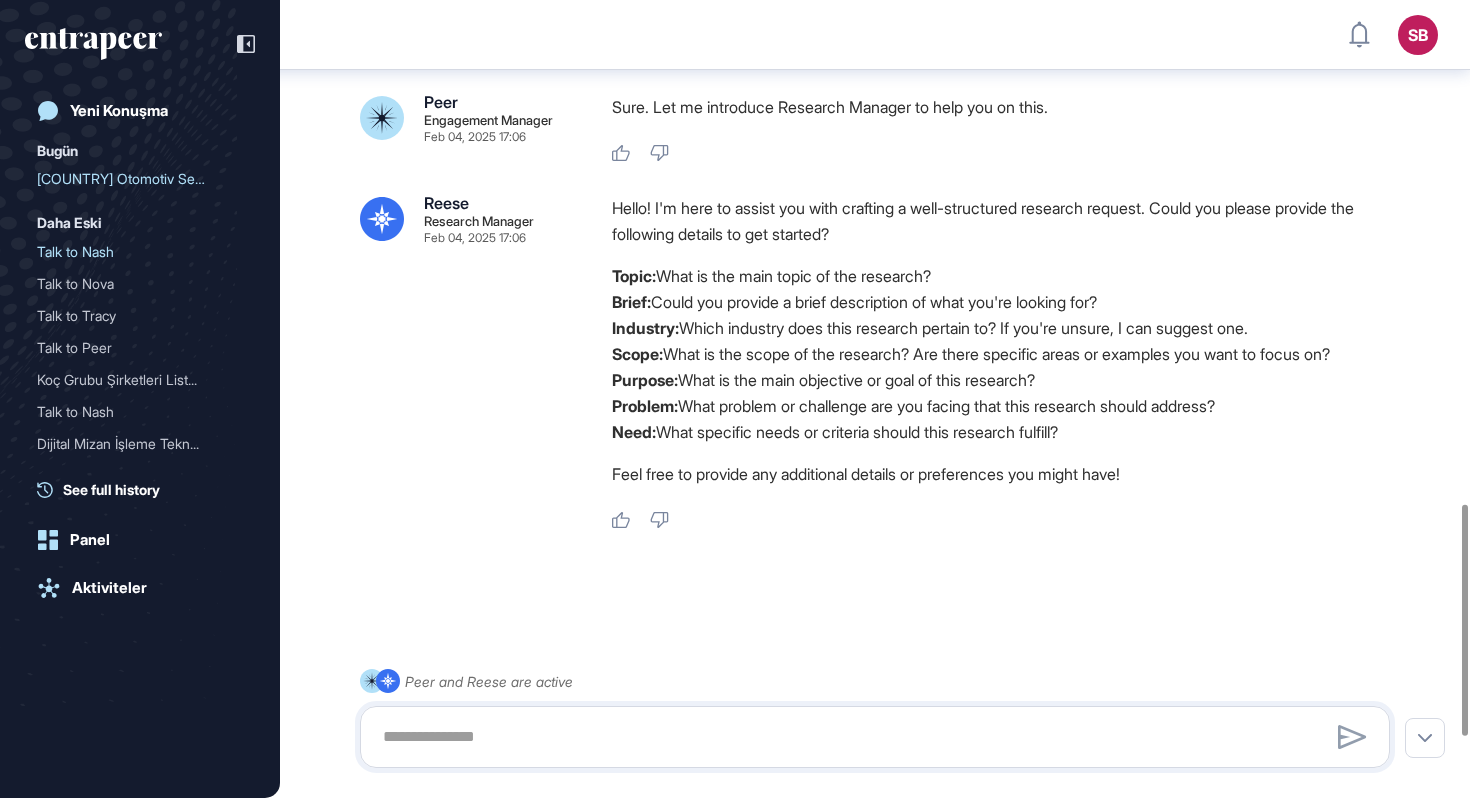 scroll, scrollTop: 1950, scrollLeft: 0, axis: vertical 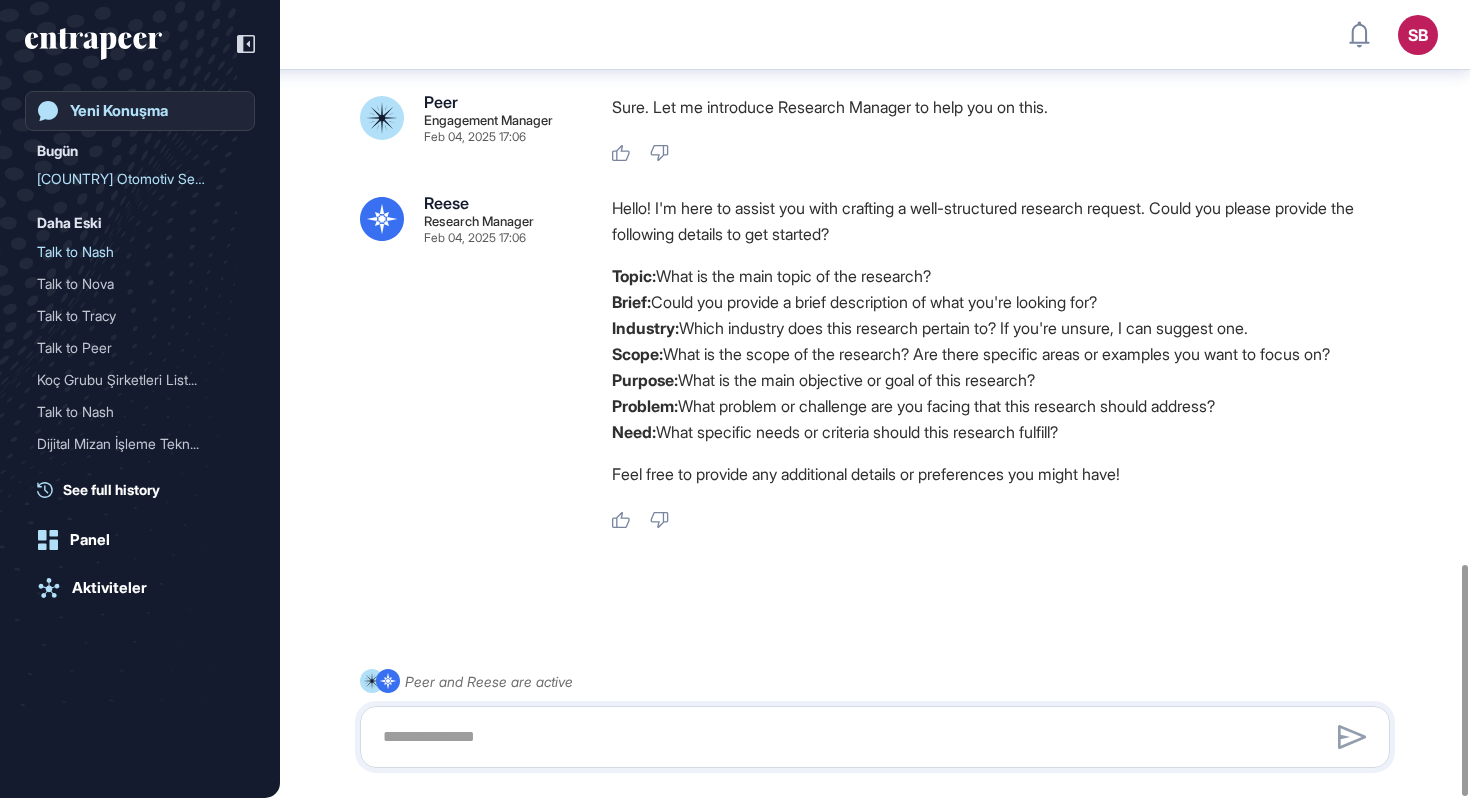click on "Yeni Konuşma" at bounding box center [119, 111] 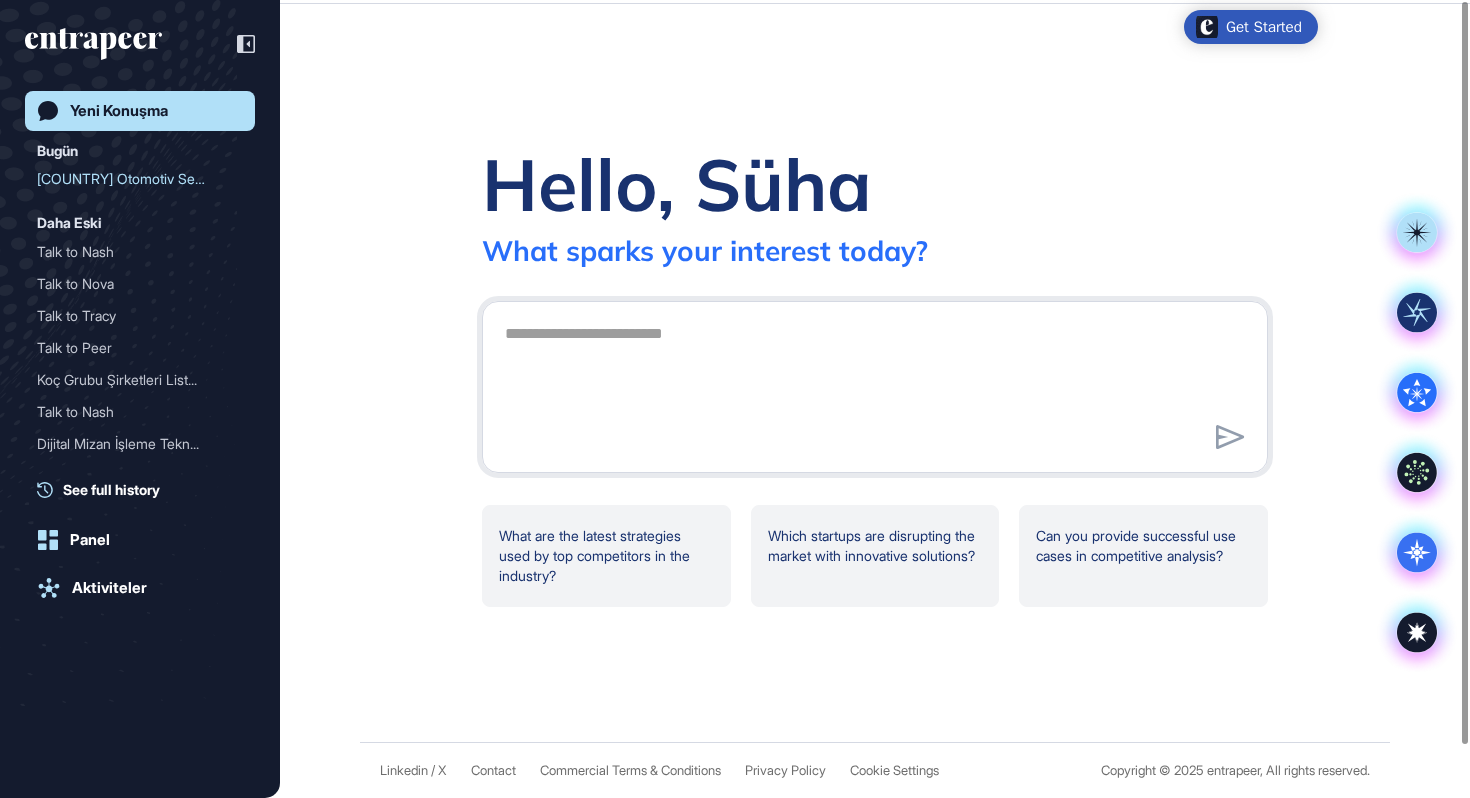 scroll, scrollTop: 0, scrollLeft: 0, axis: both 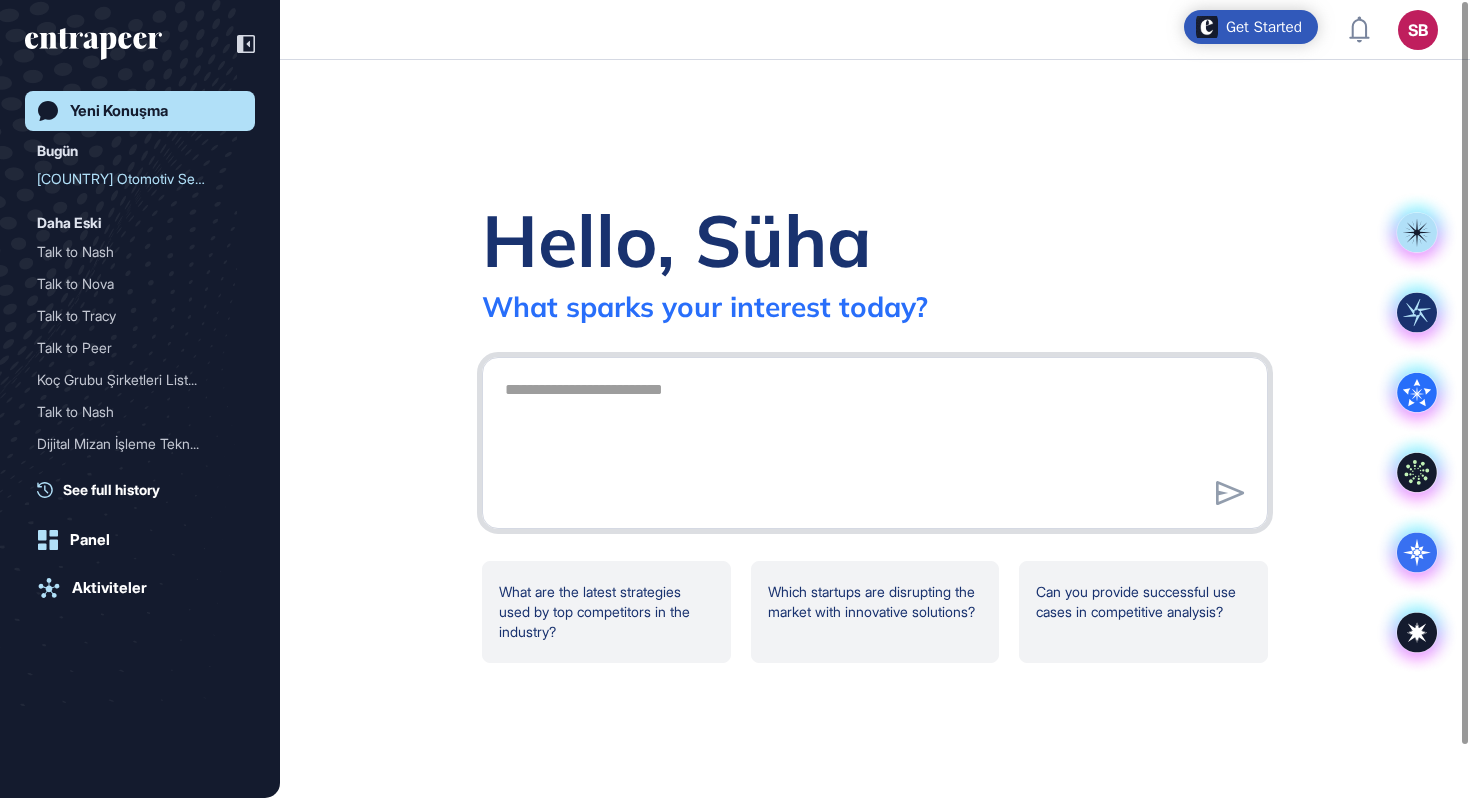 click at bounding box center [875, 440] 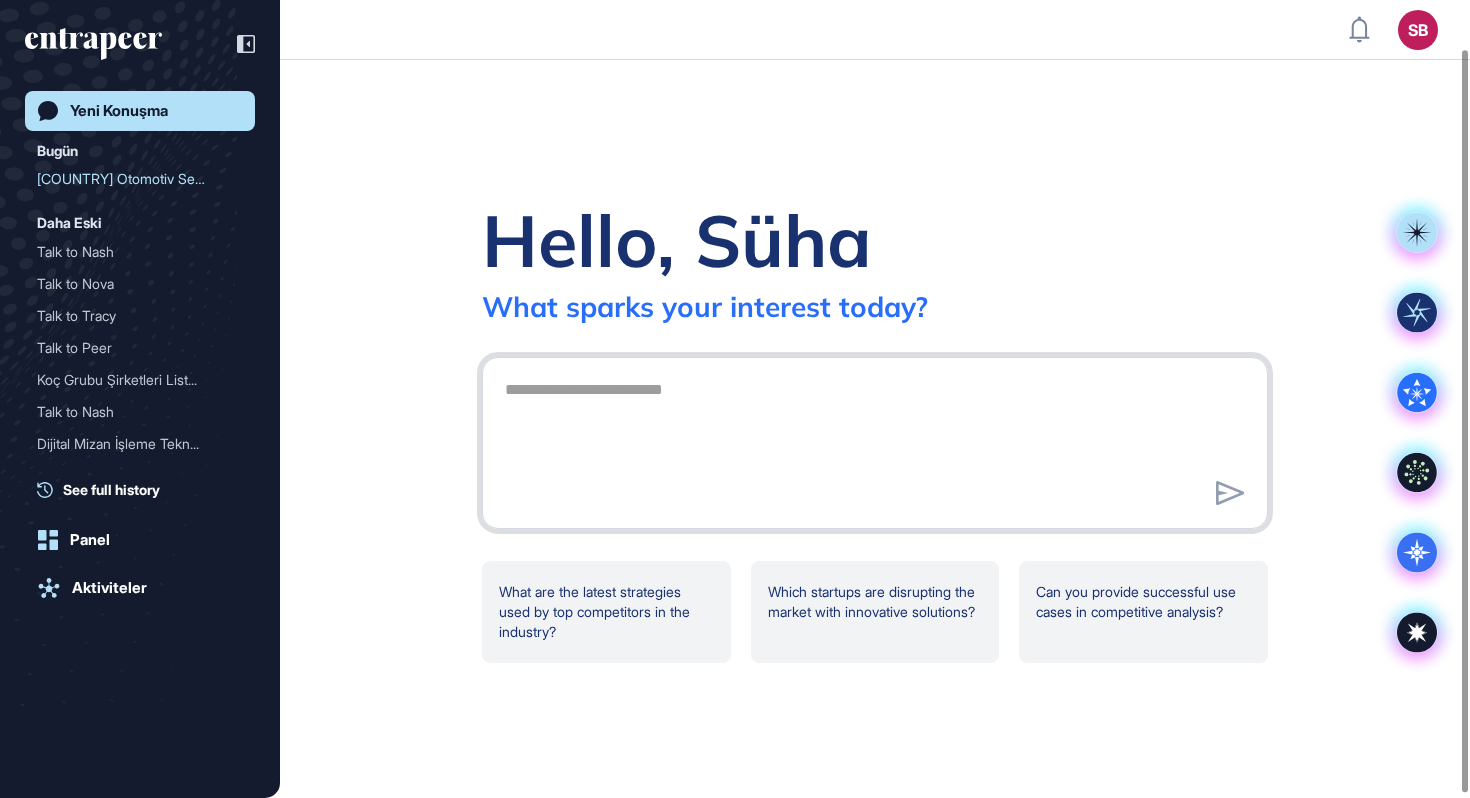 scroll, scrollTop: 56, scrollLeft: 0, axis: vertical 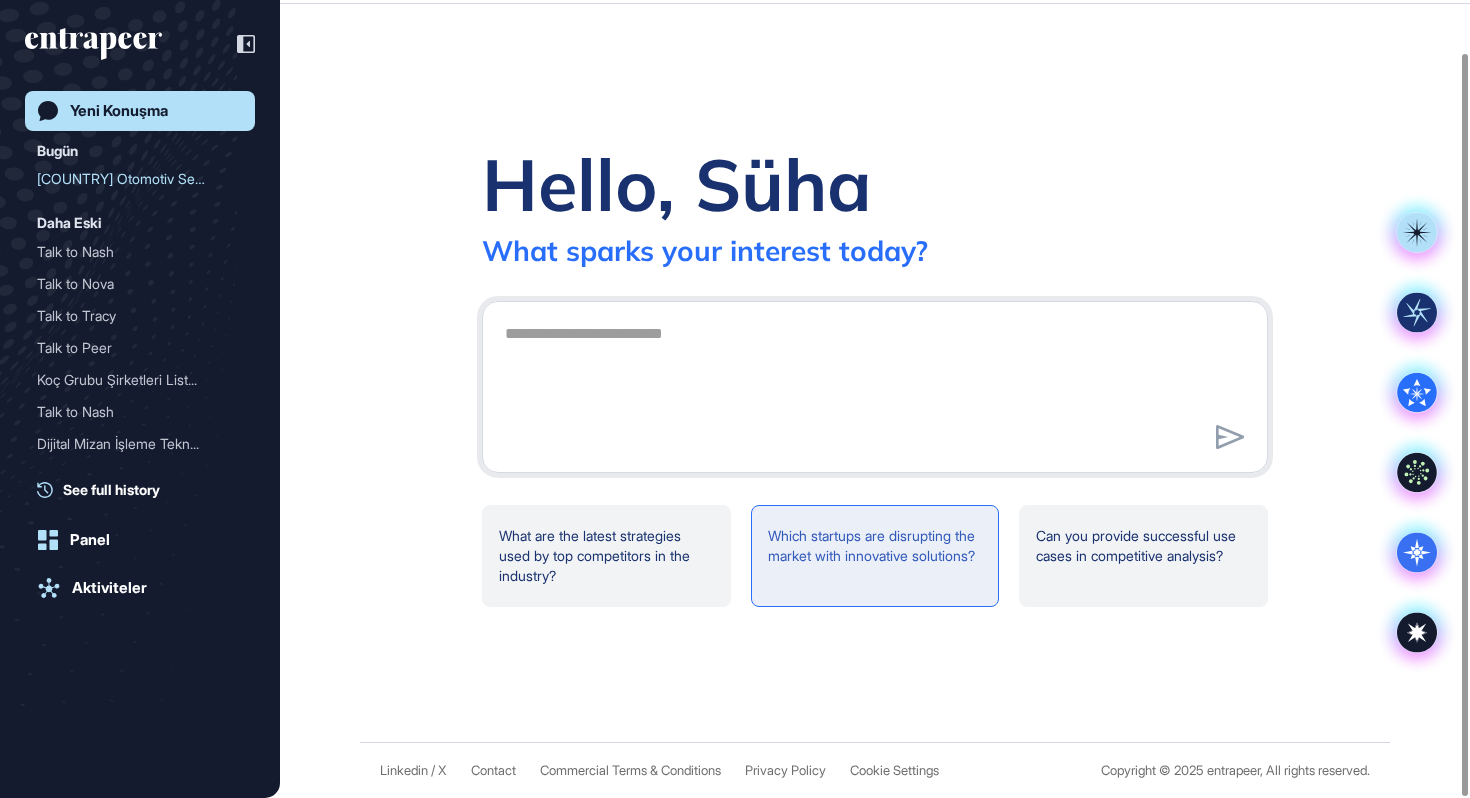click on "Which startups are disrupting the market with innovative solutions?" 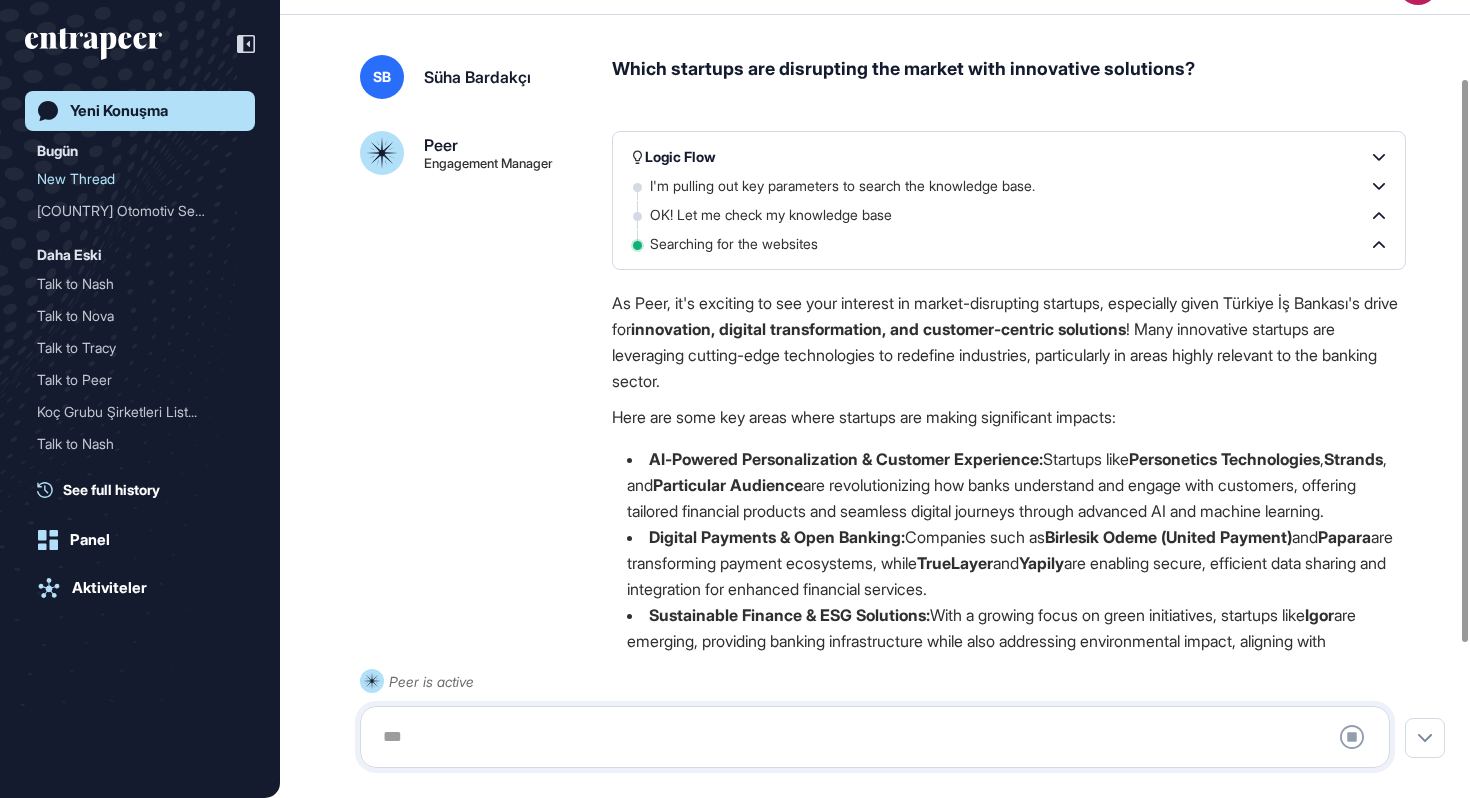 scroll, scrollTop: 44, scrollLeft: 0, axis: vertical 